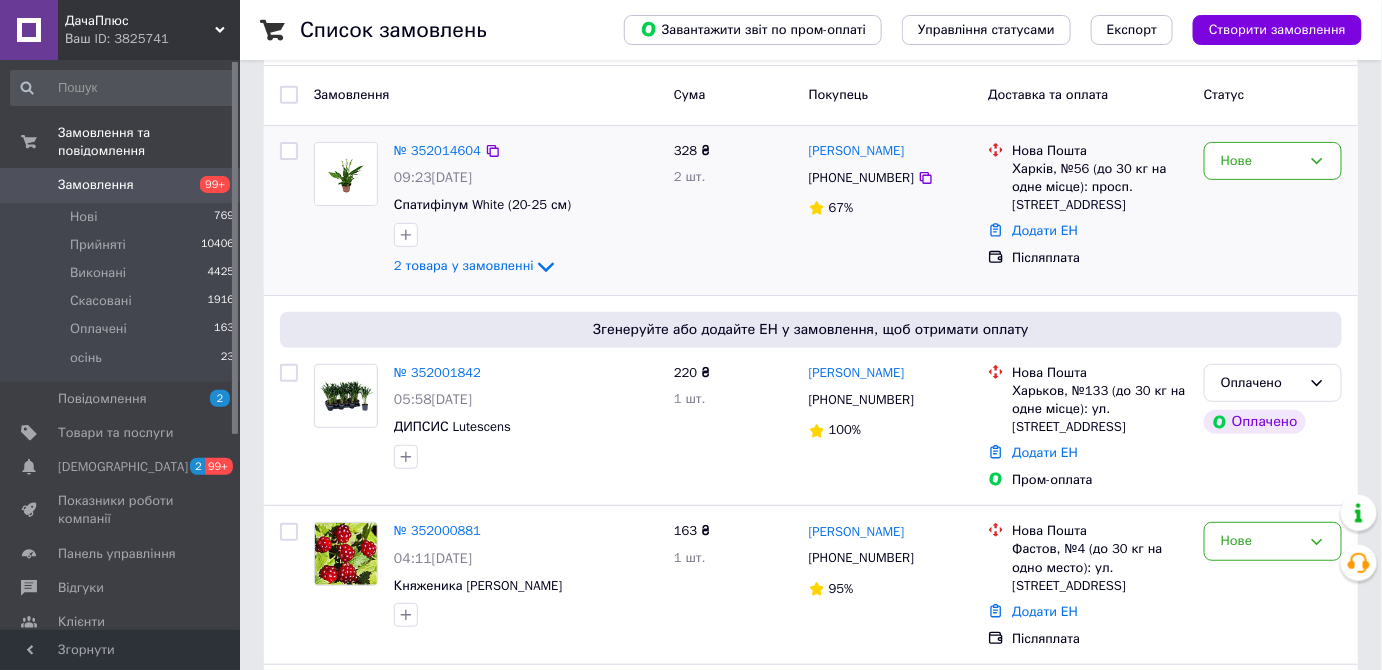 scroll, scrollTop: 0, scrollLeft: 0, axis: both 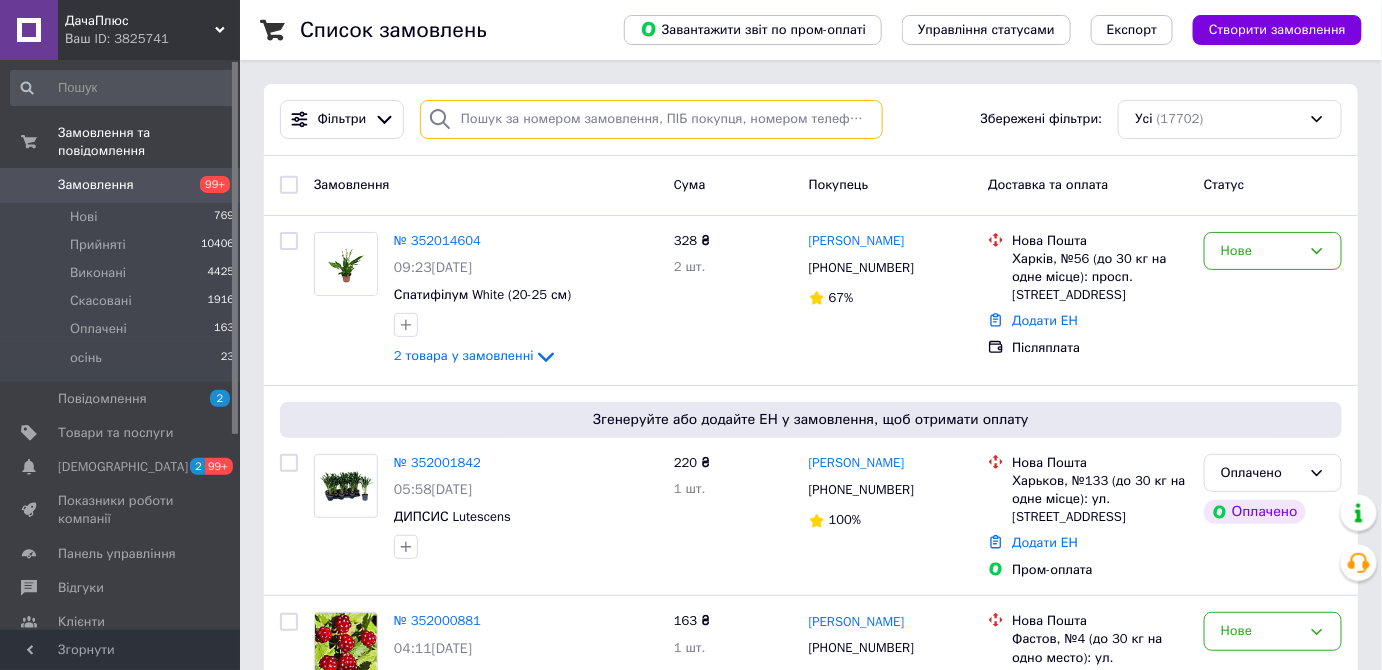 click at bounding box center (651, 119) 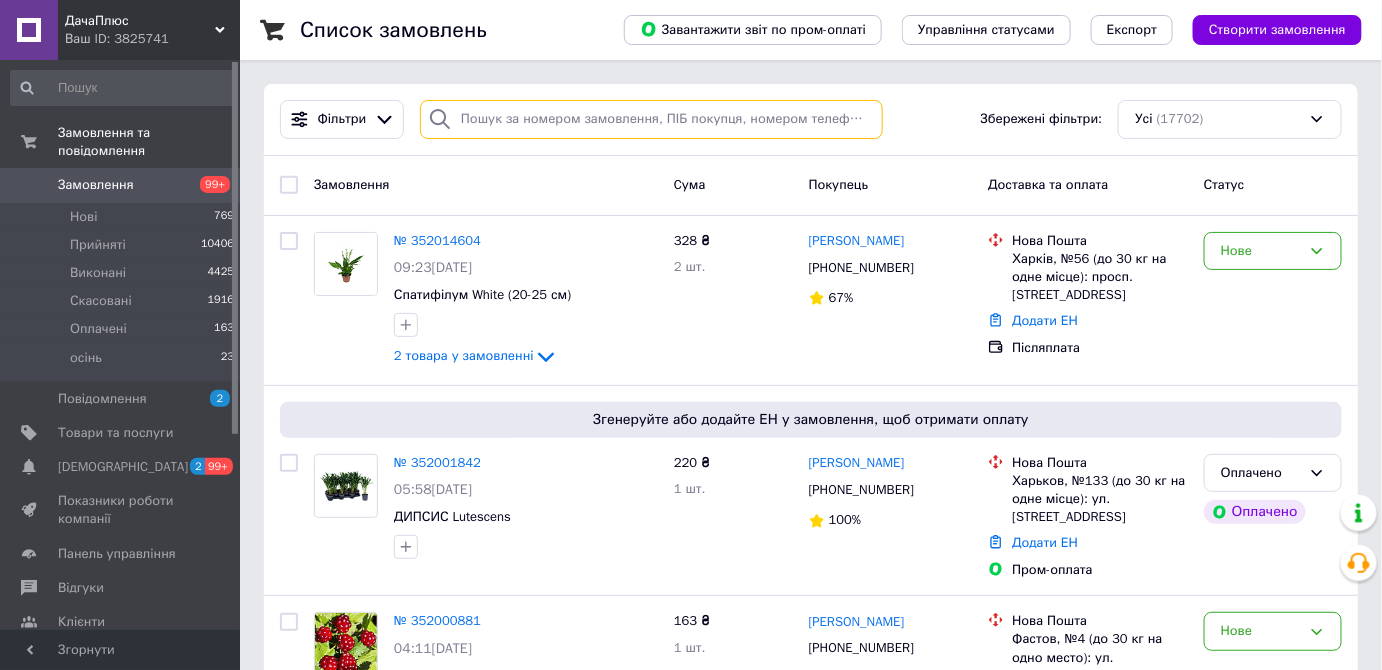 paste on "068397" 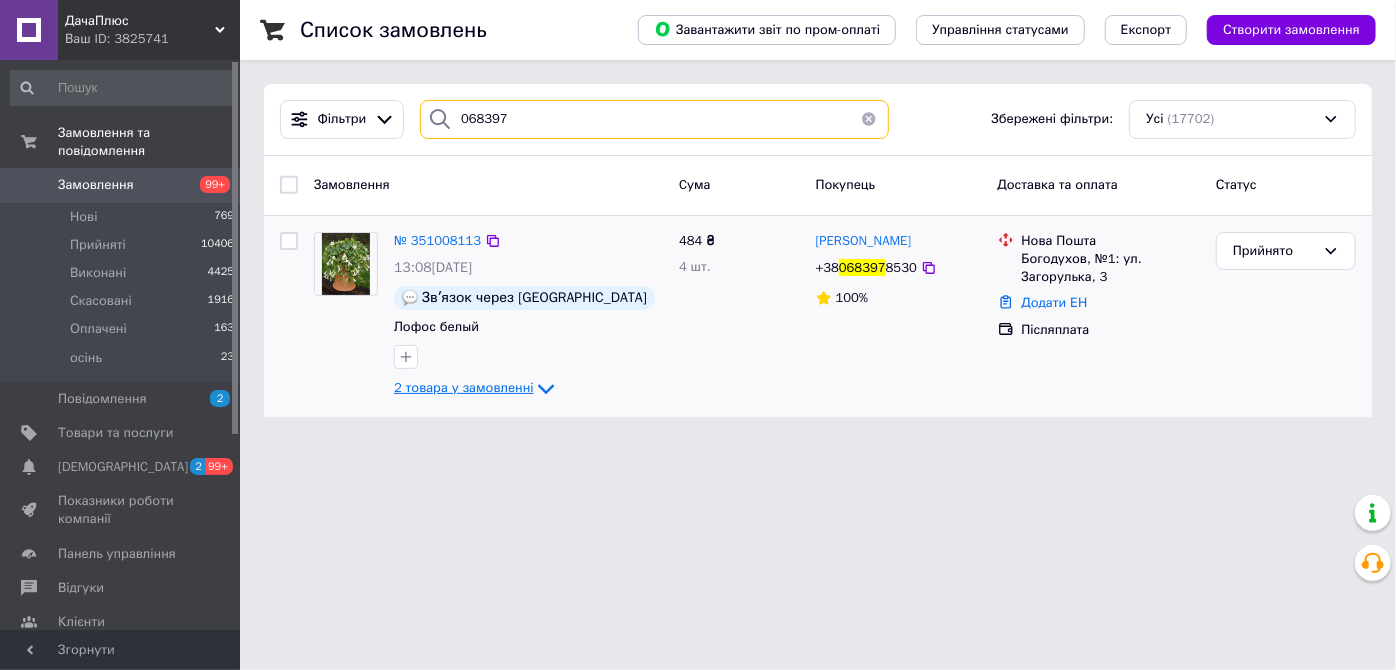 type on "068397" 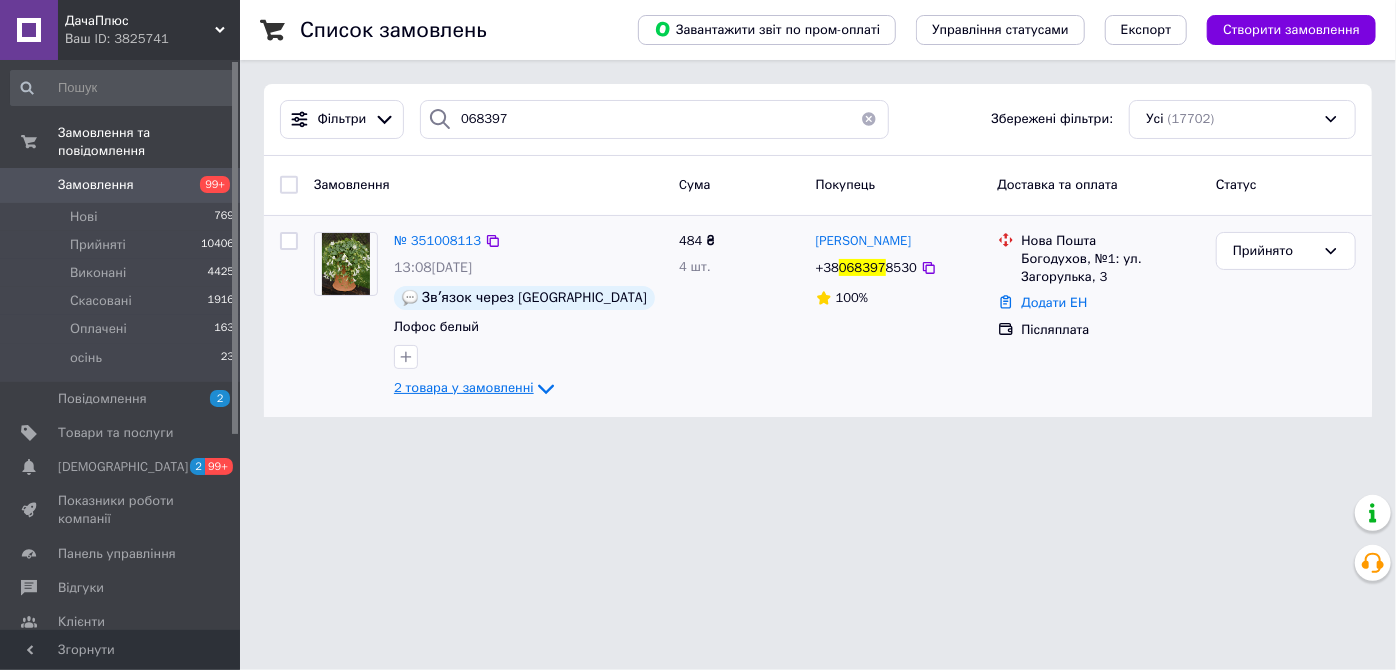 click on "2 товара у замовленні" at bounding box center (464, 387) 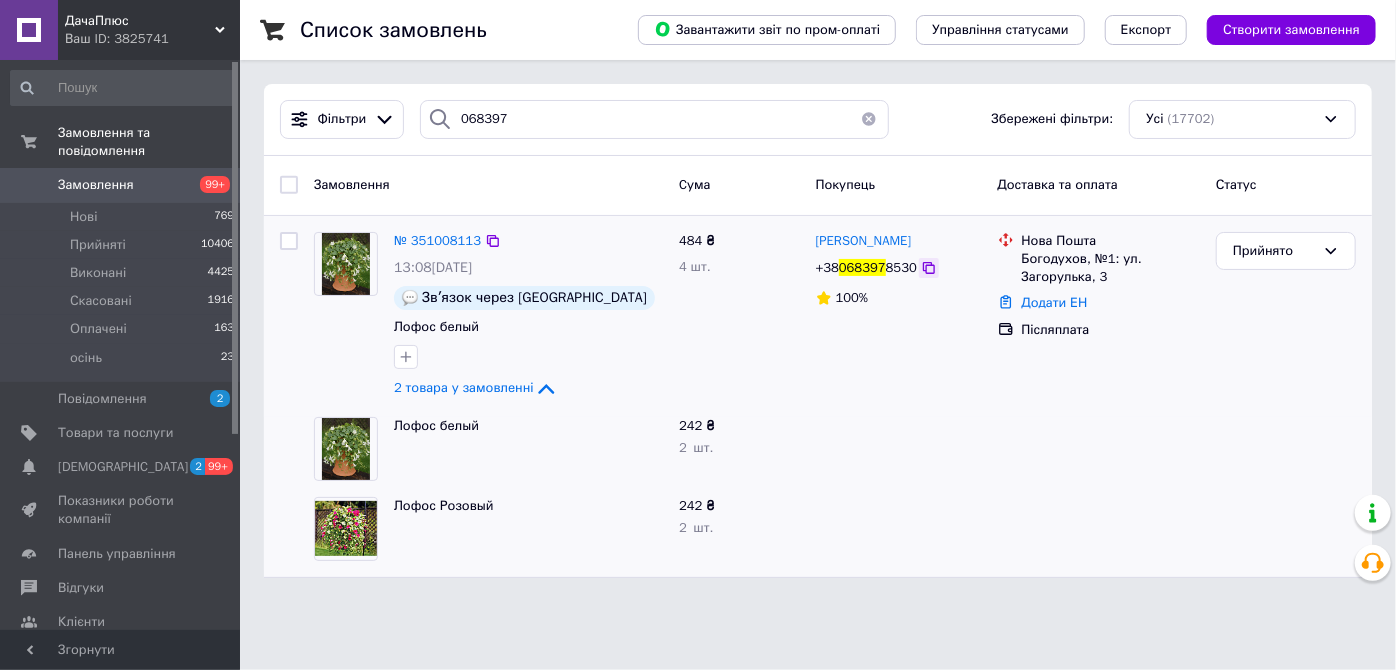 click 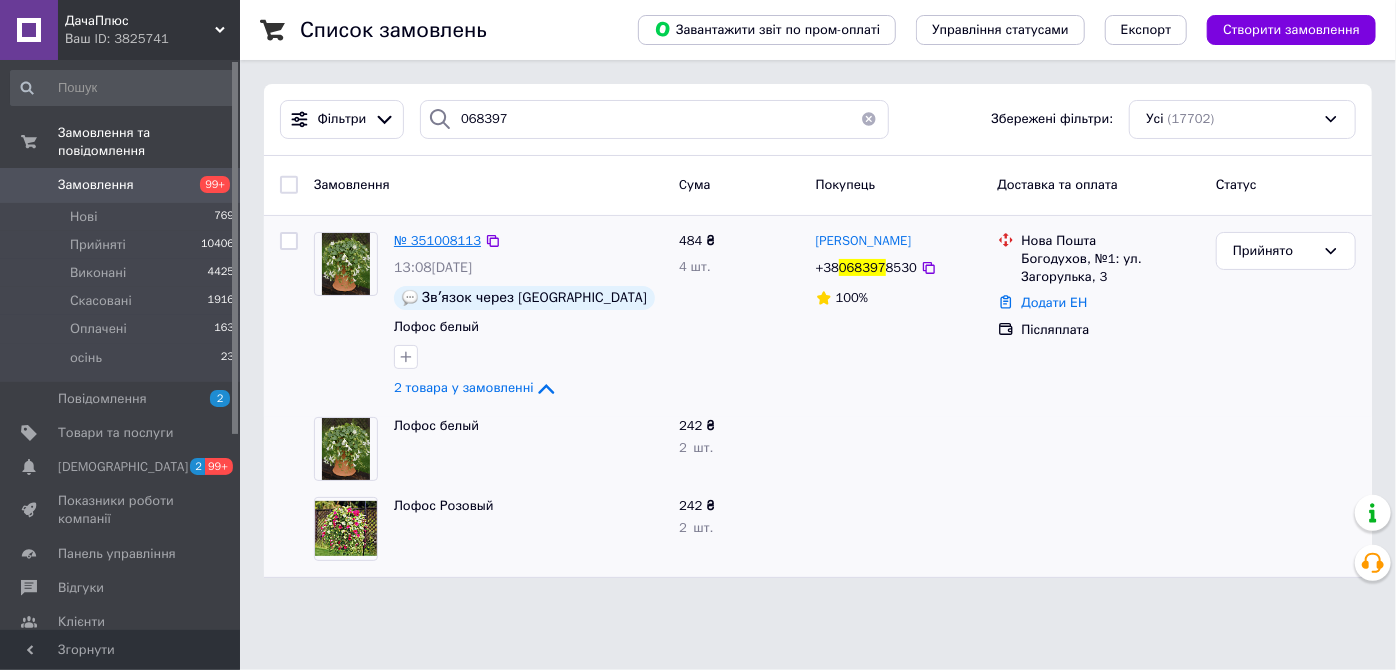click on "№ 351008113" at bounding box center [437, 240] 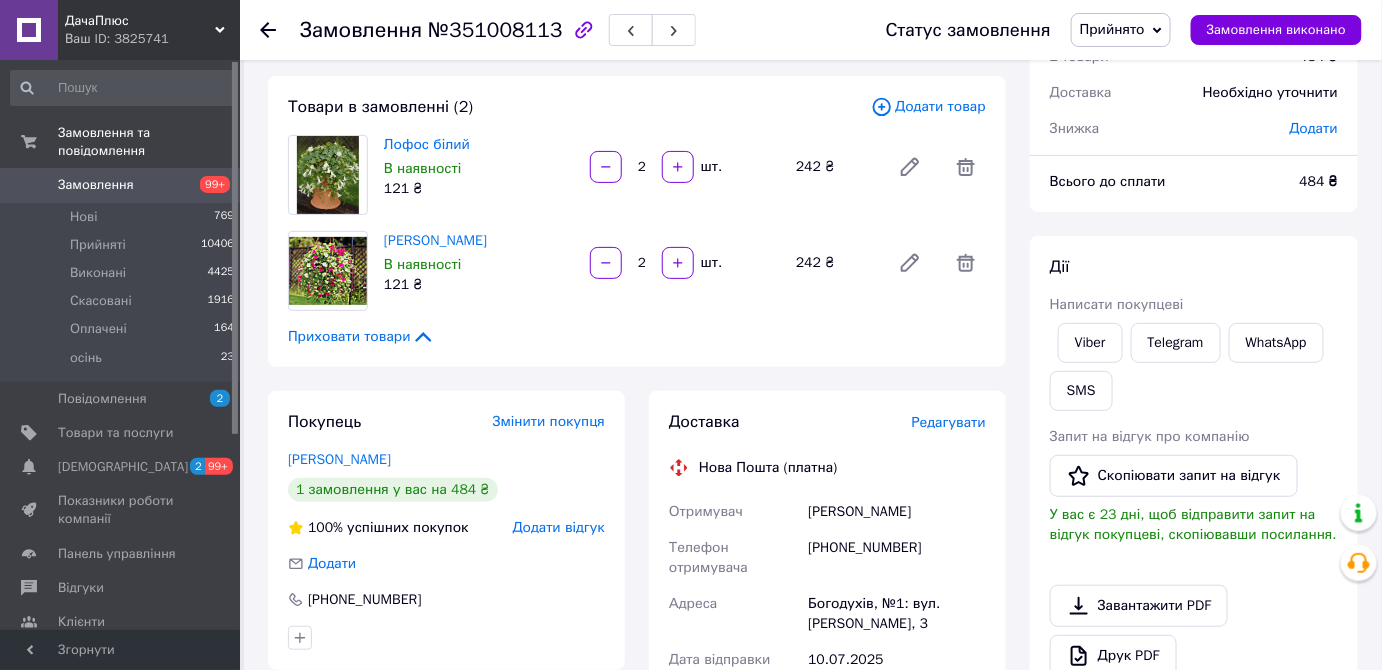scroll, scrollTop: 181, scrollLeft: 0, axis: vertical 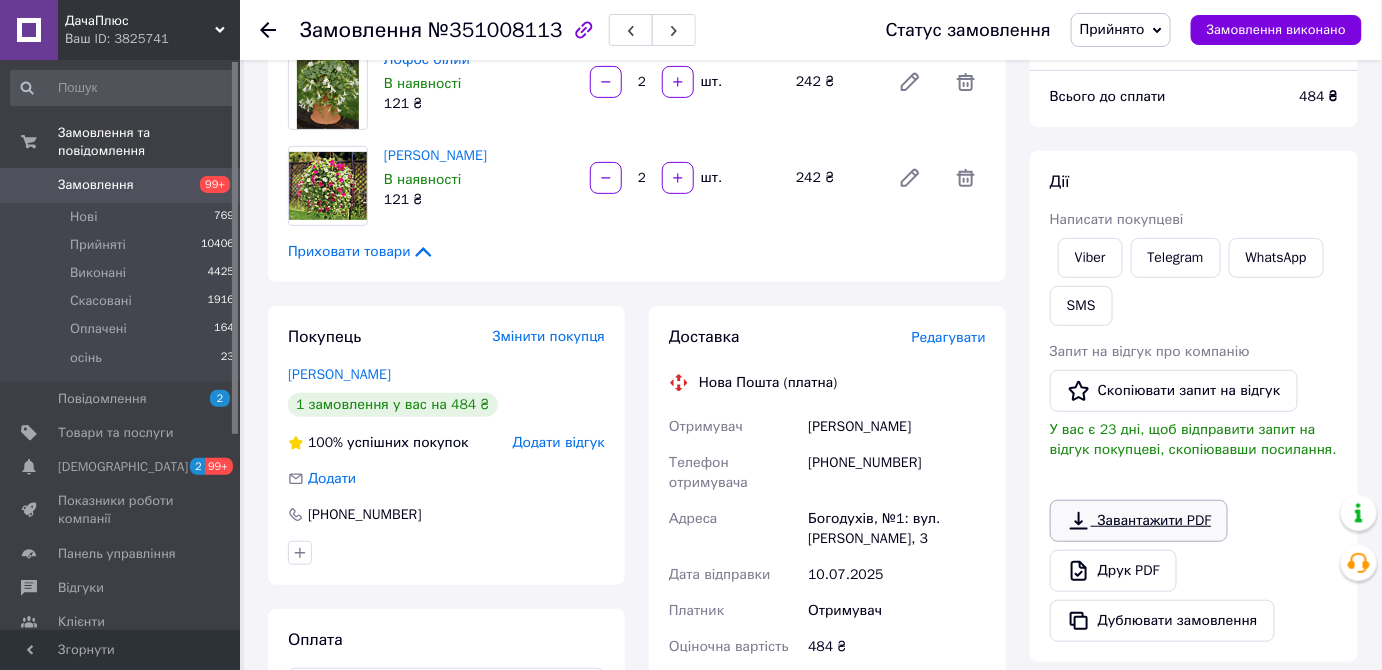 click on "Завантажити PDF" at bounding box center [1139, 521] 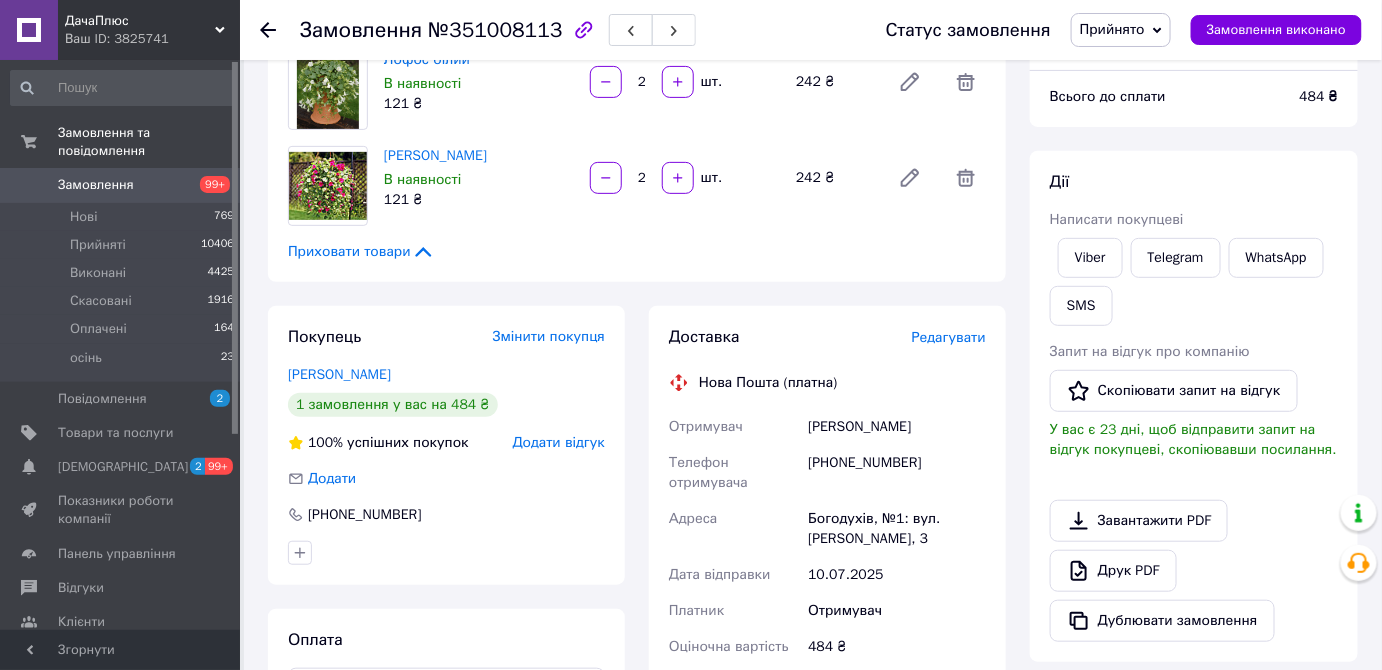 click on "Замовлення 99+" at bounding box center (123, 185) 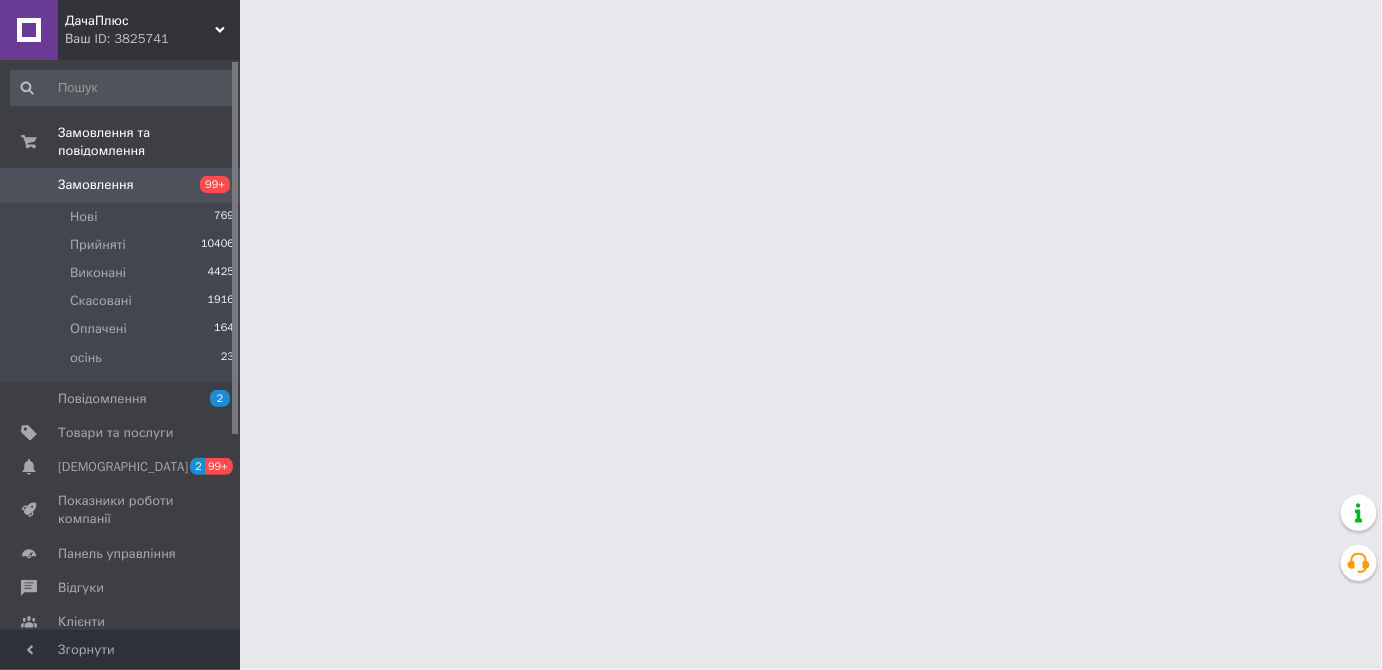 scroll, scrollTop: 0, scrollLeft: 0, axis: both 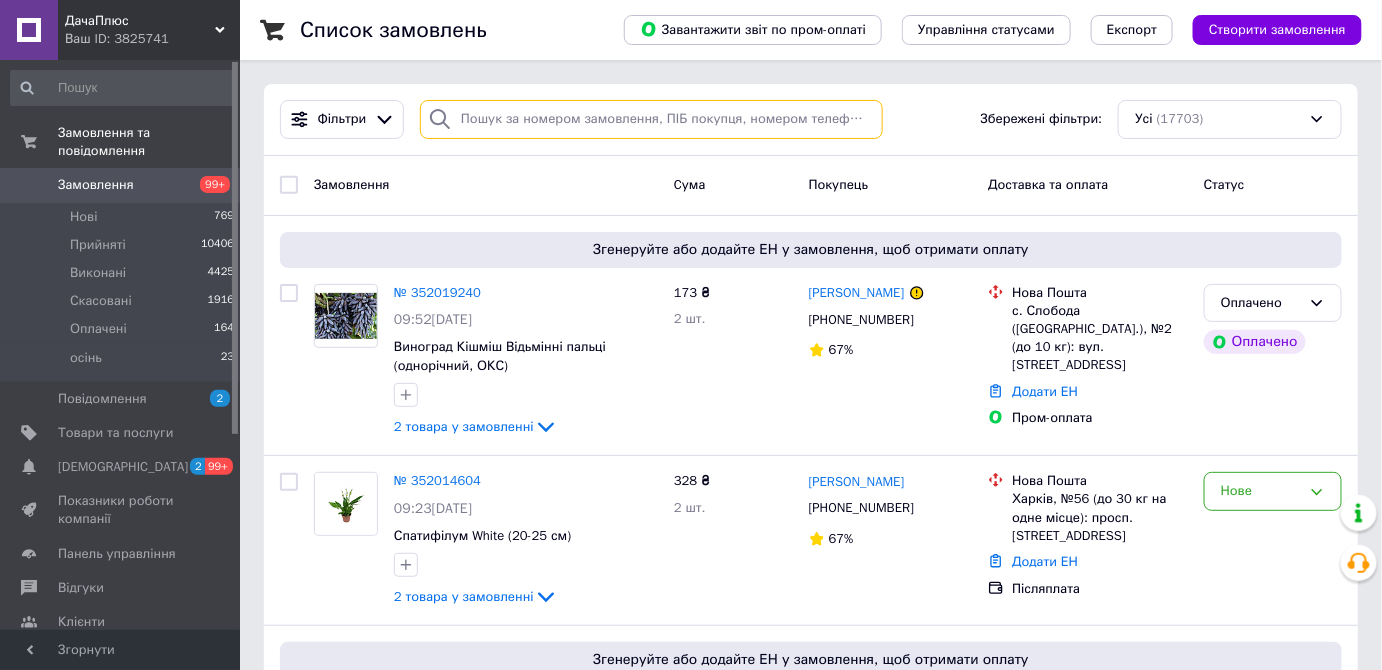 click at bounding box center (651, 119) 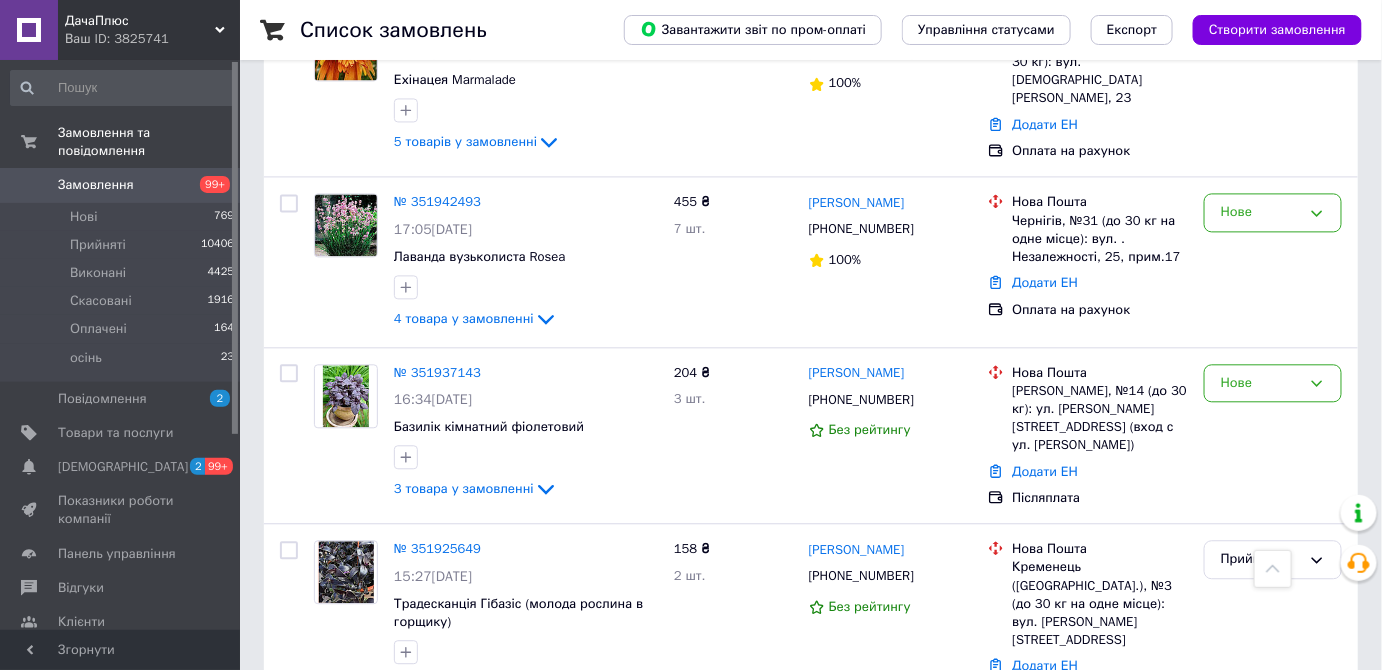 scroll, scrollTop: 1363, scrollLeft: 0, axis: vertical 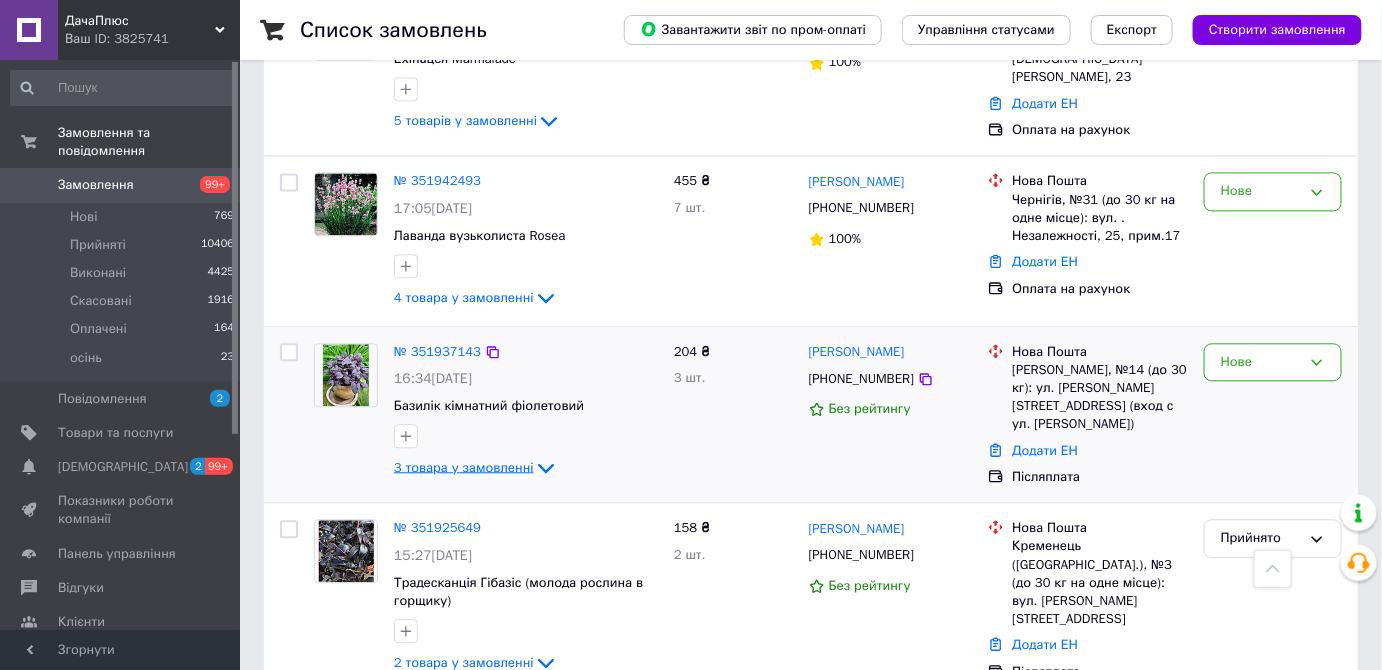 click on "3 товара у замовленні" at bounding box center [464, 466] 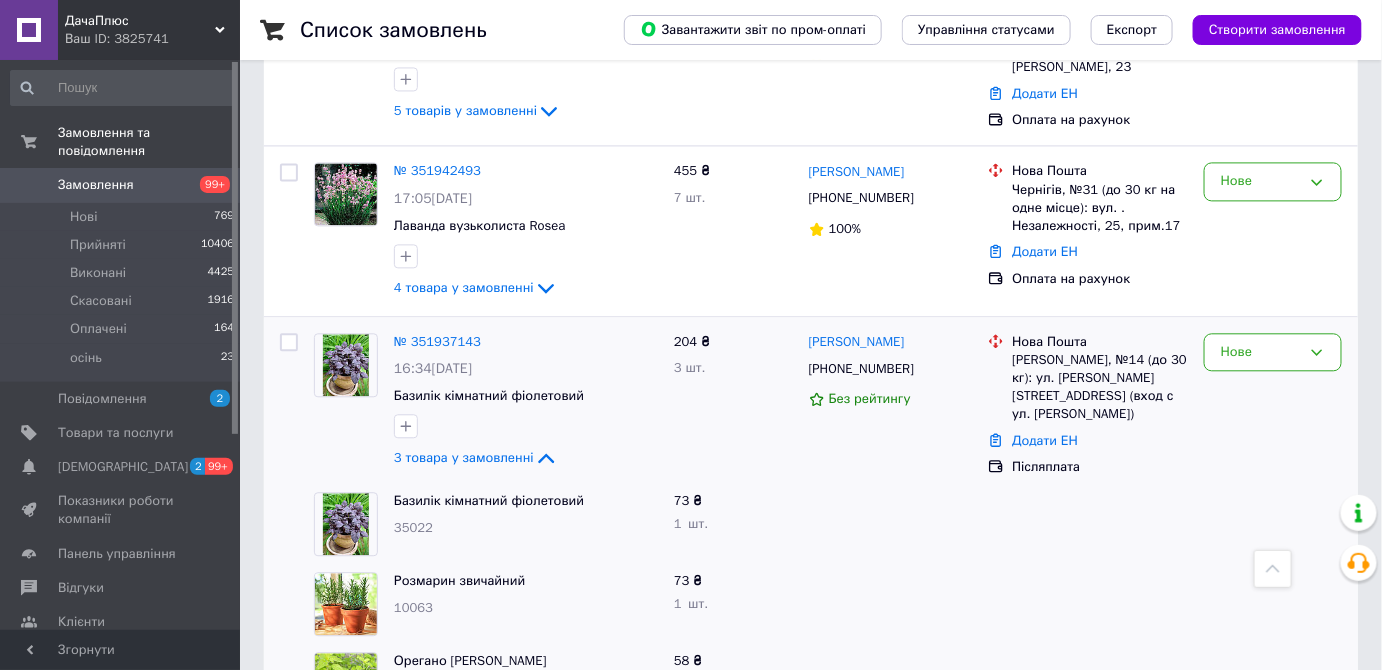 scroll, scrollTop: 1454, scrollLeft: 0, axis: vertical 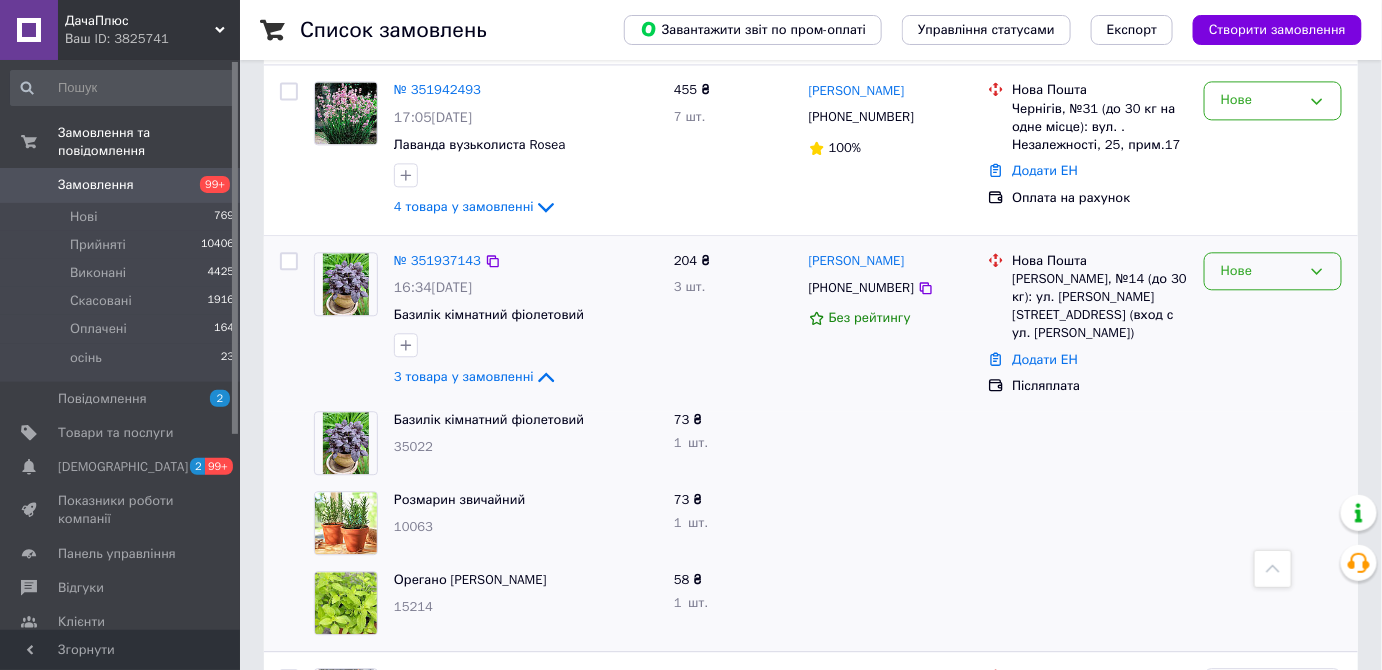 click on "Нове" at bounding box center (1273, 271) 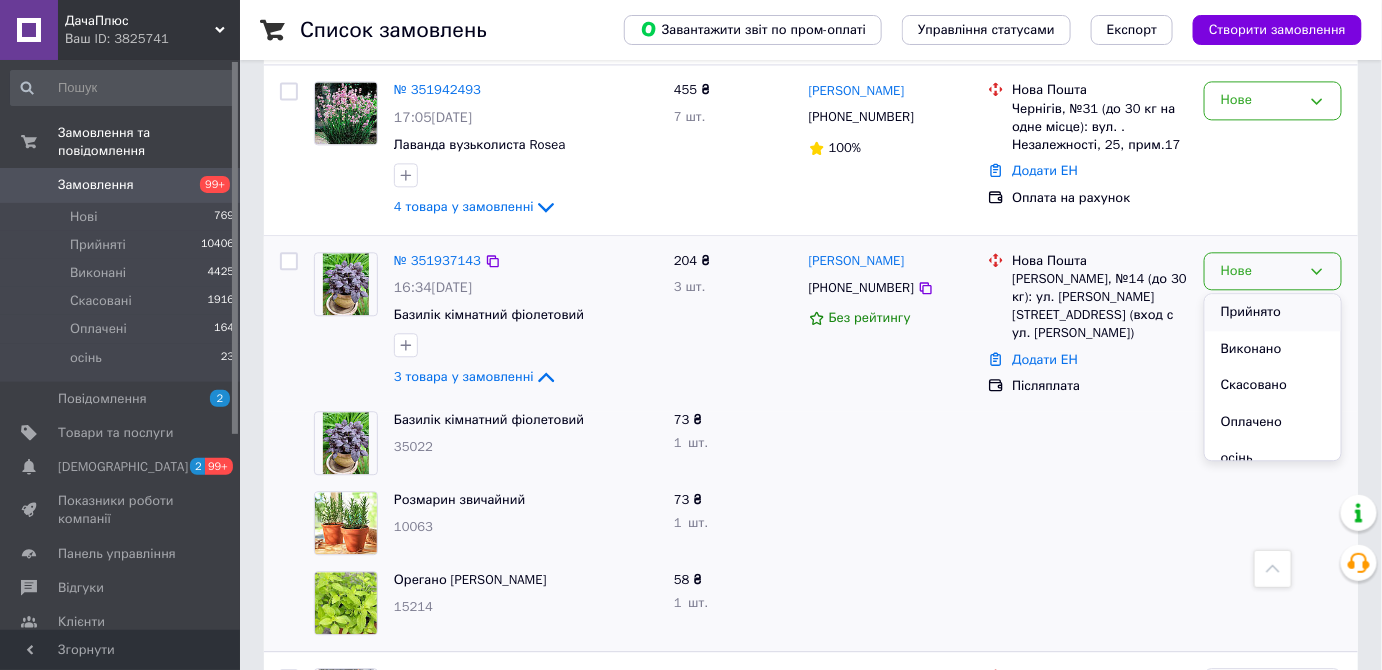 click on "Прийнято" at bounding box center [1273, 312] 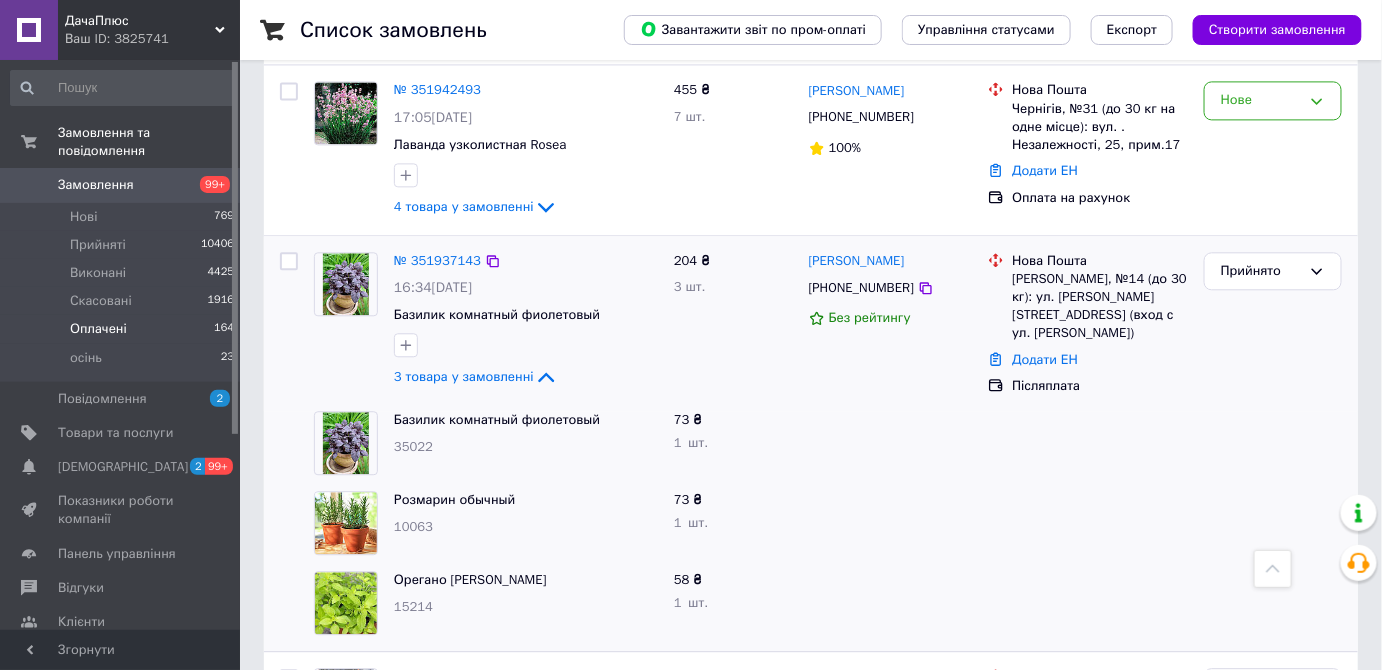 click on "Оплачені" at bounding box center [98, 329] 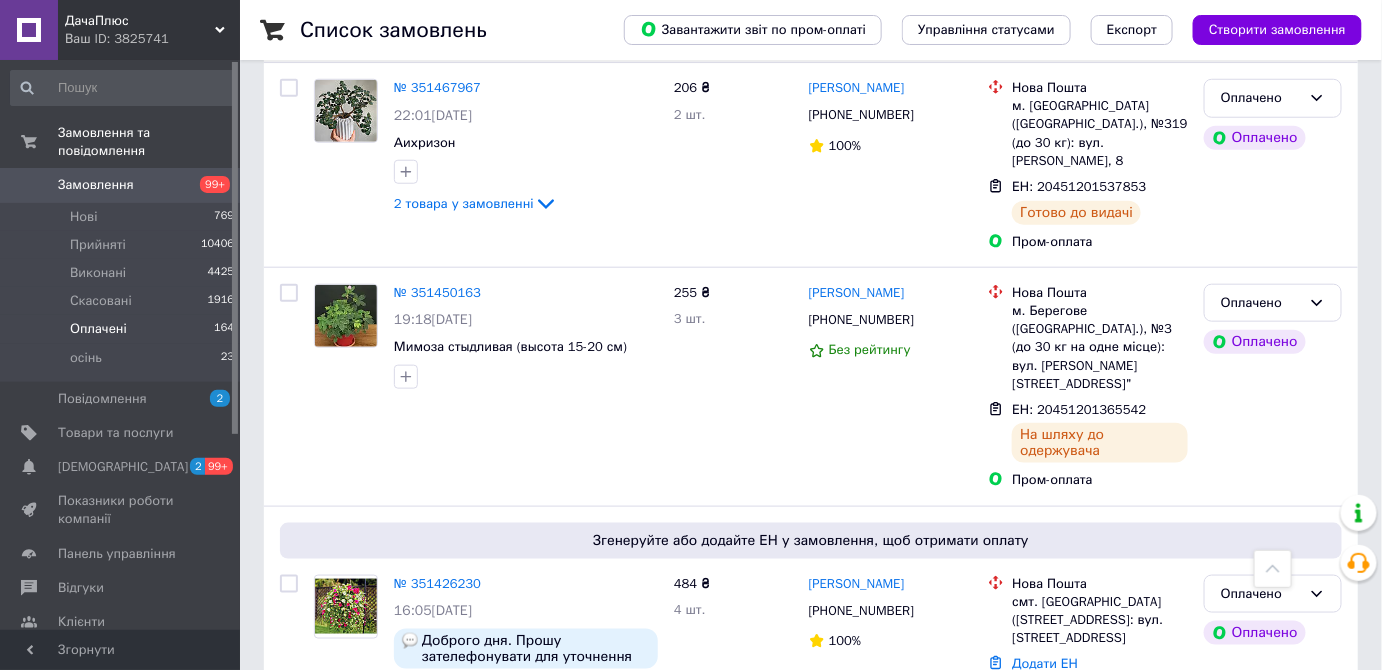 scroll, scrollTop: 3181, scrollLeft: 0, axis: vertical 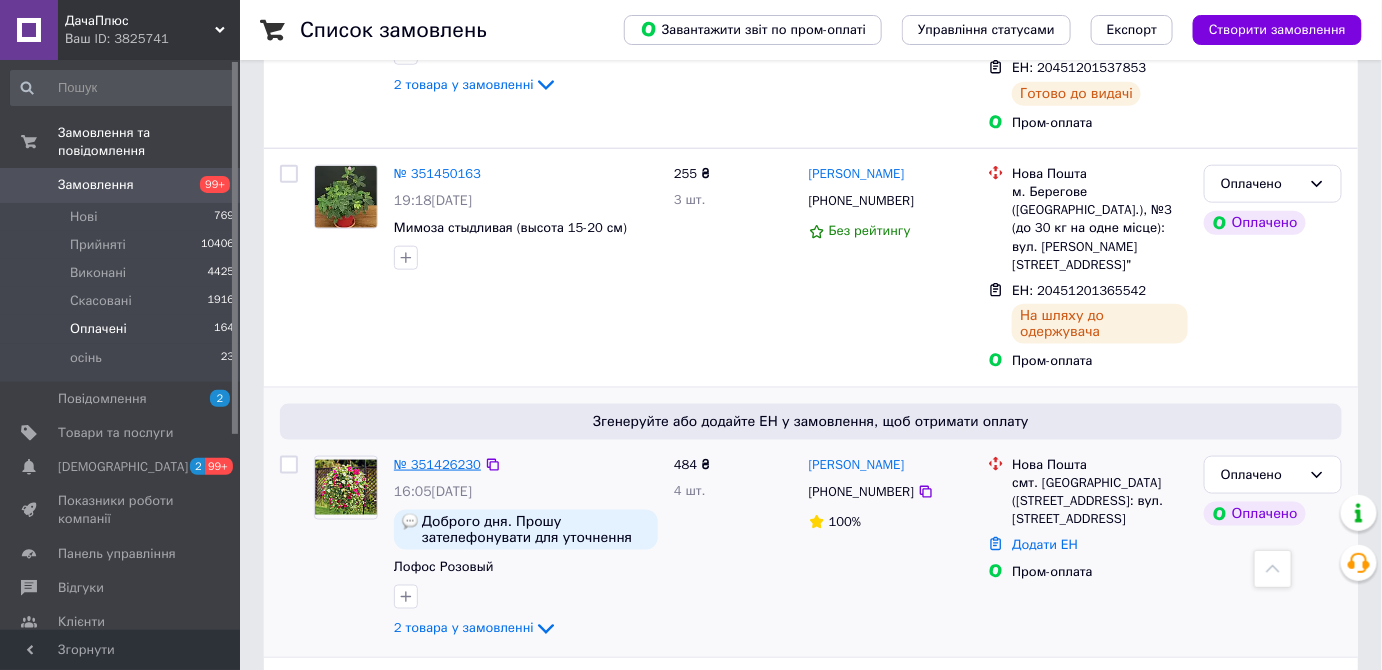 click on "№ 351426230" at bounding box center (437, 464) 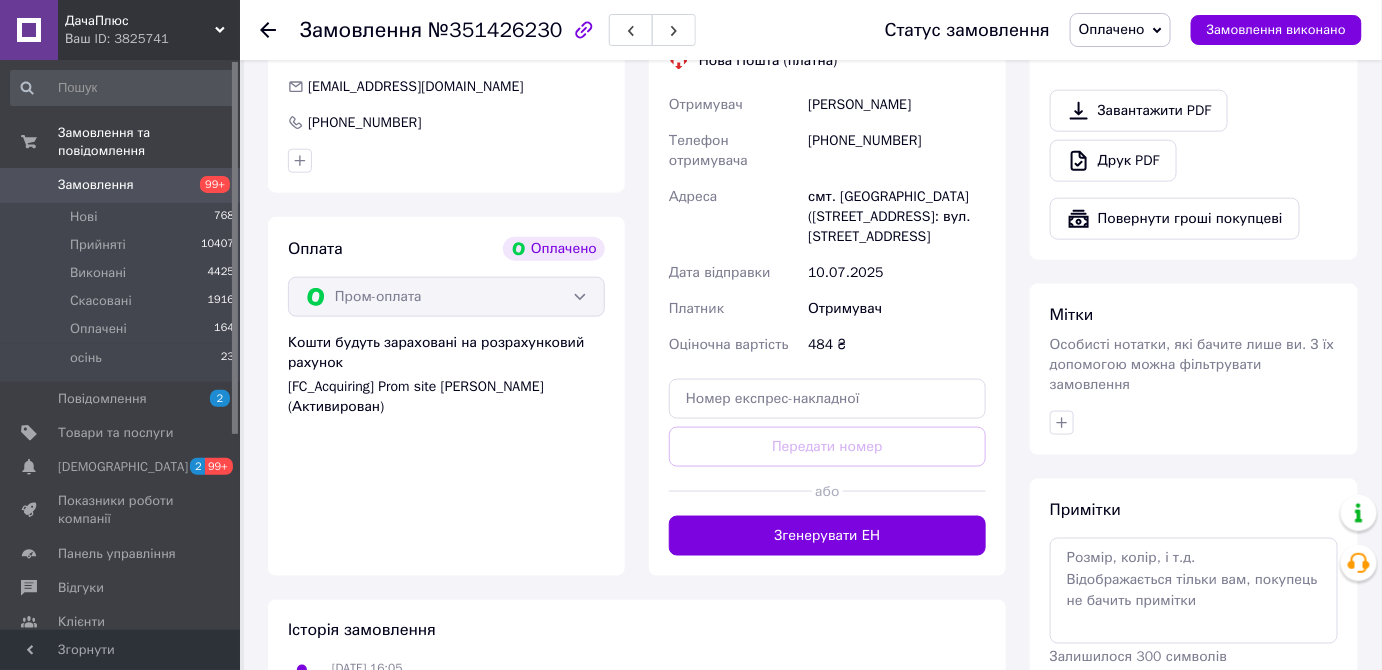 scroll, scrollTop: 560, scrollLeft: 0, axis: vertical 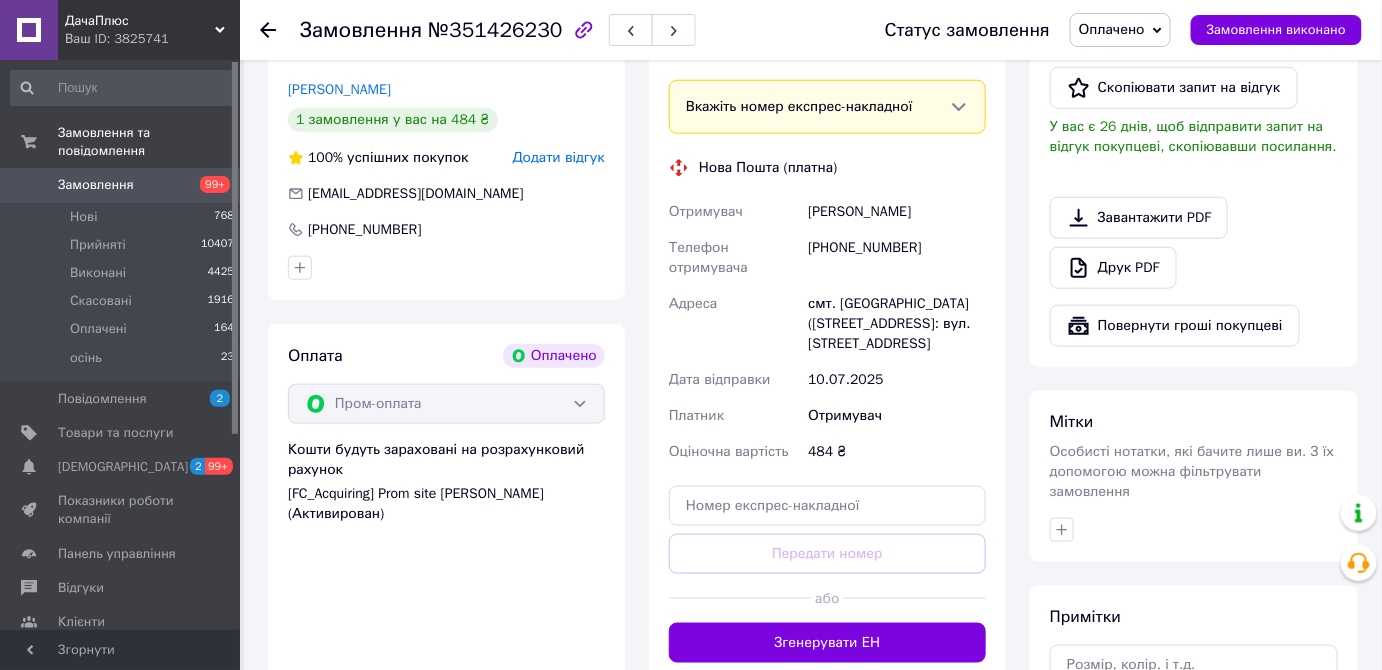 click on "[PHONE_NUMBER]" at bounding box center (897, 258) 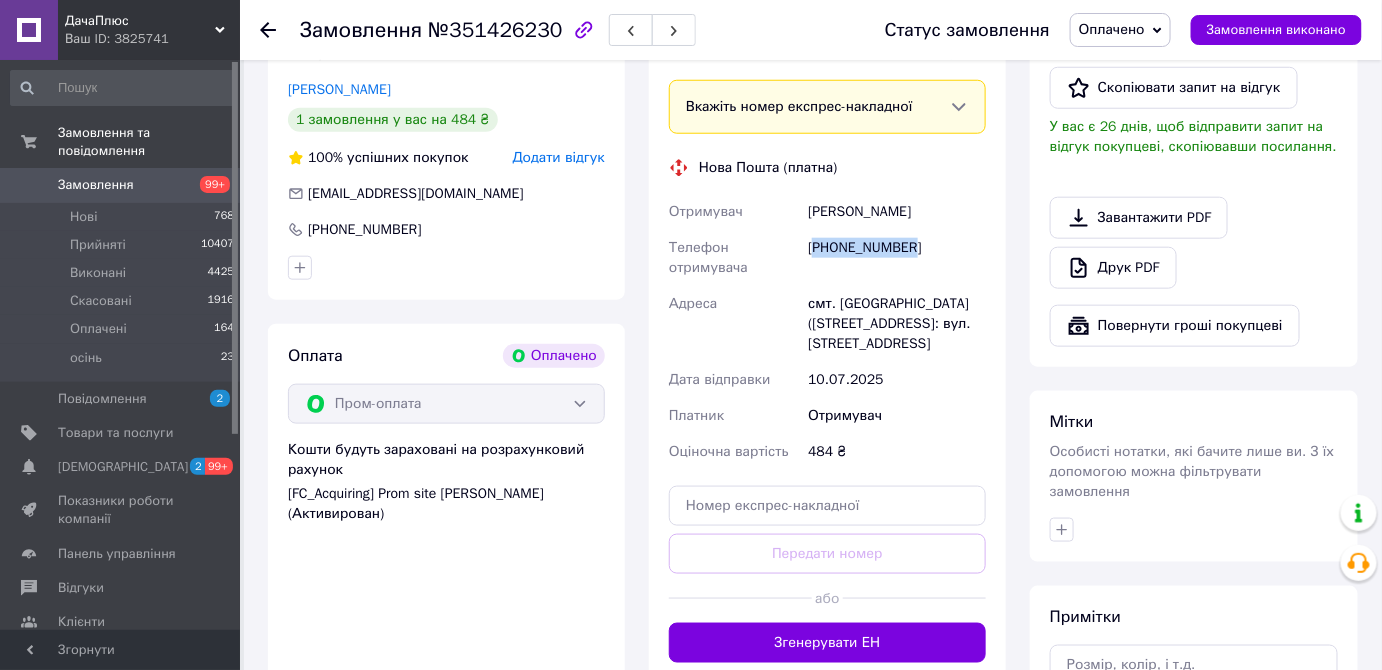 click on "[PHONE_NUMBER]" at bounding box center [897, 258] 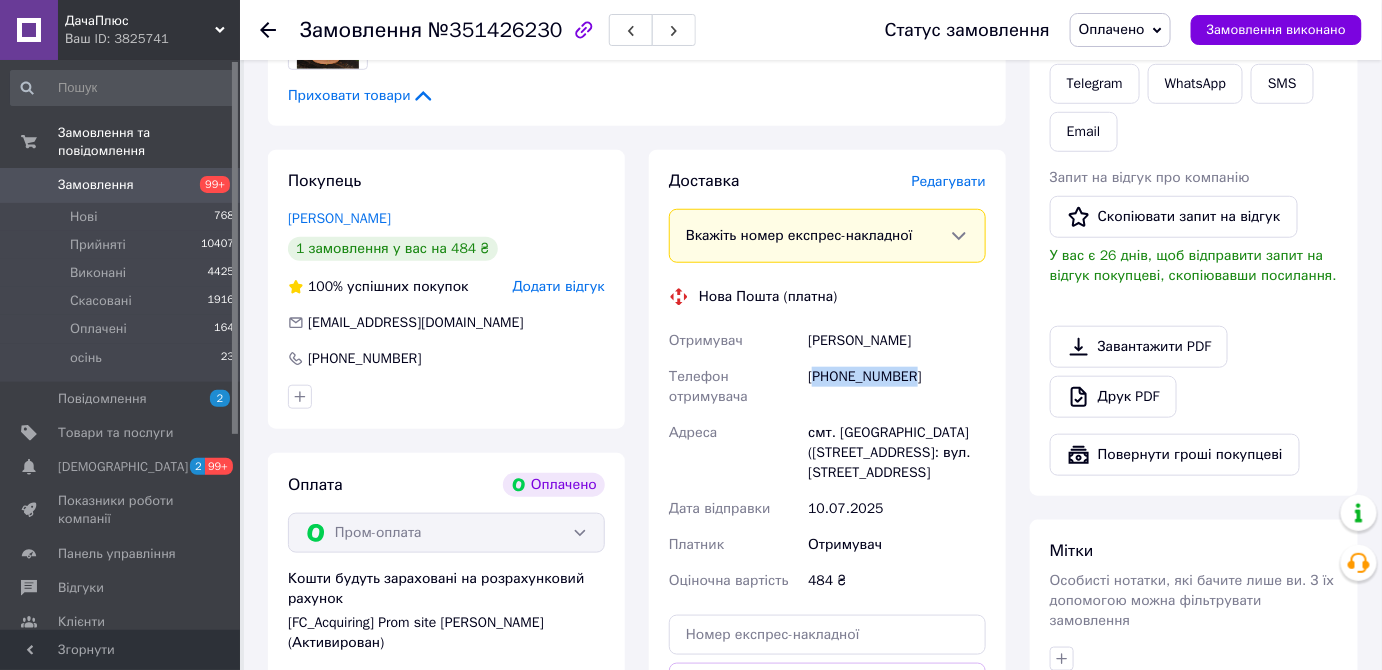 scroll, scrollTop: 545, scrollLeft: 0, axis: vertical 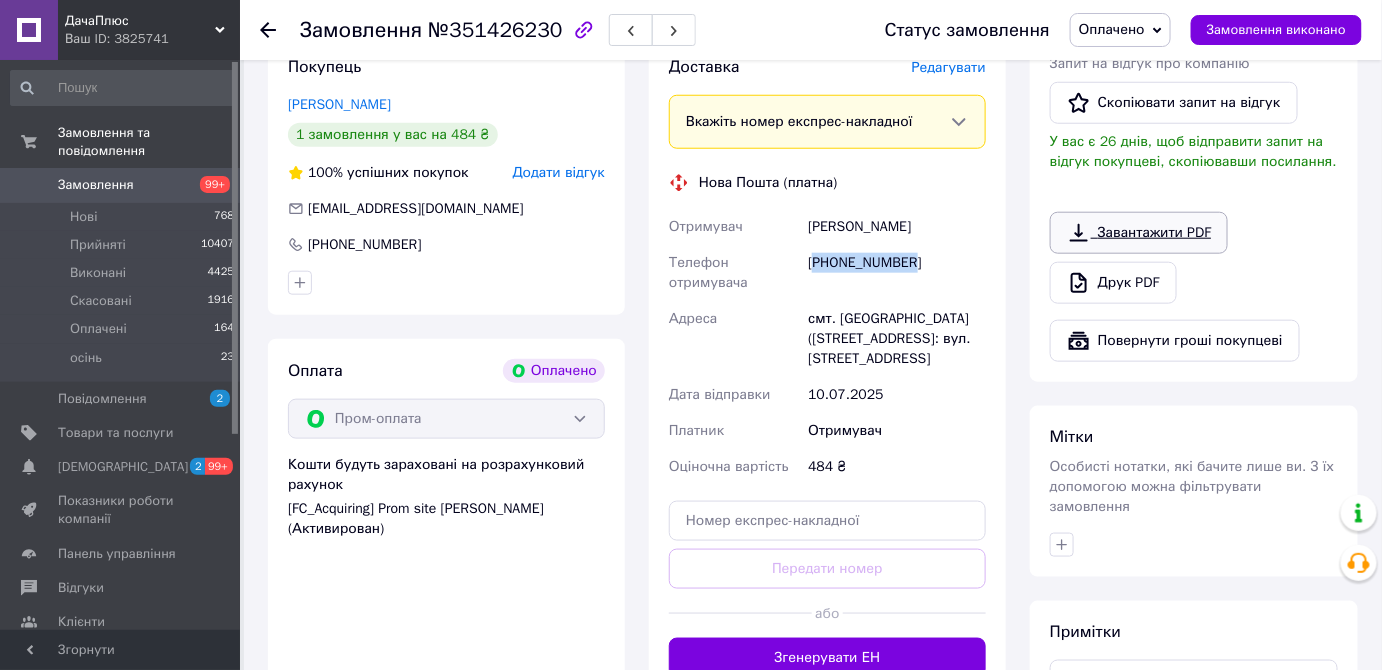 click on "Завантажити PDF" at bounding box center (1139, 233) 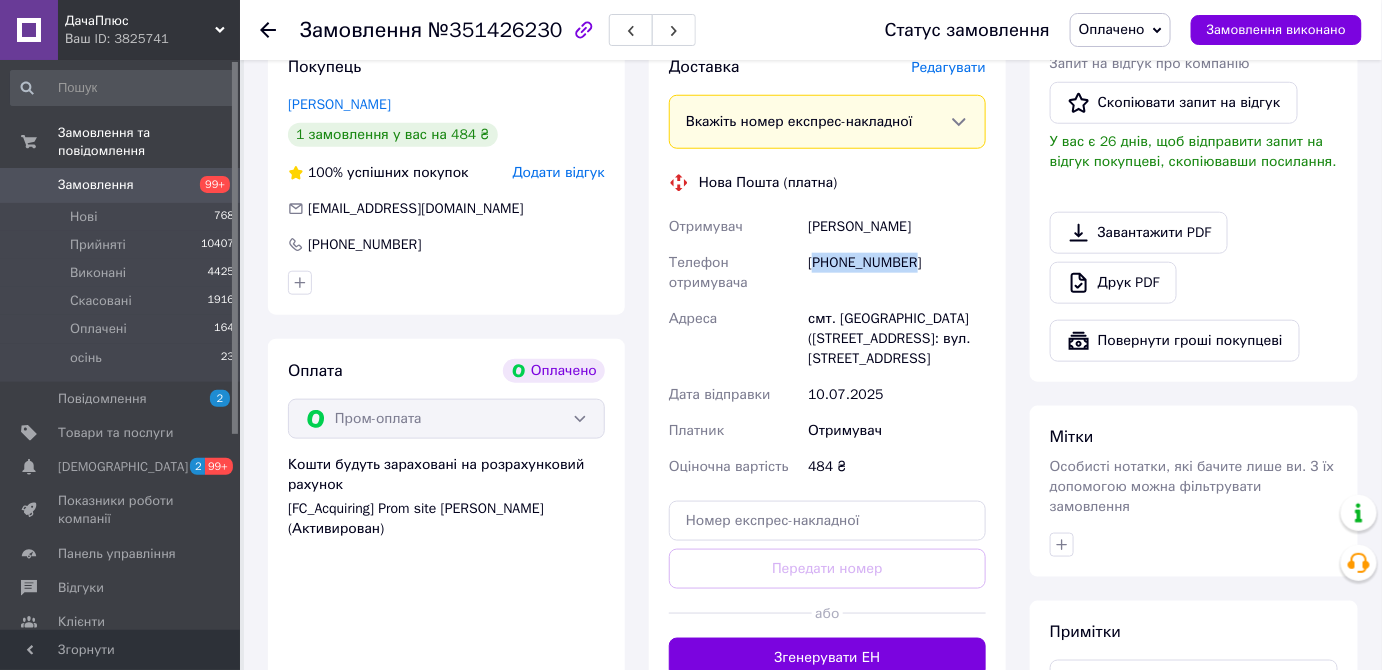 click on "Замовлення" at bounding box center (96, 185) 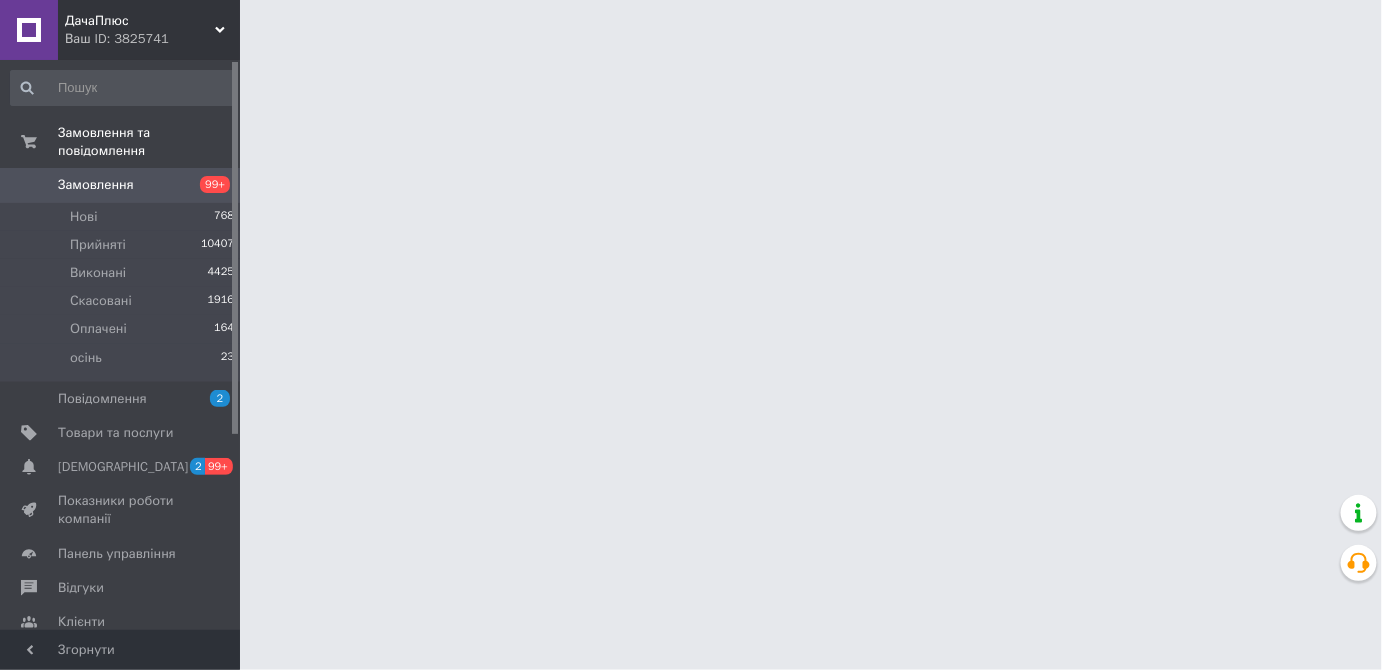 scroll, scrollTop: 0, scrollLeft: 0, axis: both 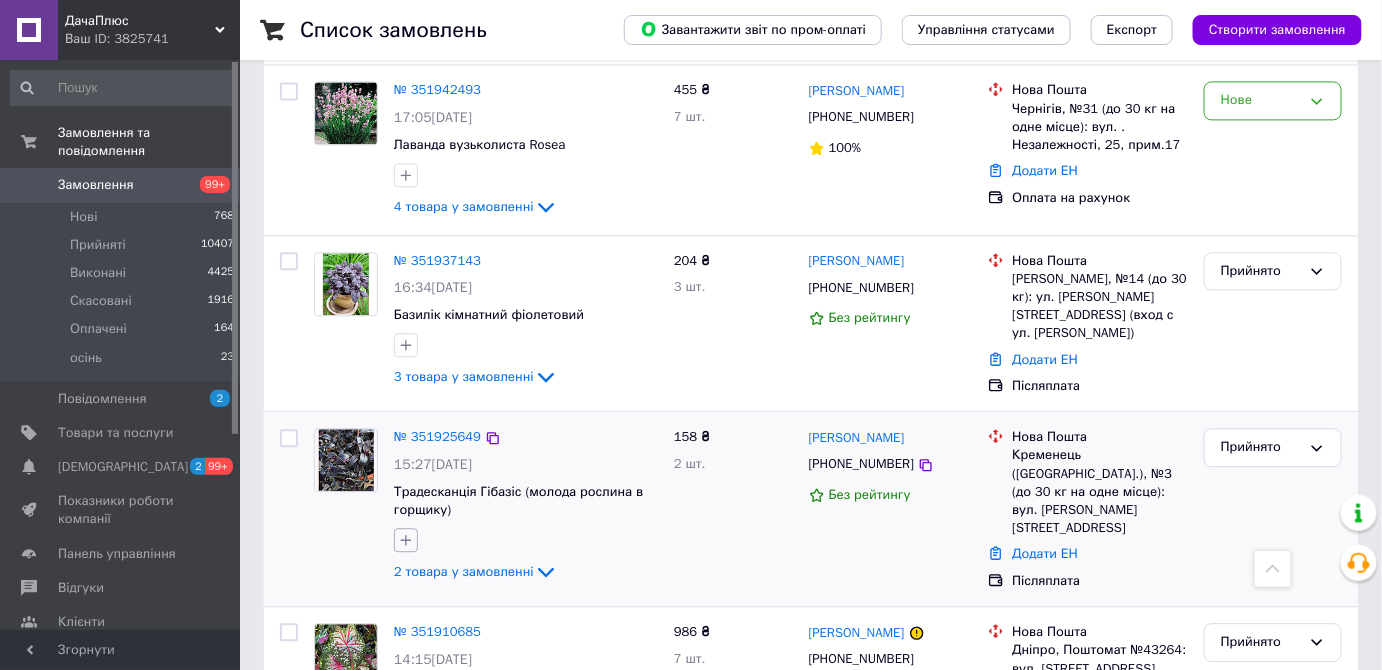 click 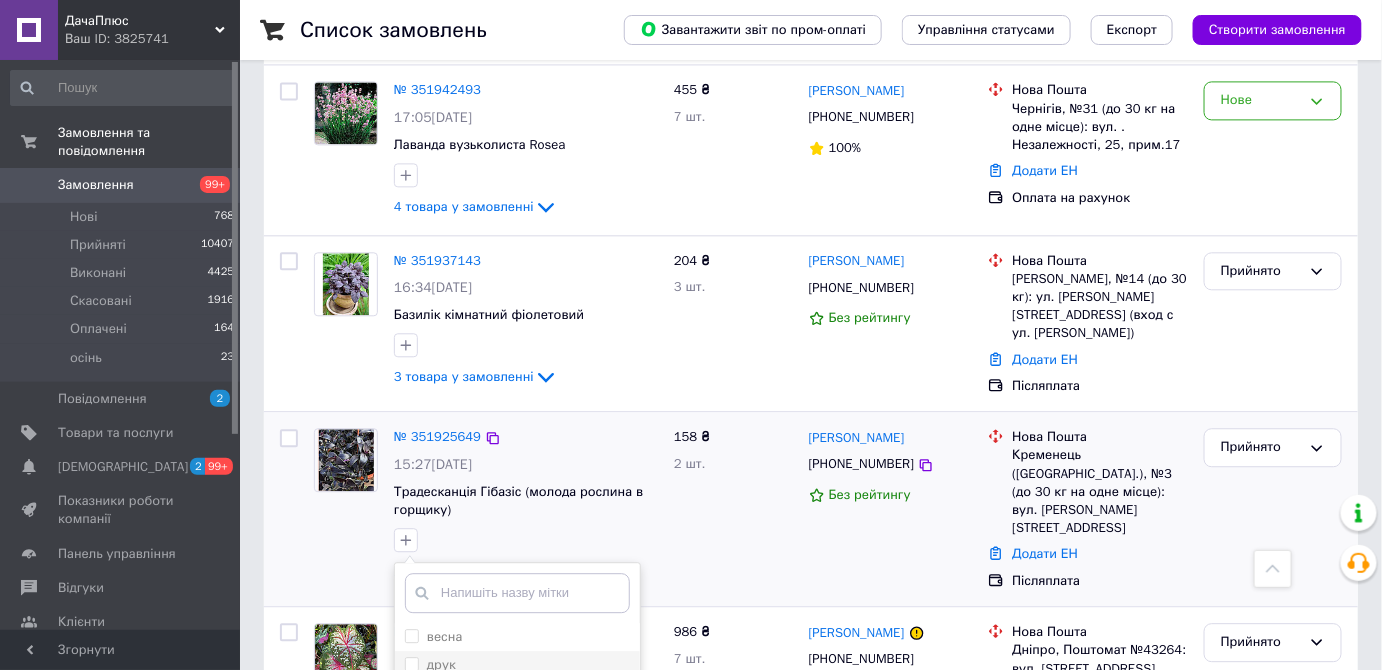 click on "друк" at bounding box center (441, 664) 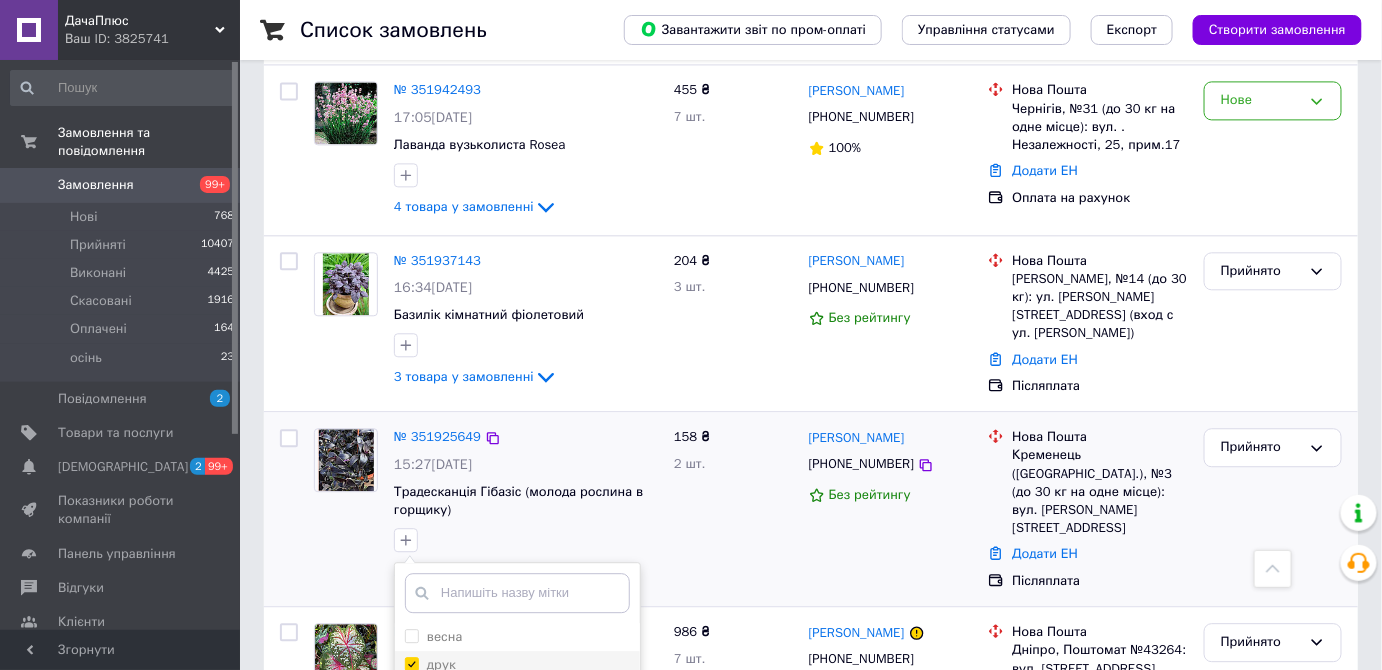 checkbox on "true" 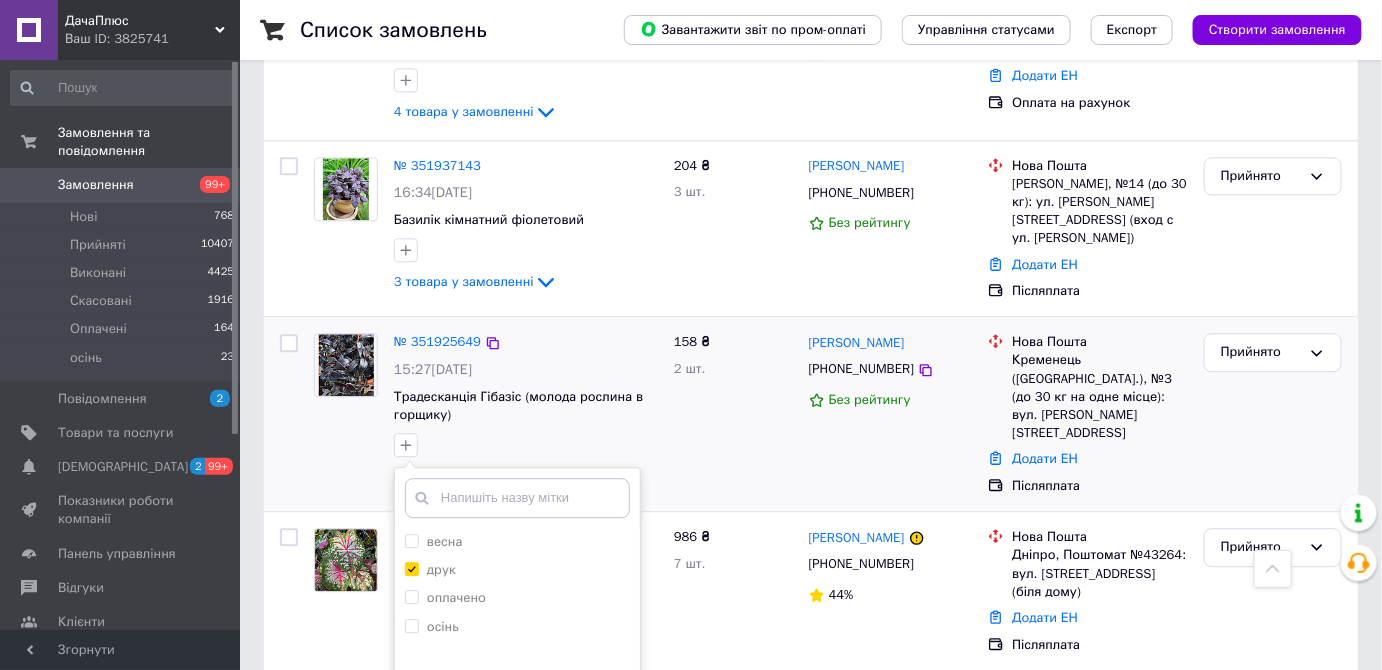scroll, scrollTop: 1636, scrollLeft: 0, axis: vertical 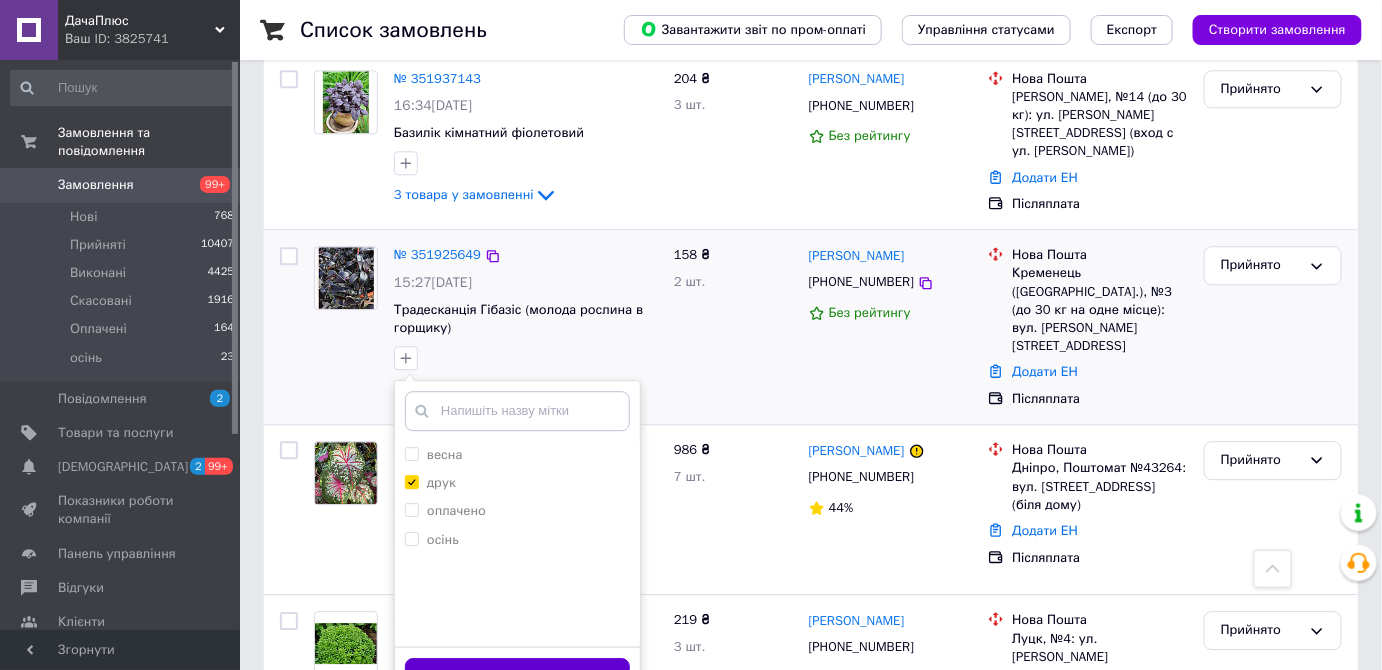 click on "Додати мітку" at bounding box center [517, 677] 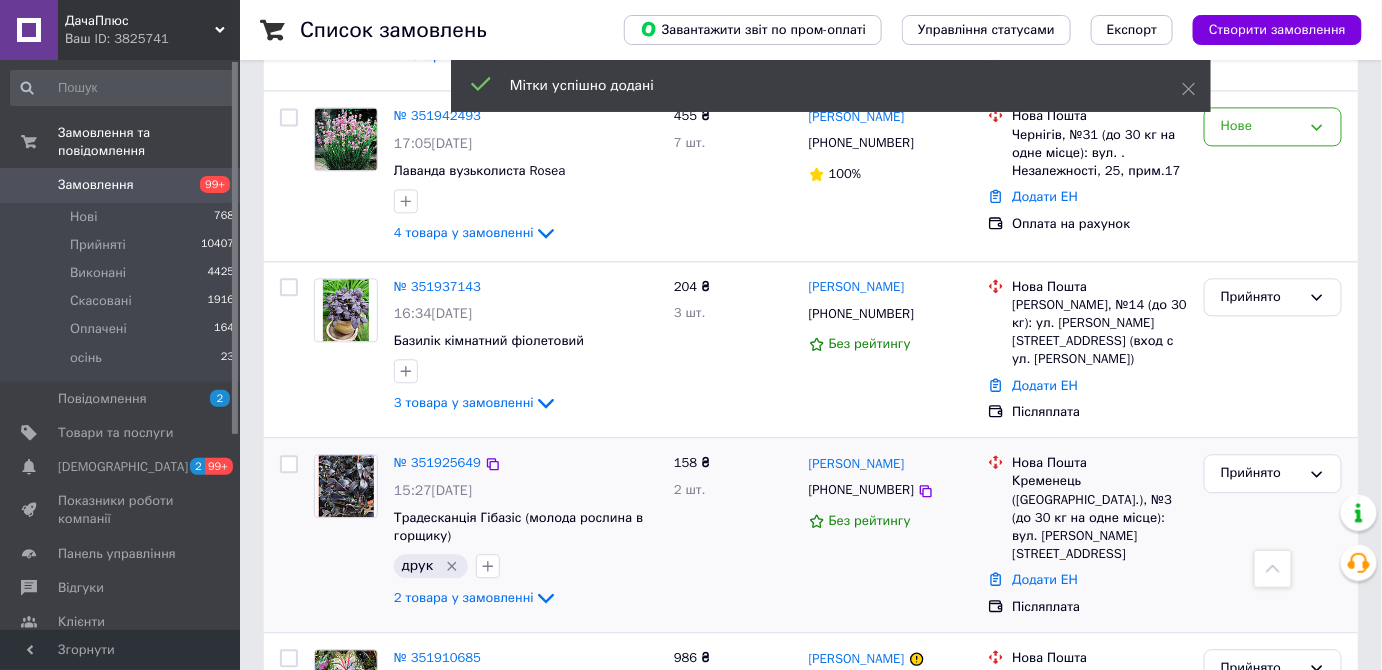 scroll, scrollTop: 1272, scrollLeft: 0, axis: vertical 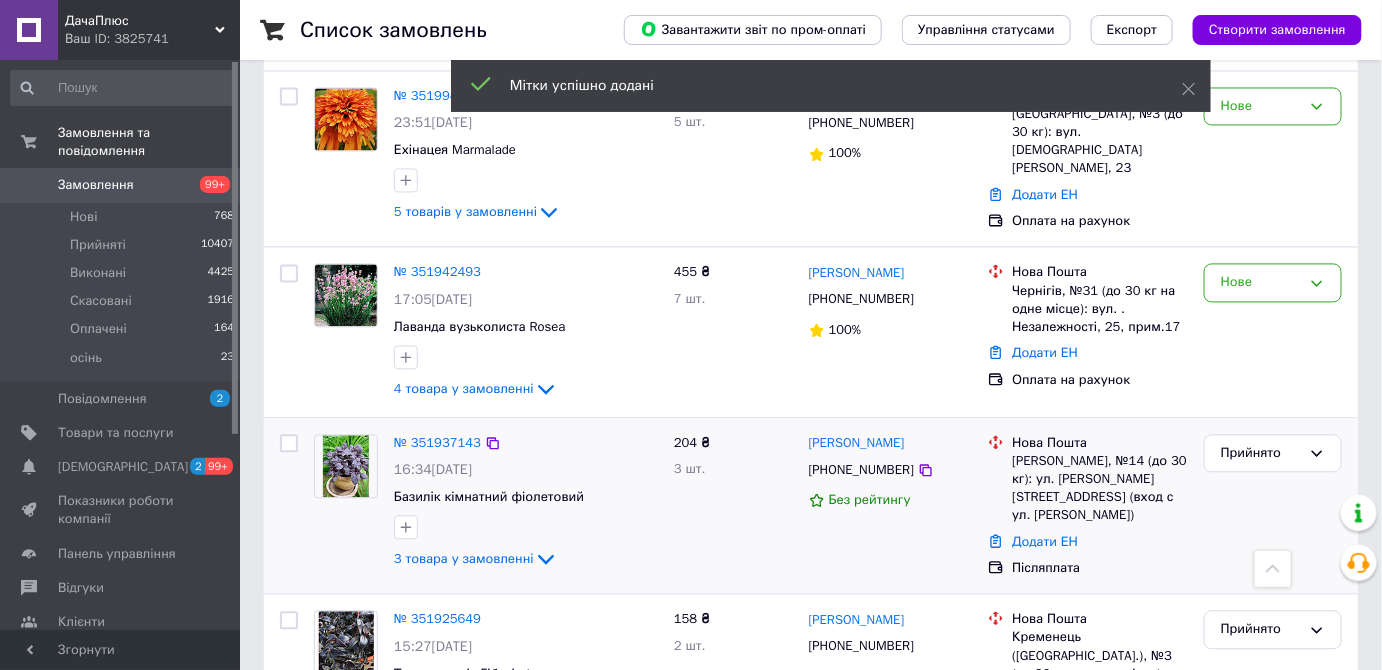 click at bounding box center [289, 443] 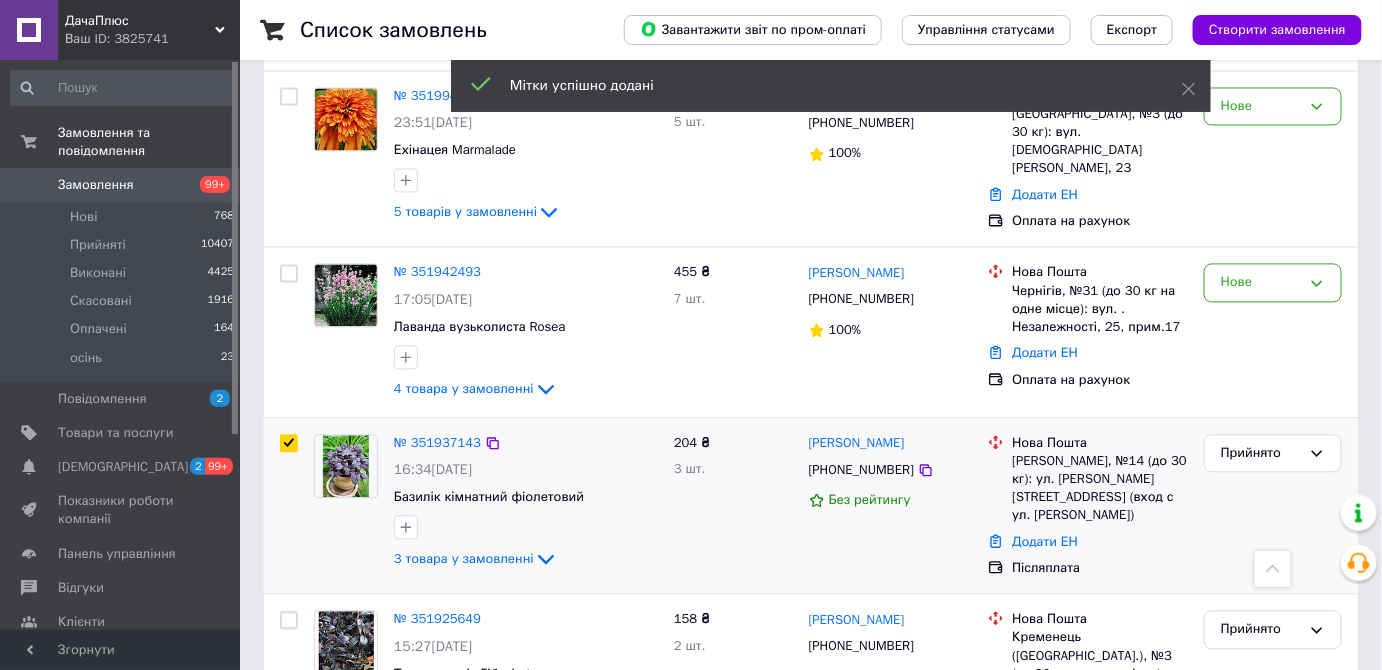 checkbox on "true" 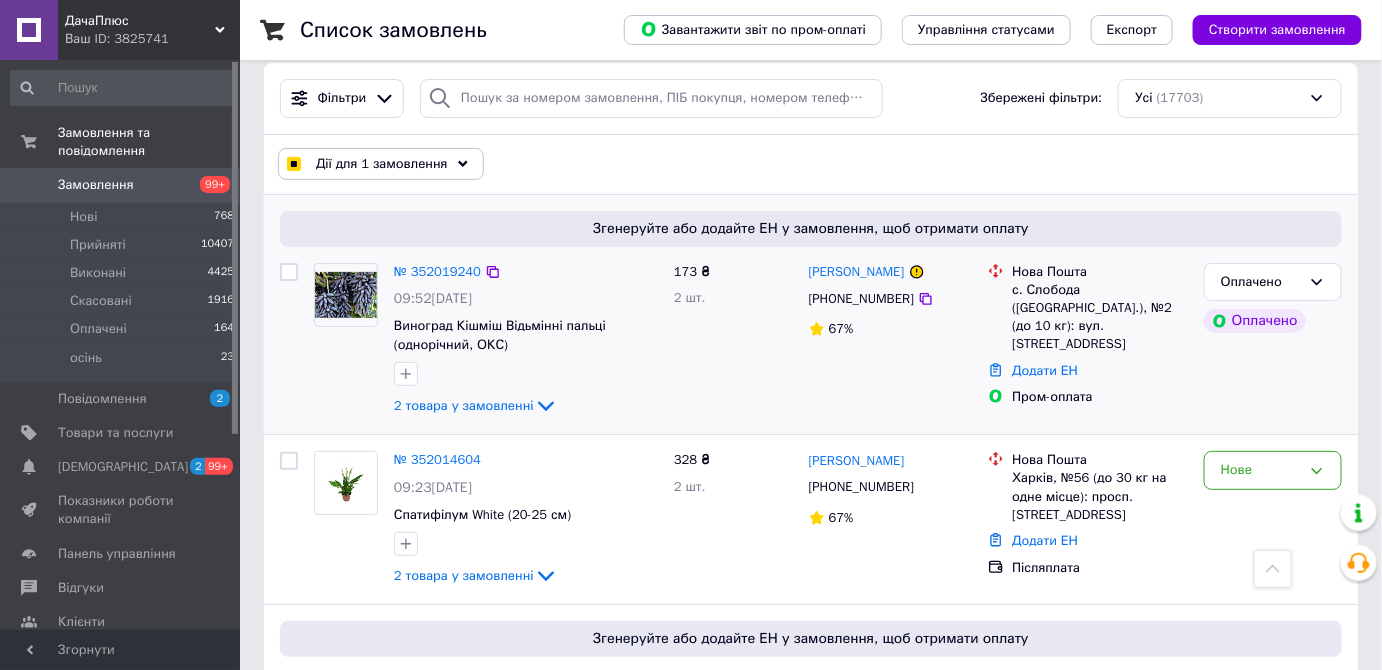 scroll, scrollTop: 0, scrollLeft: 0, axis: both 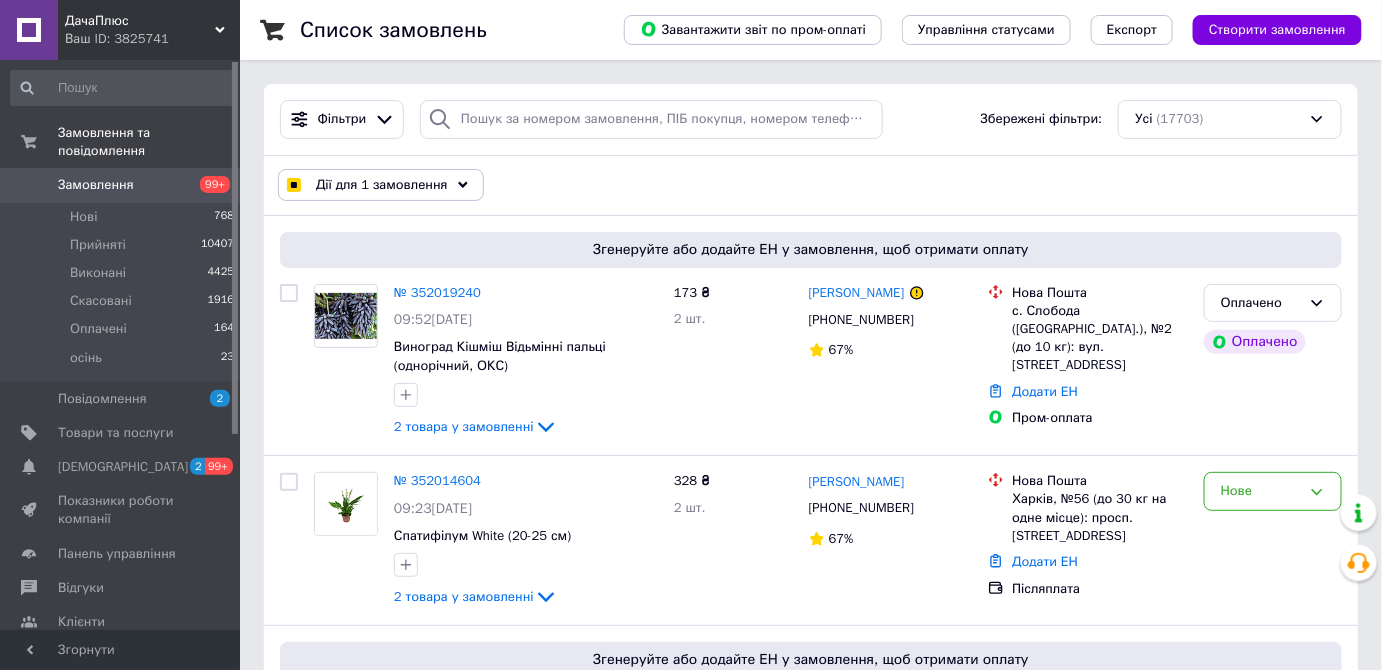click on "Дії для 1 замовлення Вибрати все 17703 замовлень Вибрані всі 17703 замовлень Скасувати вибрані Змінити статус Додати мітку Видалити мітку Друк замовлень Експорт замовлень" at bounding box center (811, 185) 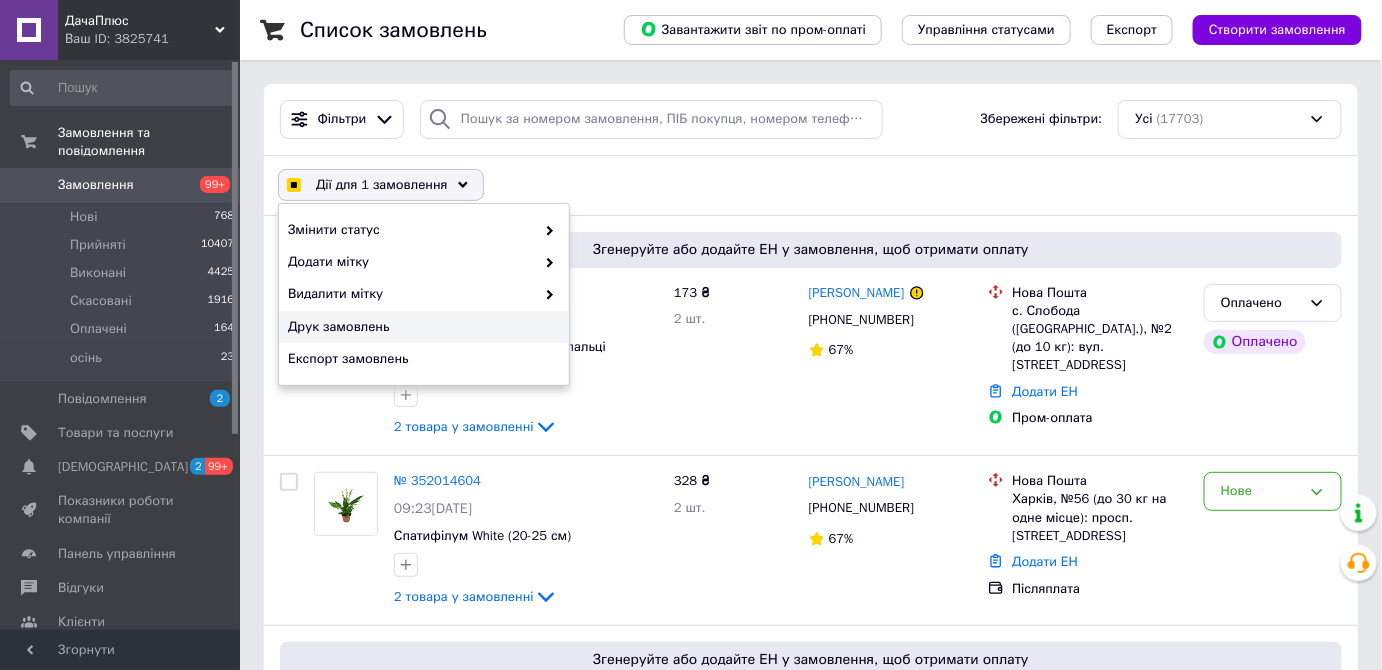 click on "Друк замовлень" at bounding box center [421, 327] 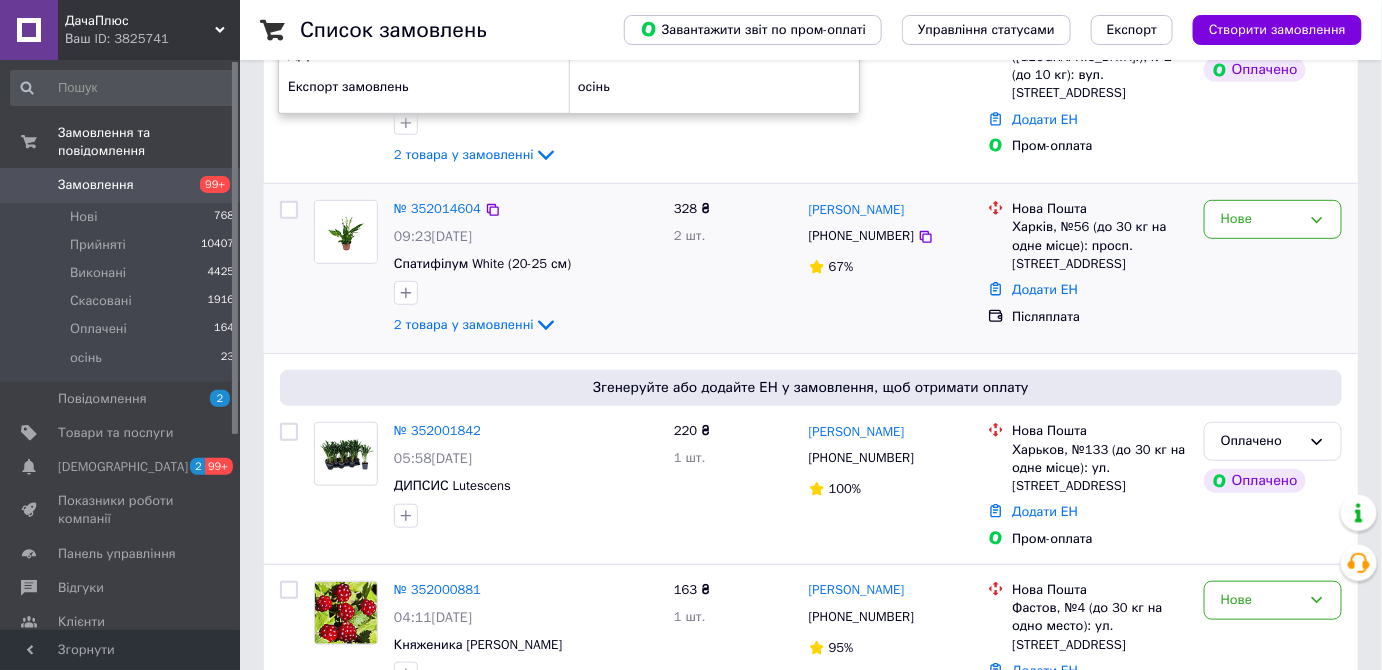 checkbox on "true" 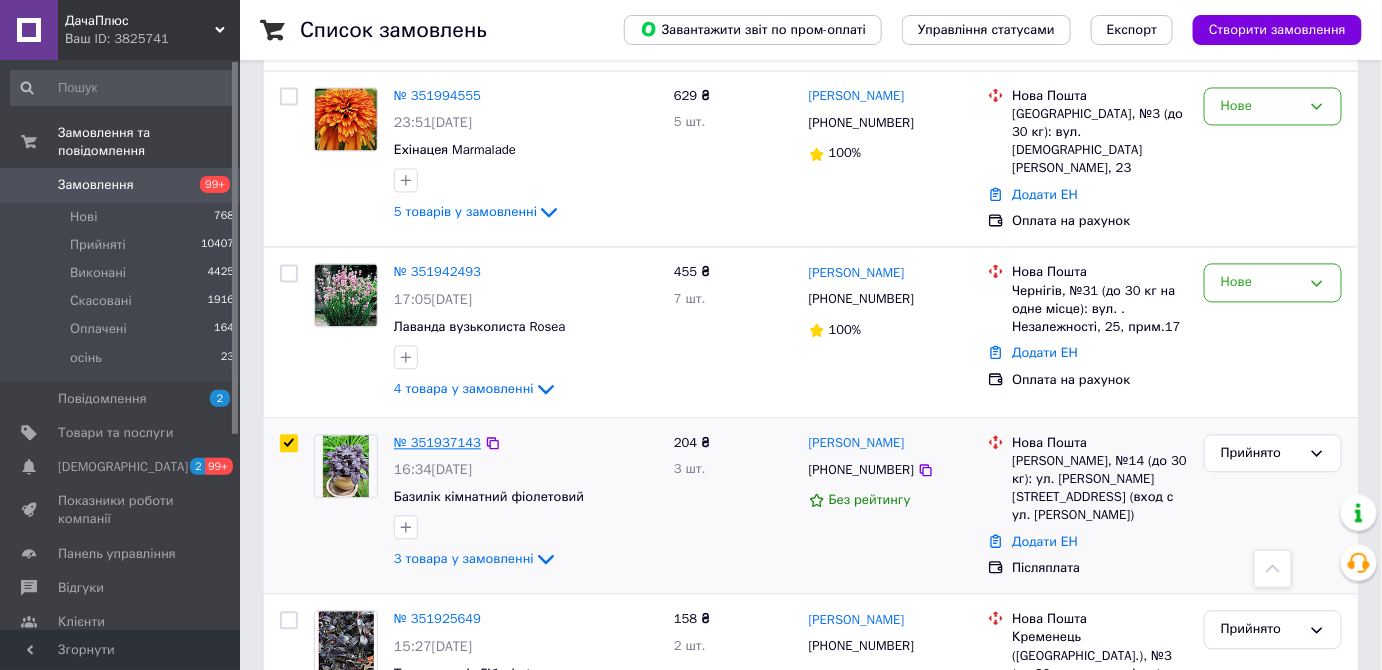 click on "№ 351937143" at bounding box center [437, 442] 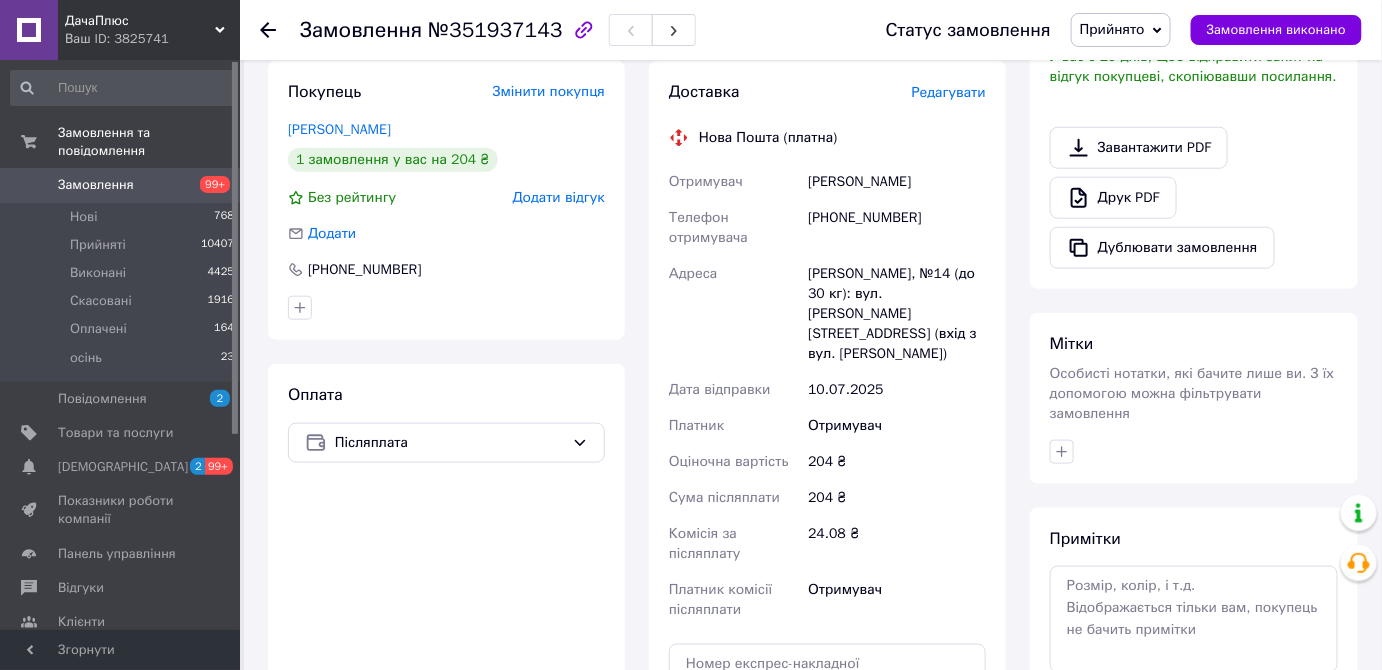 scroll, scrollTop: 281, scrollLeft: 0, axis: vertical 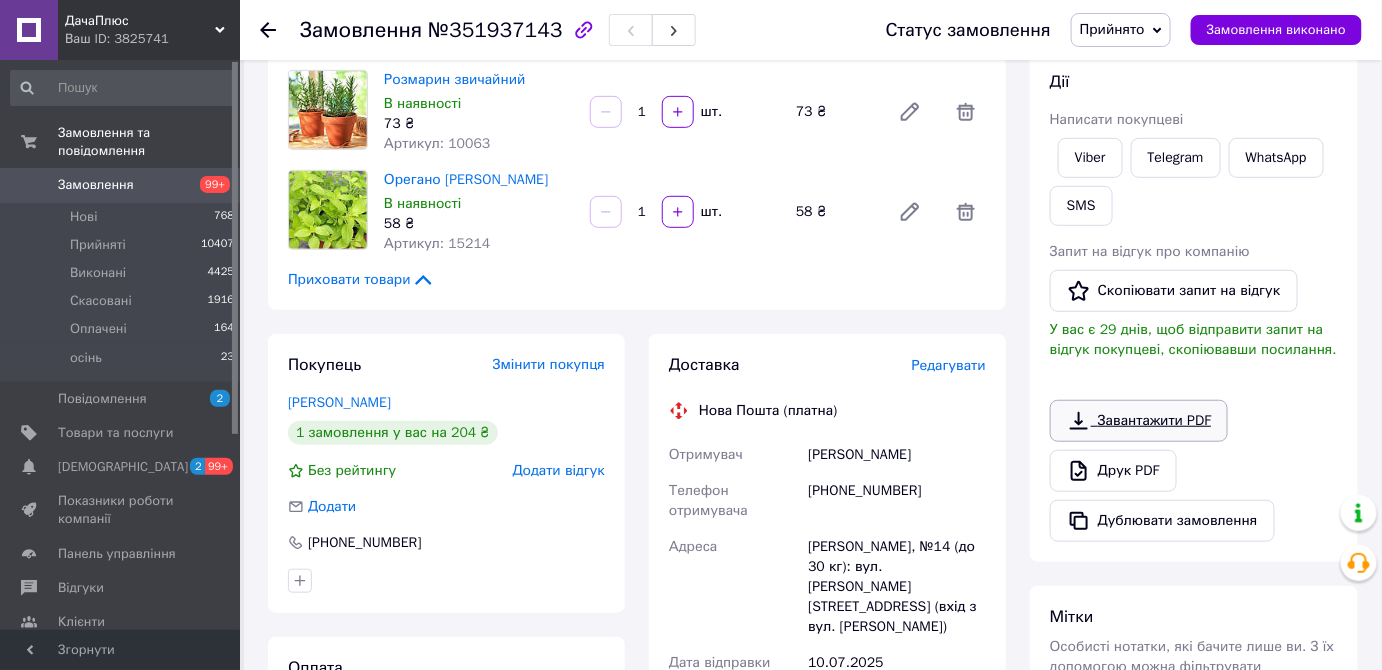 click on "Завантажити PDF" at bounding box center [1139, 421] 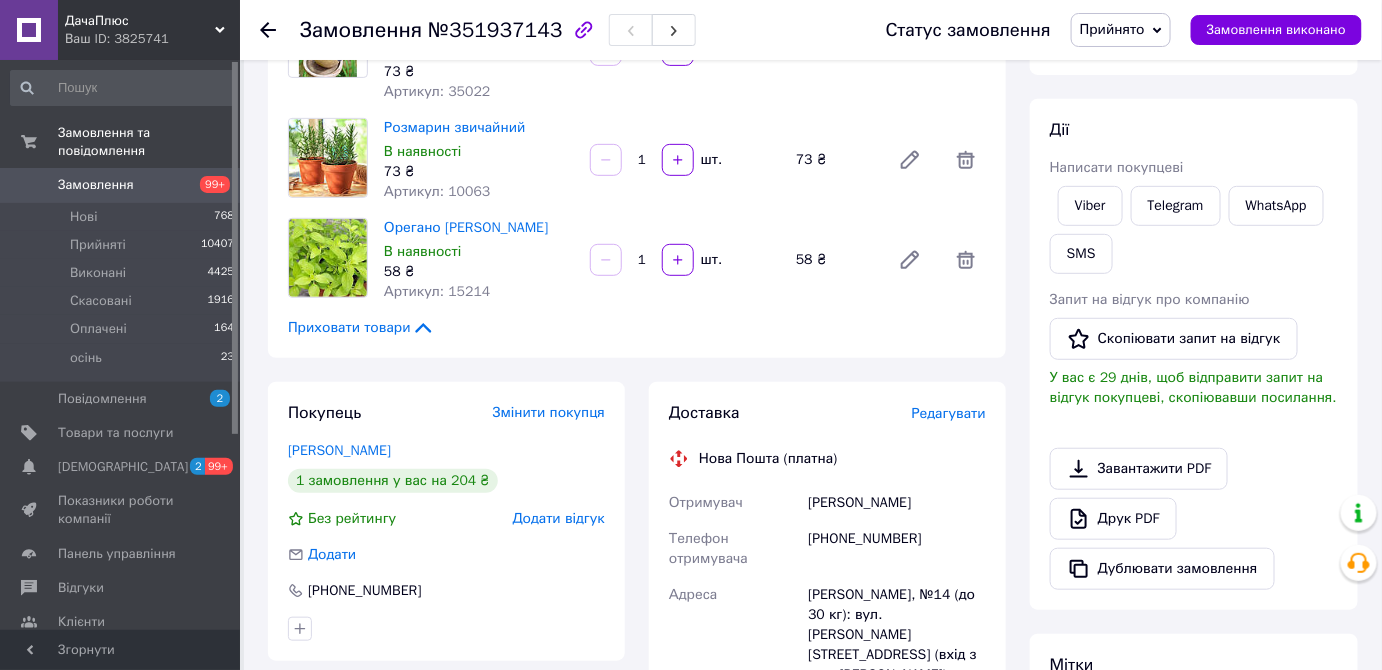 scroll, scrollTop: 190, scrollLeft: 0, axis: vertical 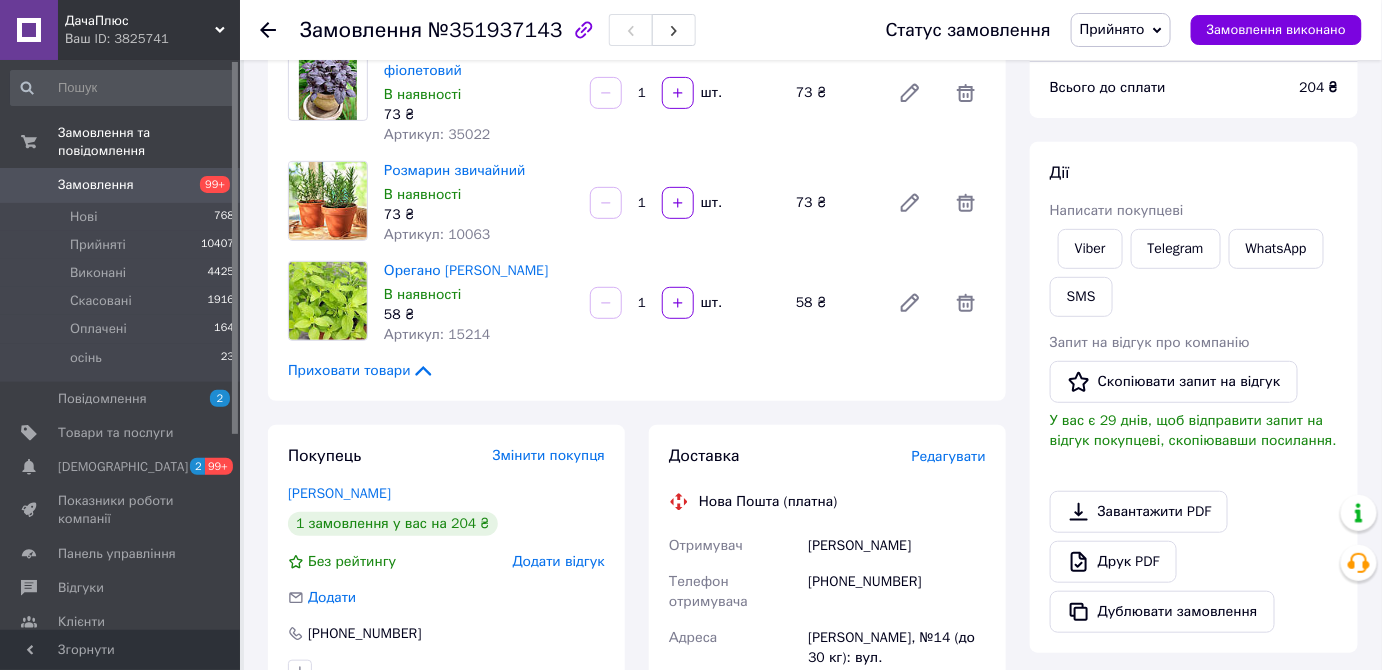click on "Замовлення" at bounding box center (121, 185) 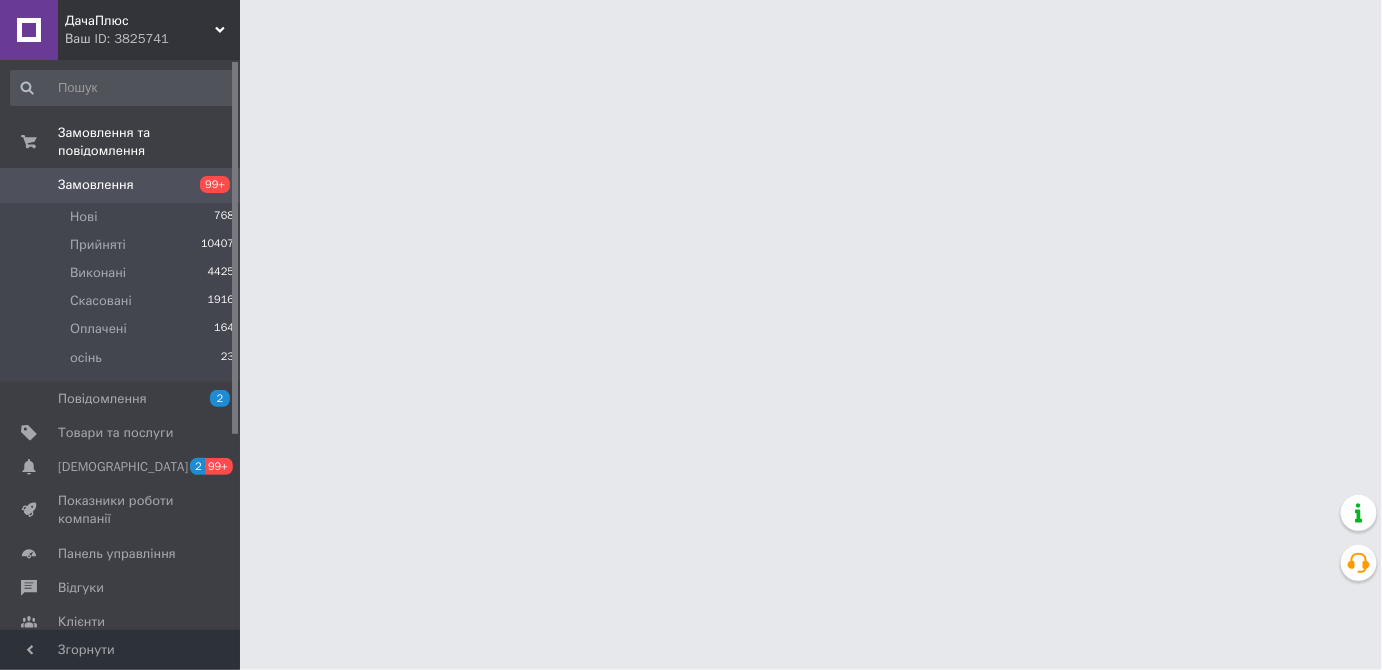 scroll, scrollTop: 0, scrollLeft: 0, axis: both 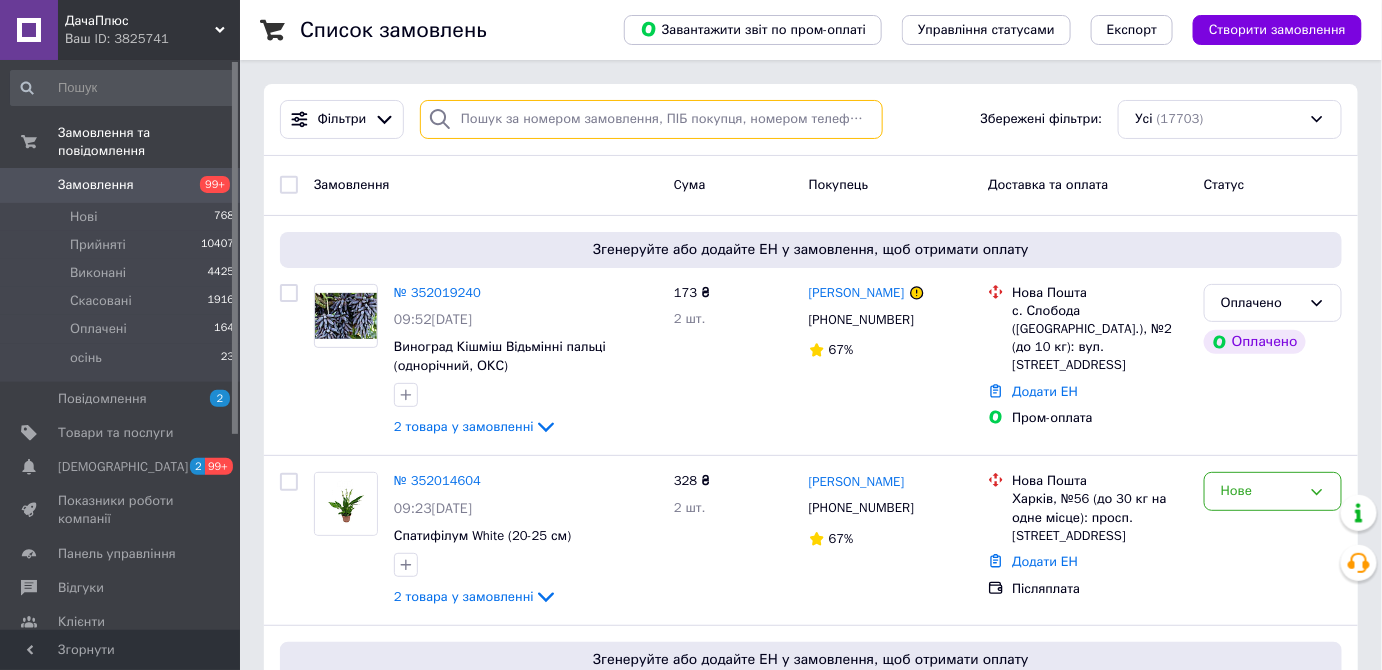 click at bounding box center (651, 119) 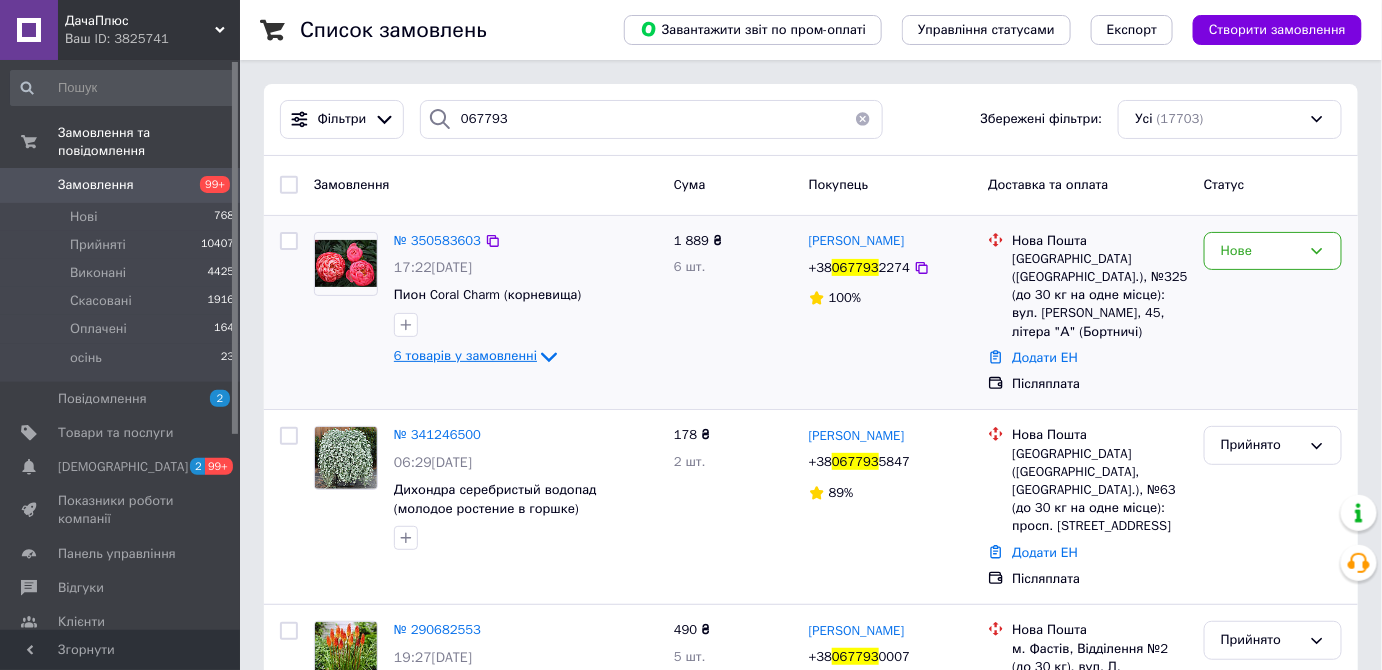 click on "6 товарів у замовленні" at bounding box center [465, 355] 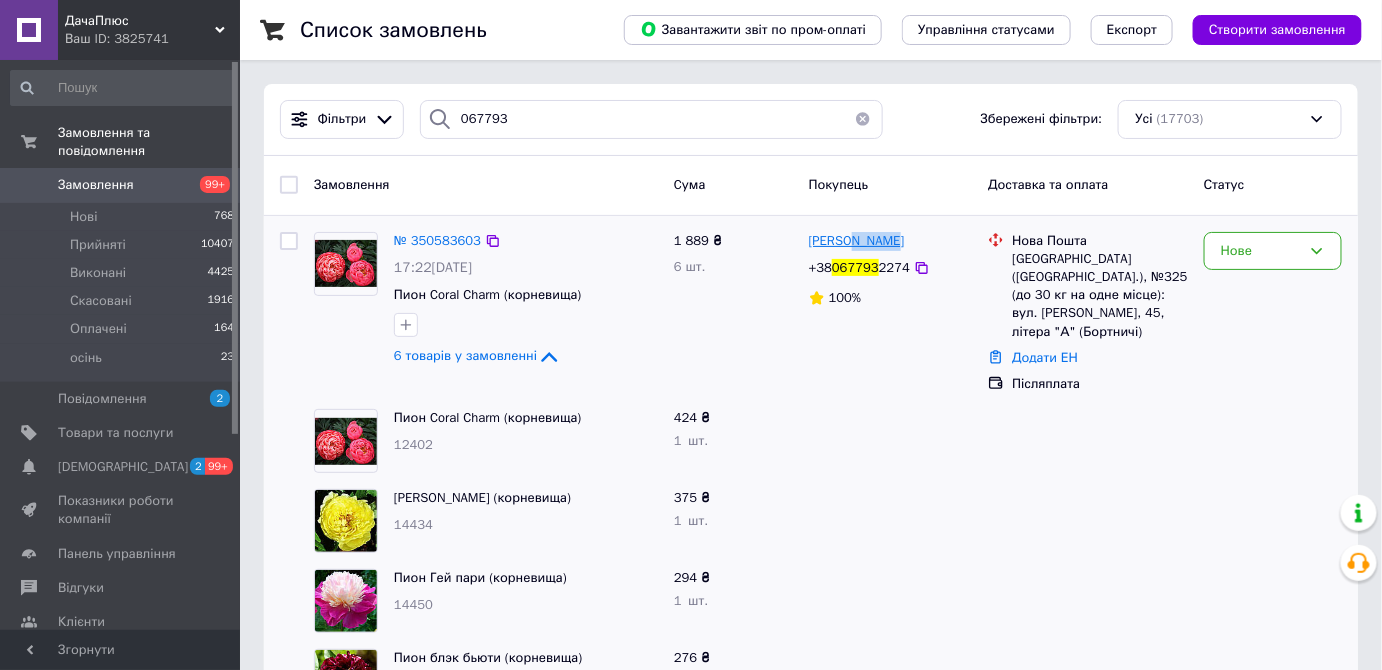 drag, startPoint x: 899, startPoint y: 240, endPoint x: 854, endPoint y: 240, distance: 45 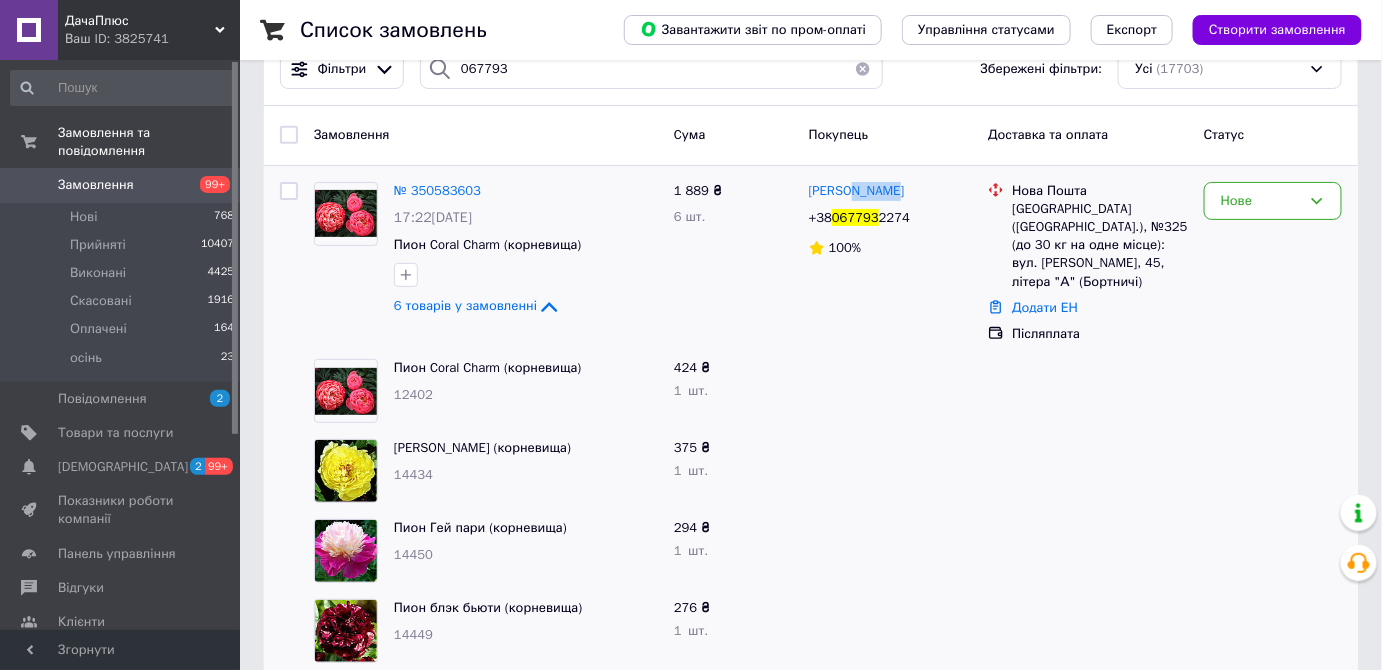scroll, scrollTop: 0, scrollLeft: 0, axis: both 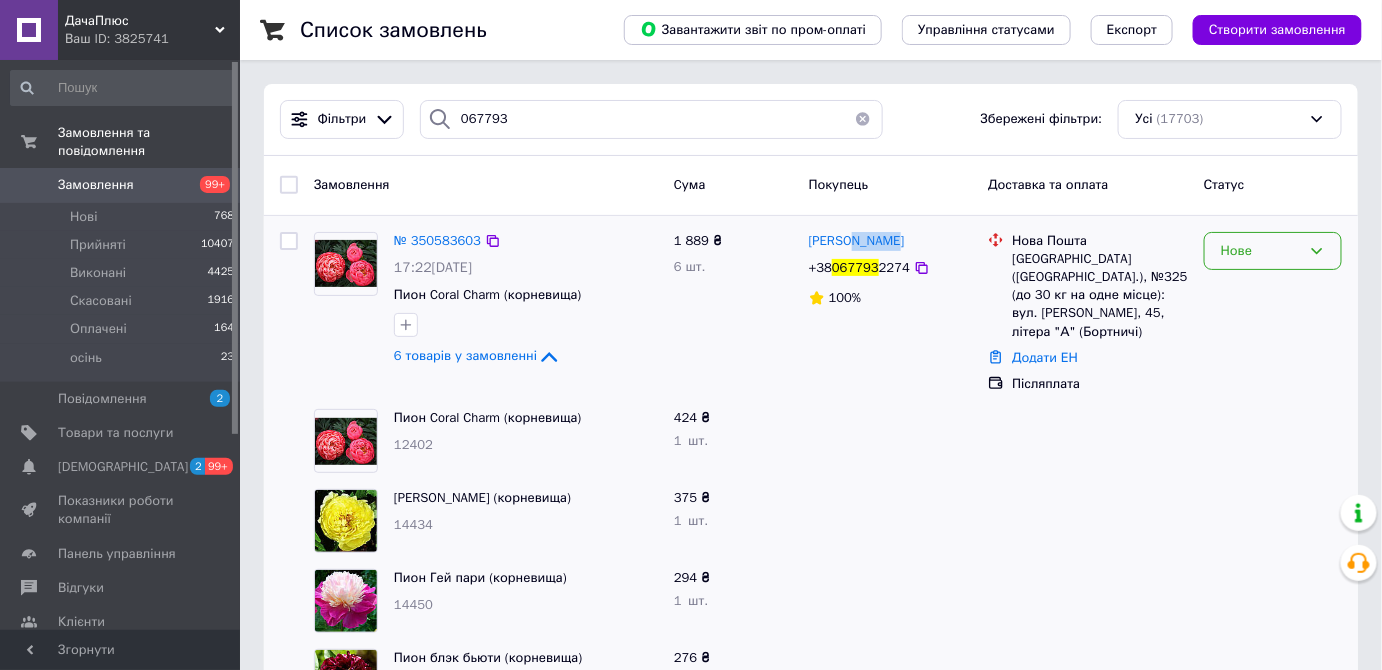 click on "Нове" at bounding box center [1261, 251] 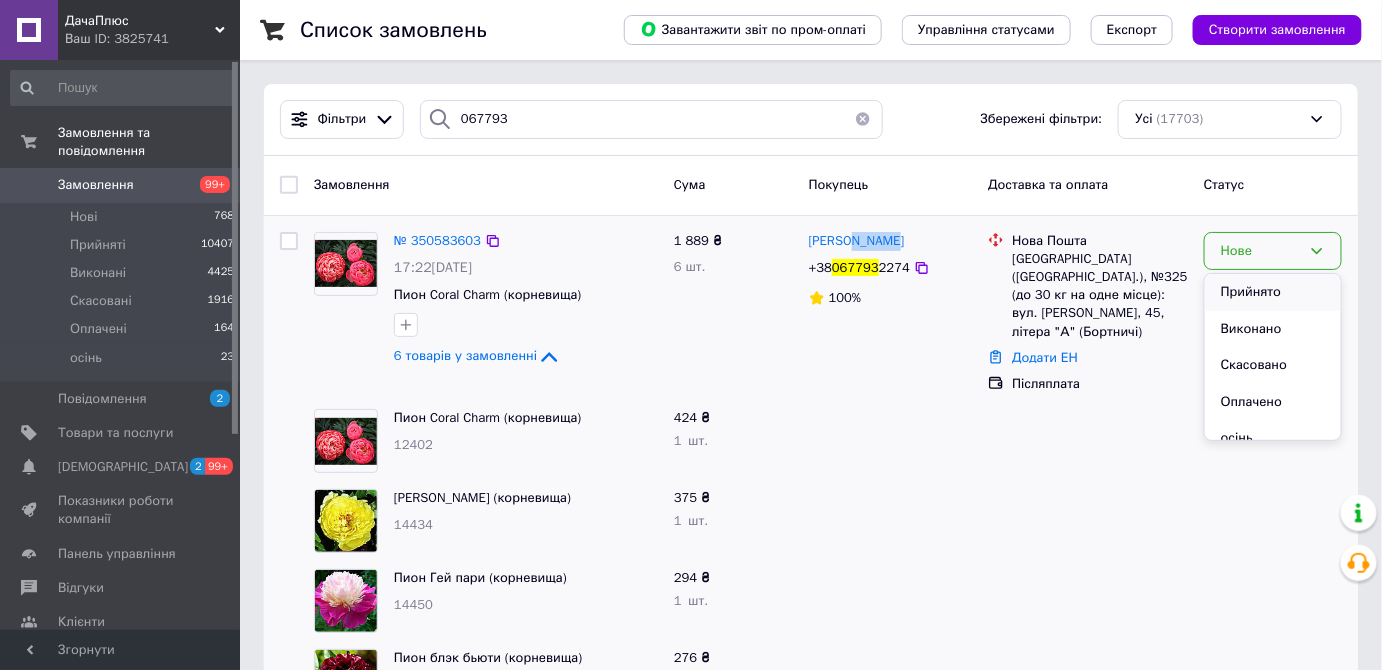 click on "Прийнято" at bounding box center (1273, 292) 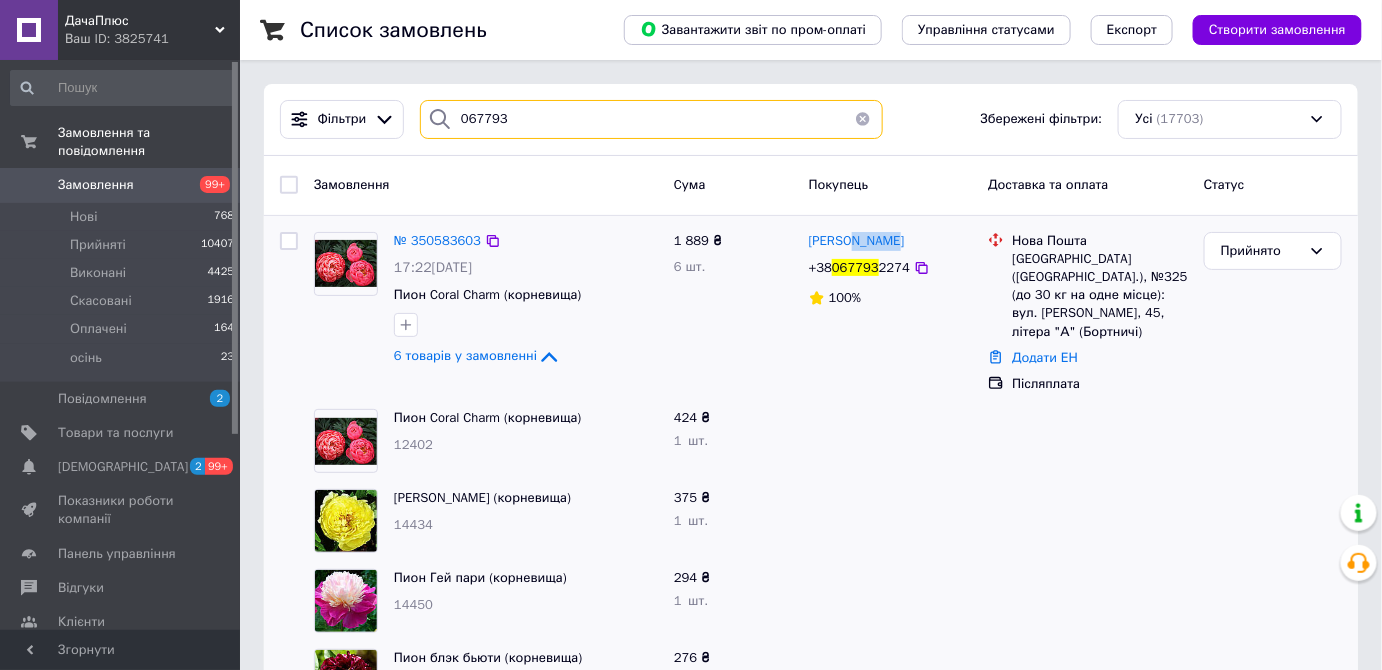click on "067793" at bounding box center [651, 119] 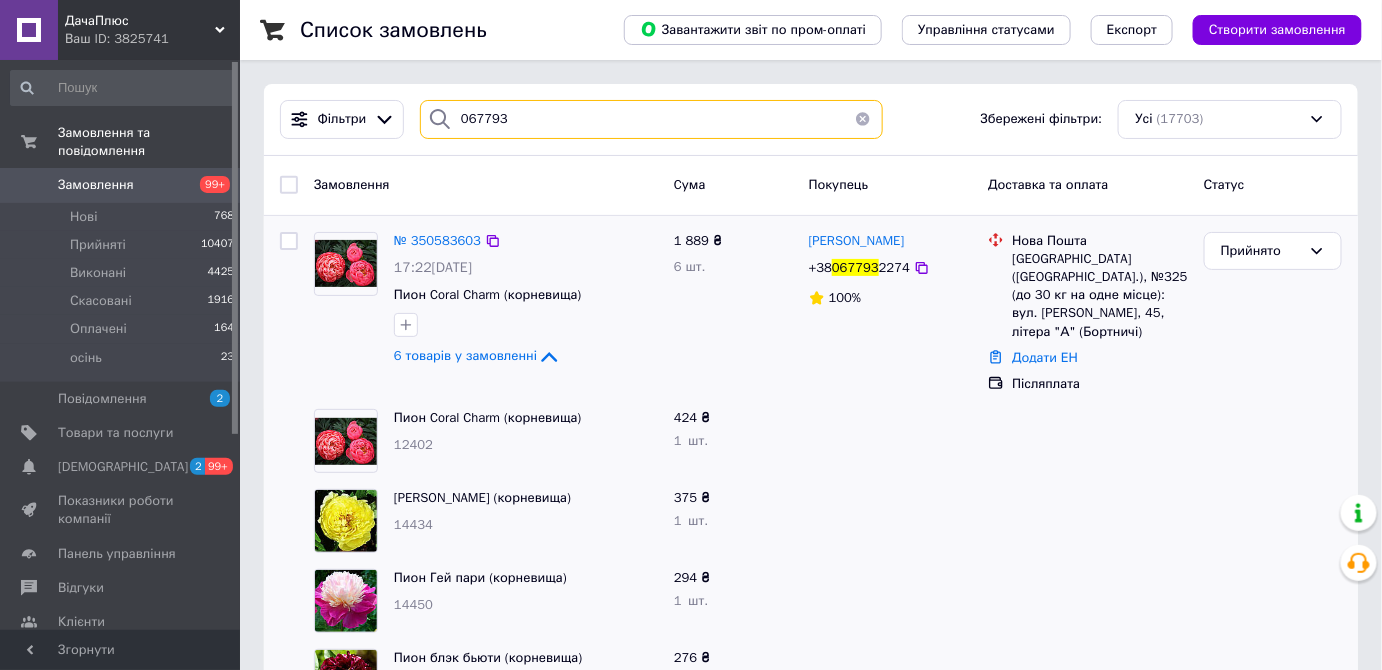 click on "067793" at bounding box center [651, 119] 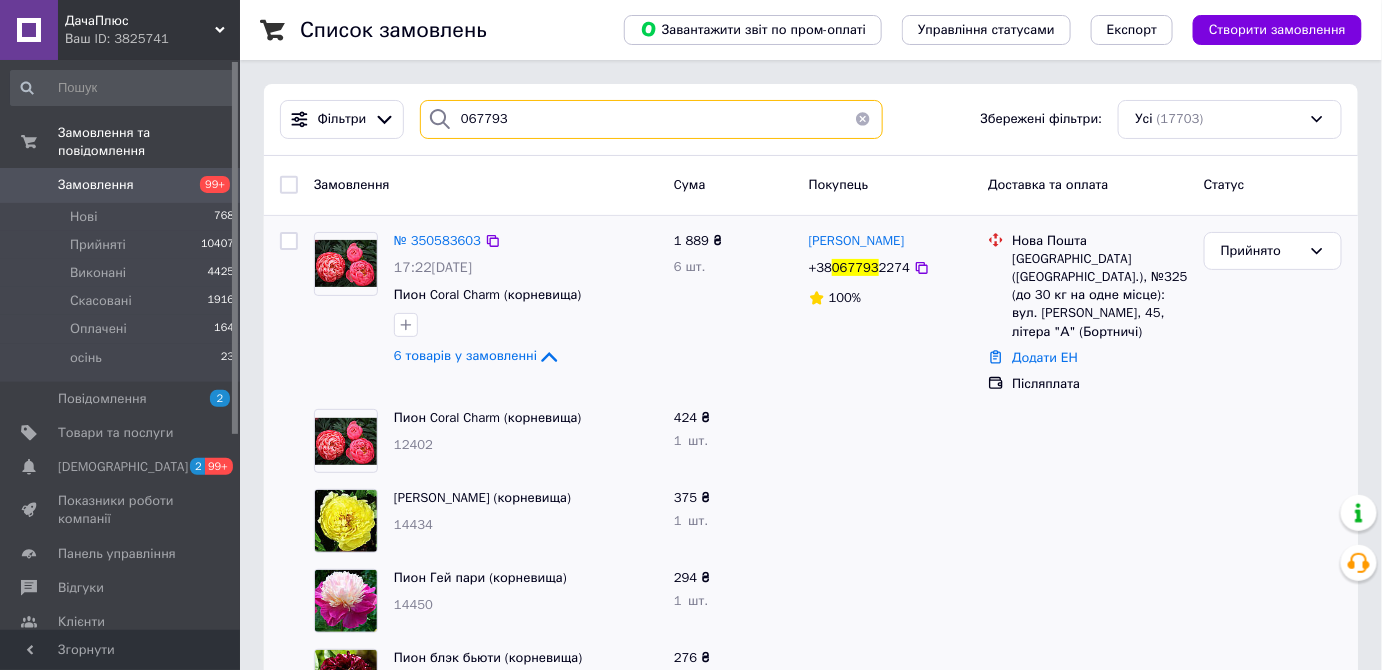 paste on "380636930112" 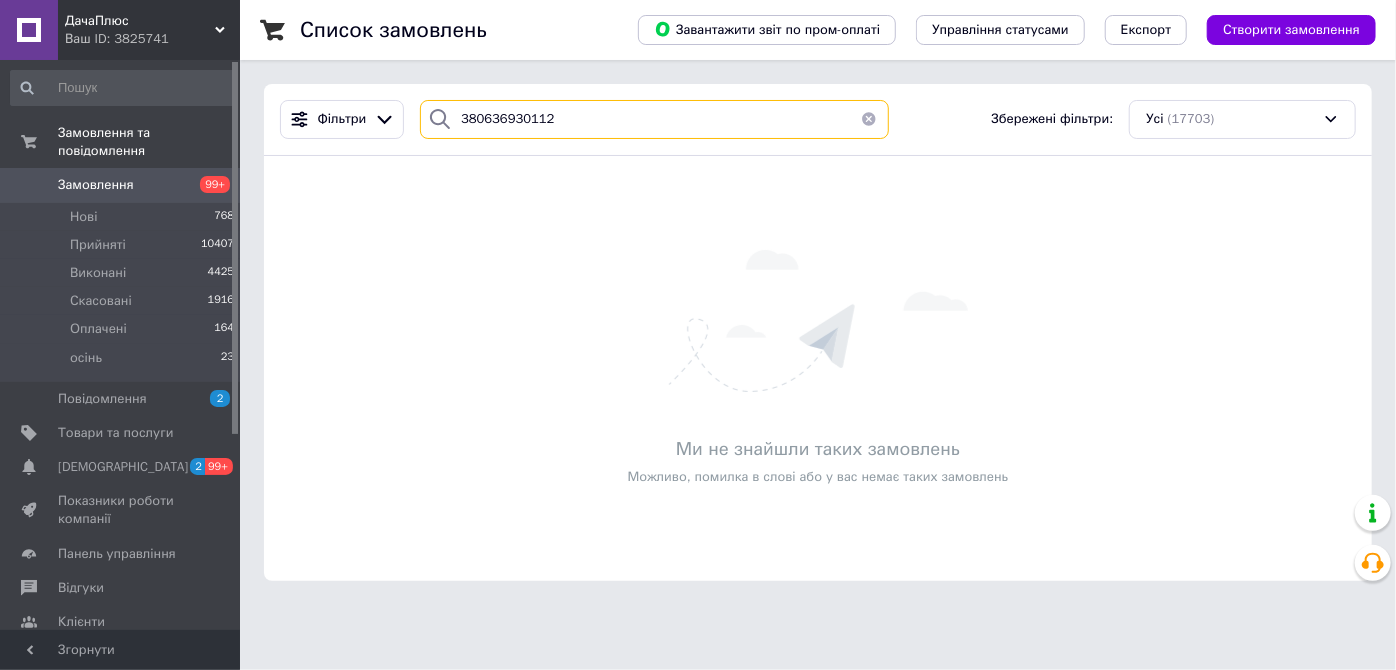 click on "380636930112" at bounding box center (654, 119) 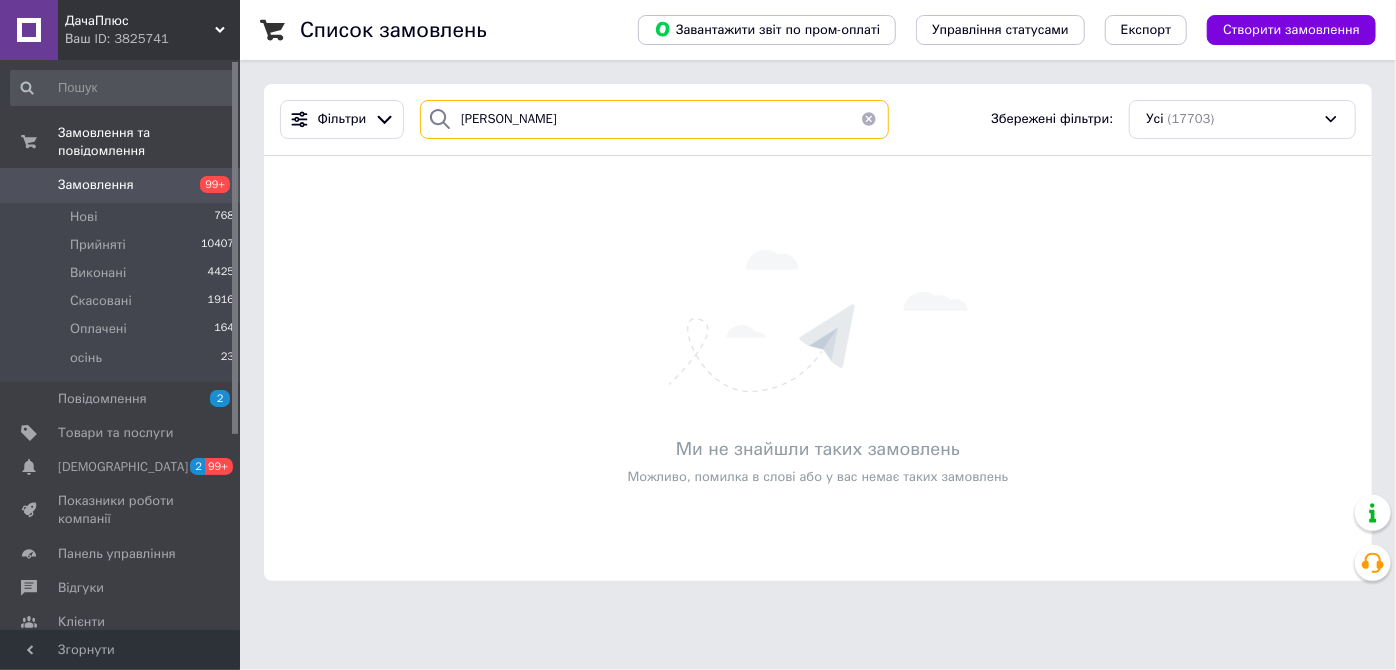 click on "[PERSON_NAME]" at bounding box center [654, 119] 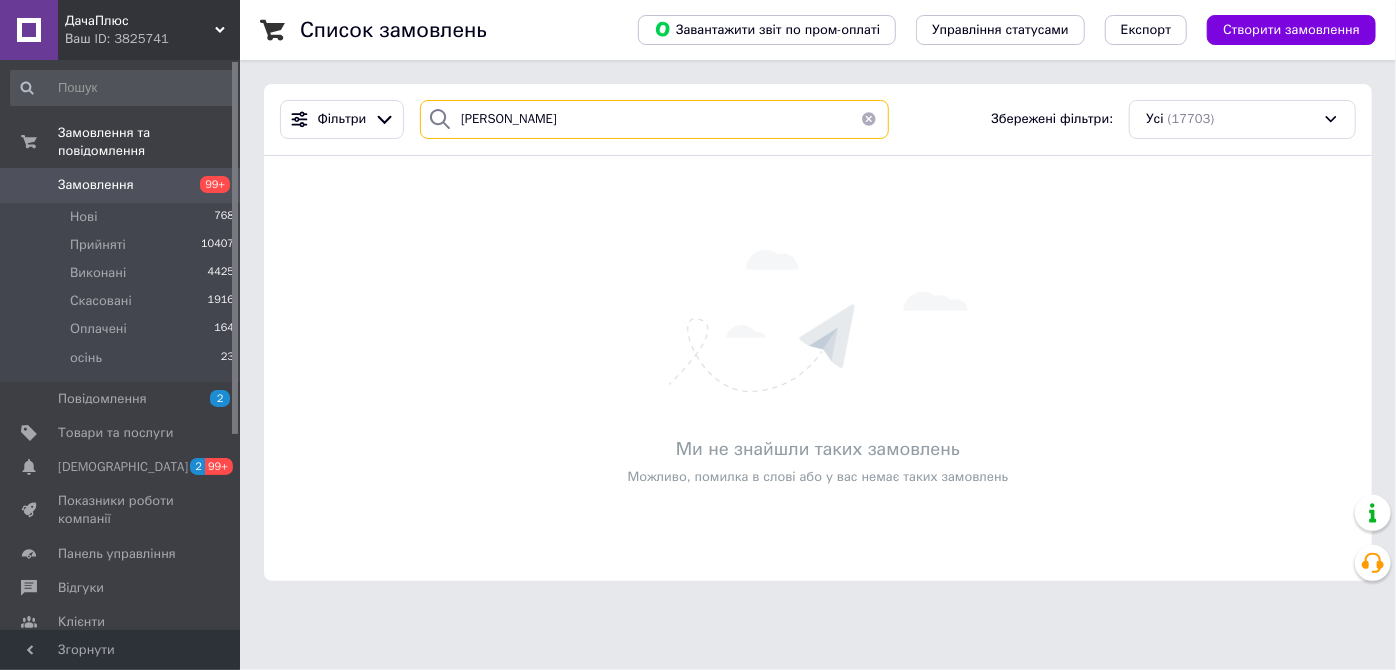 paste on "380689652962" 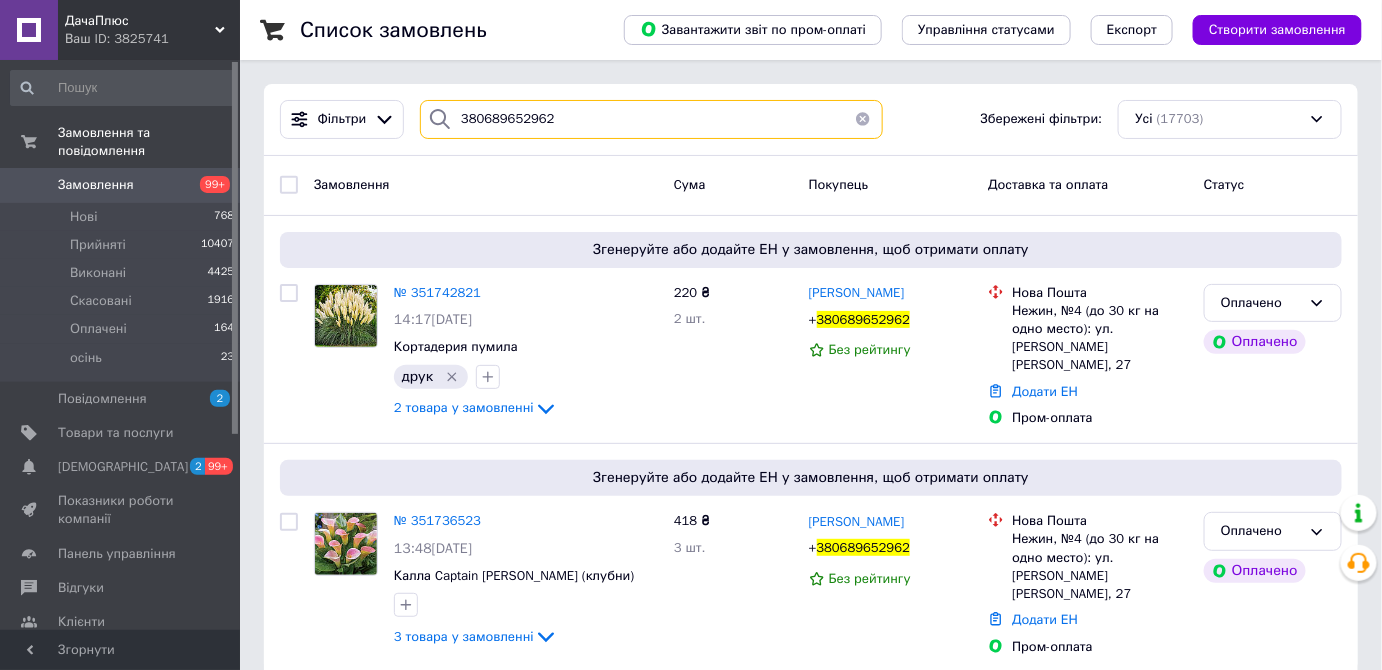 type on "380689652962" 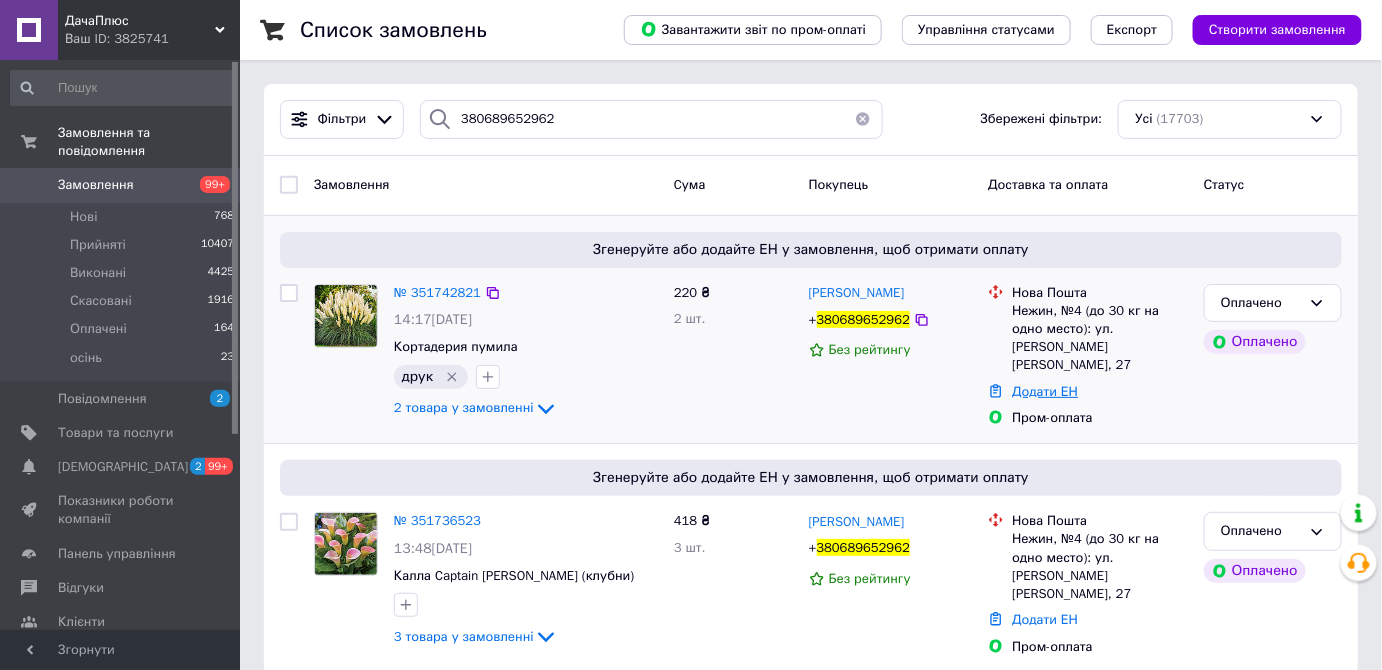 click on "Додати ЕН" at bounding box center [1045, 391] 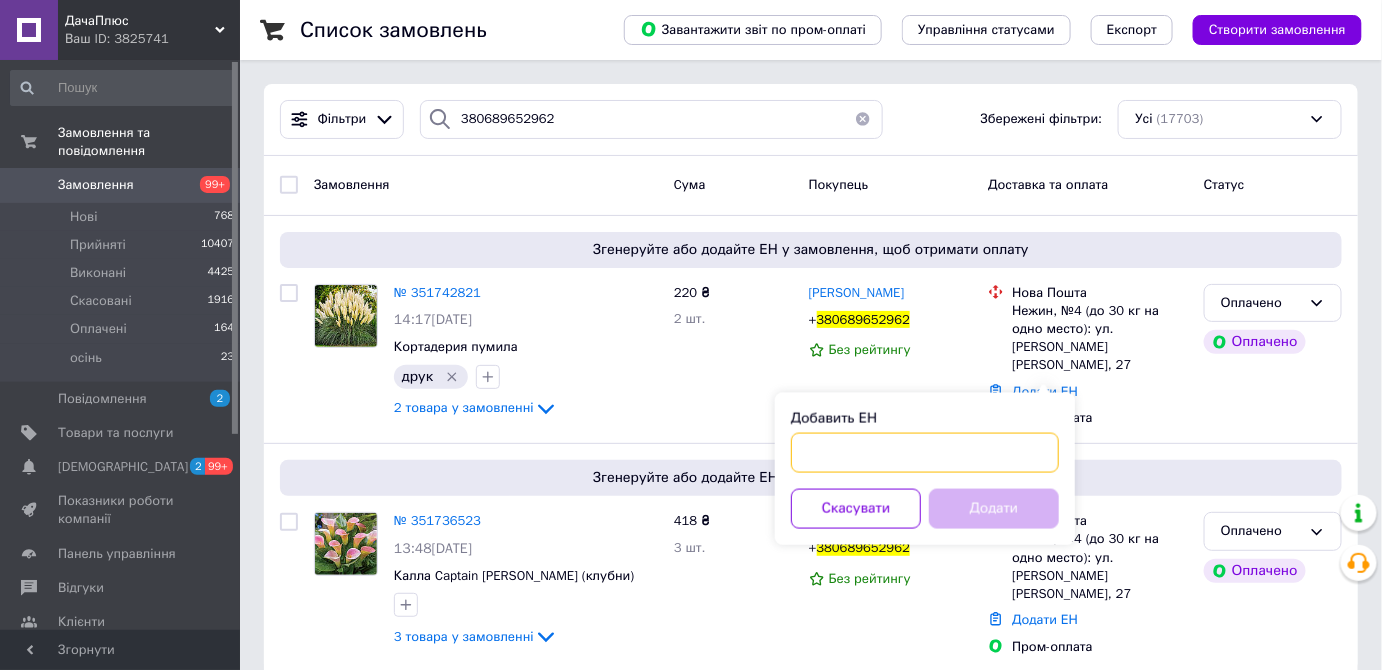 click on "Добавить ЕН" at bounding box center [925, 453] 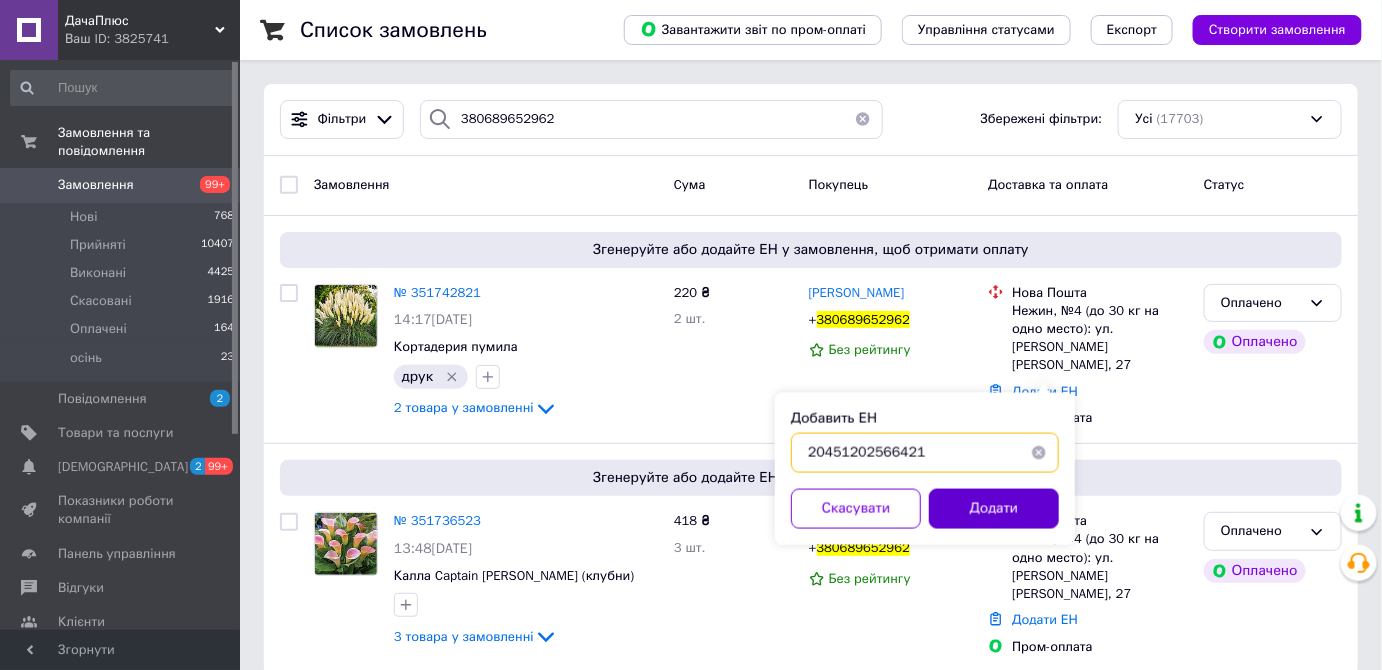 type on "20451202566421" 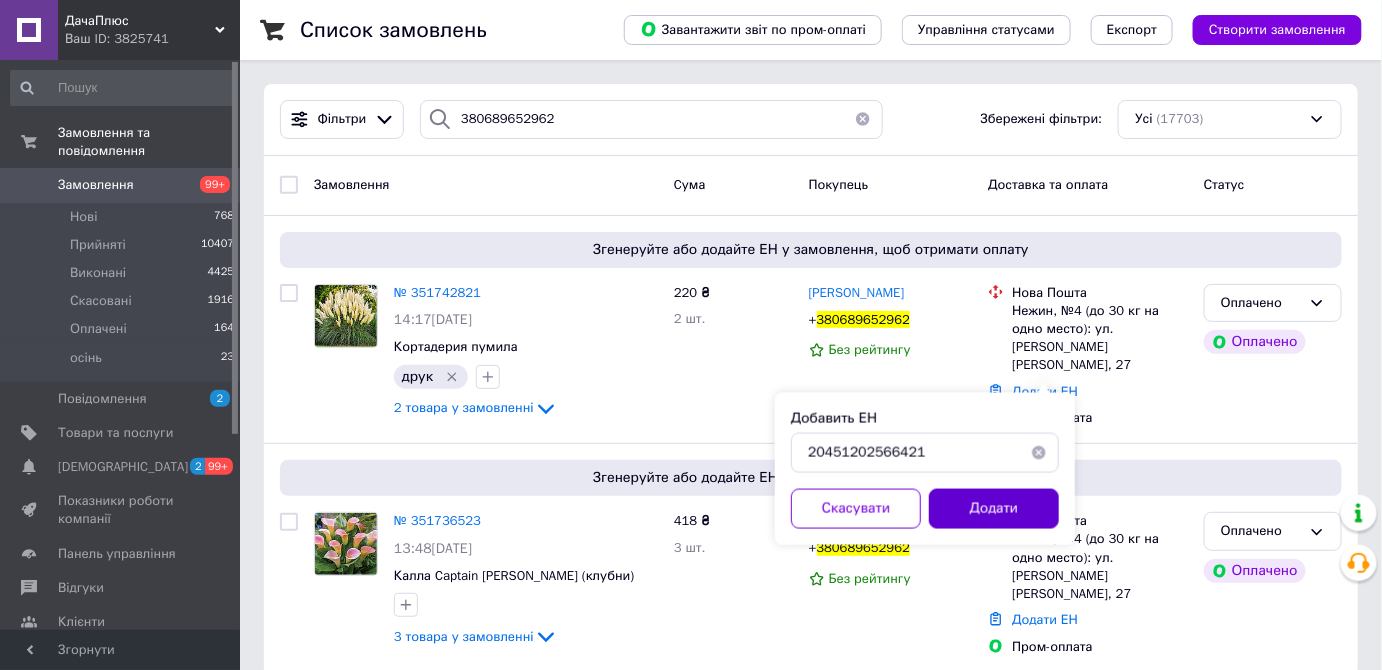 click on "Додати" at bounding box center (994, 509) 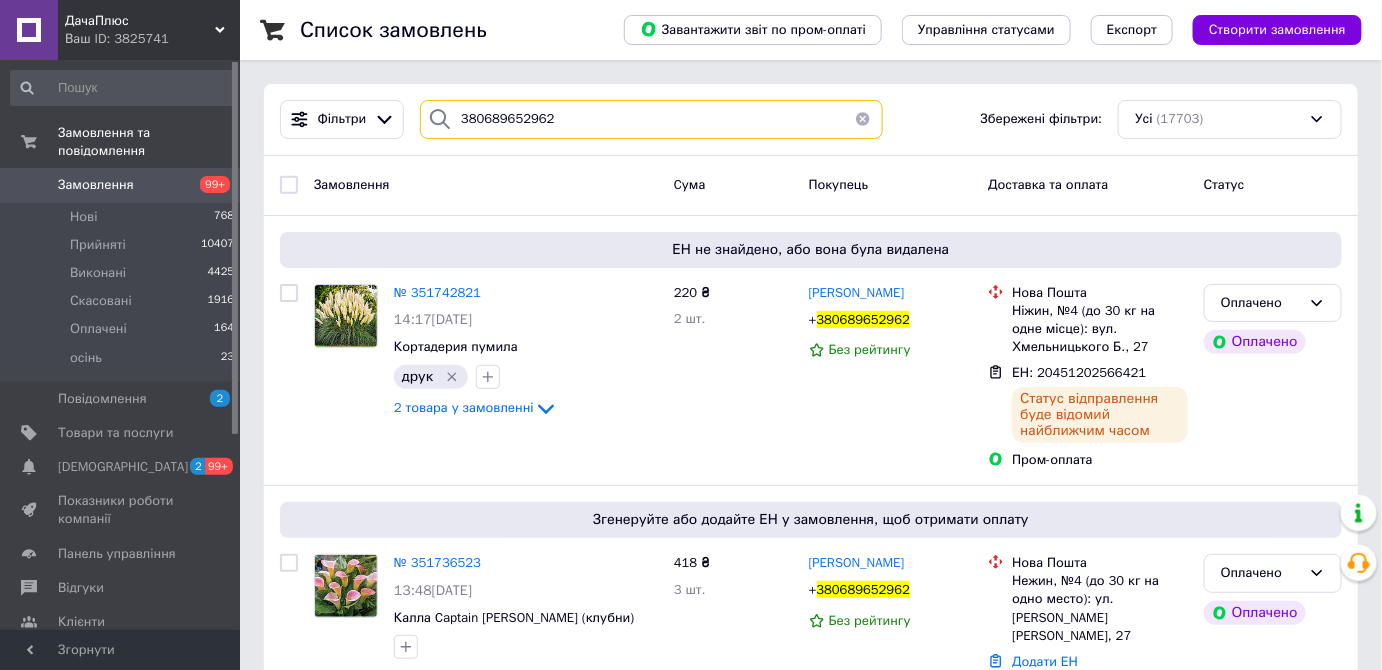 click on "380689652962" at bounding box center [651, 119] 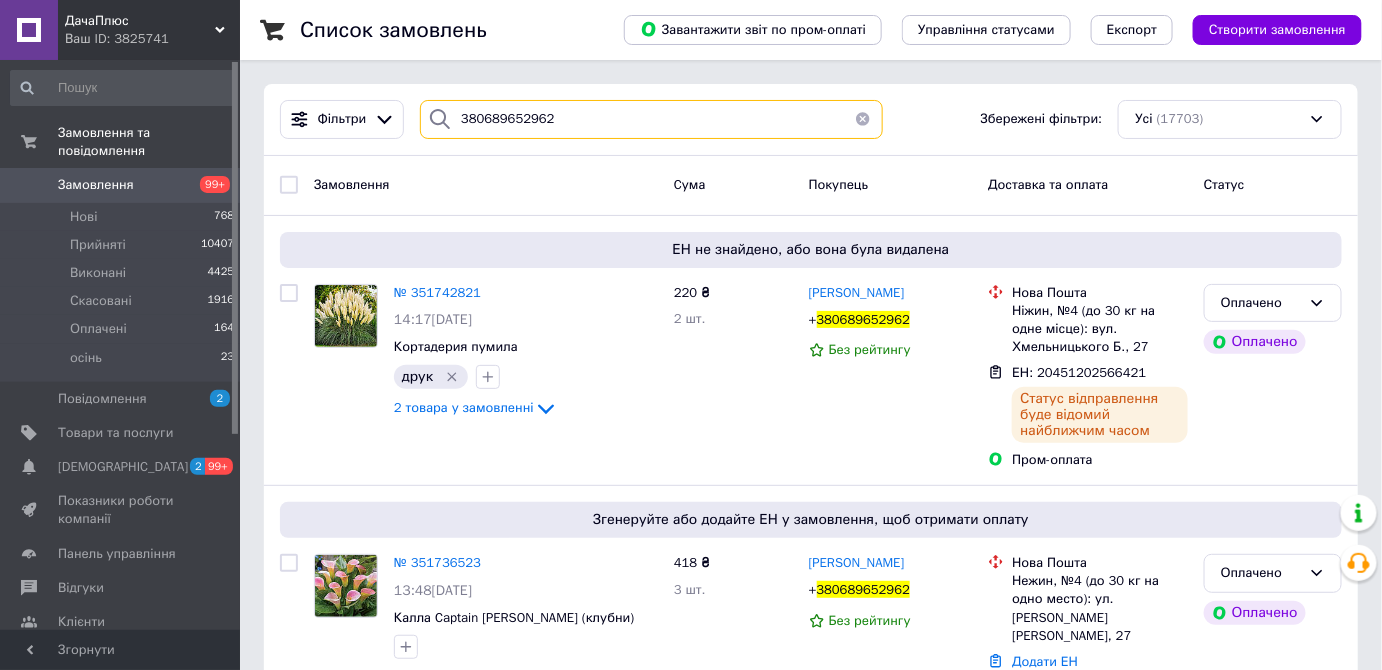 paste on "4551569" 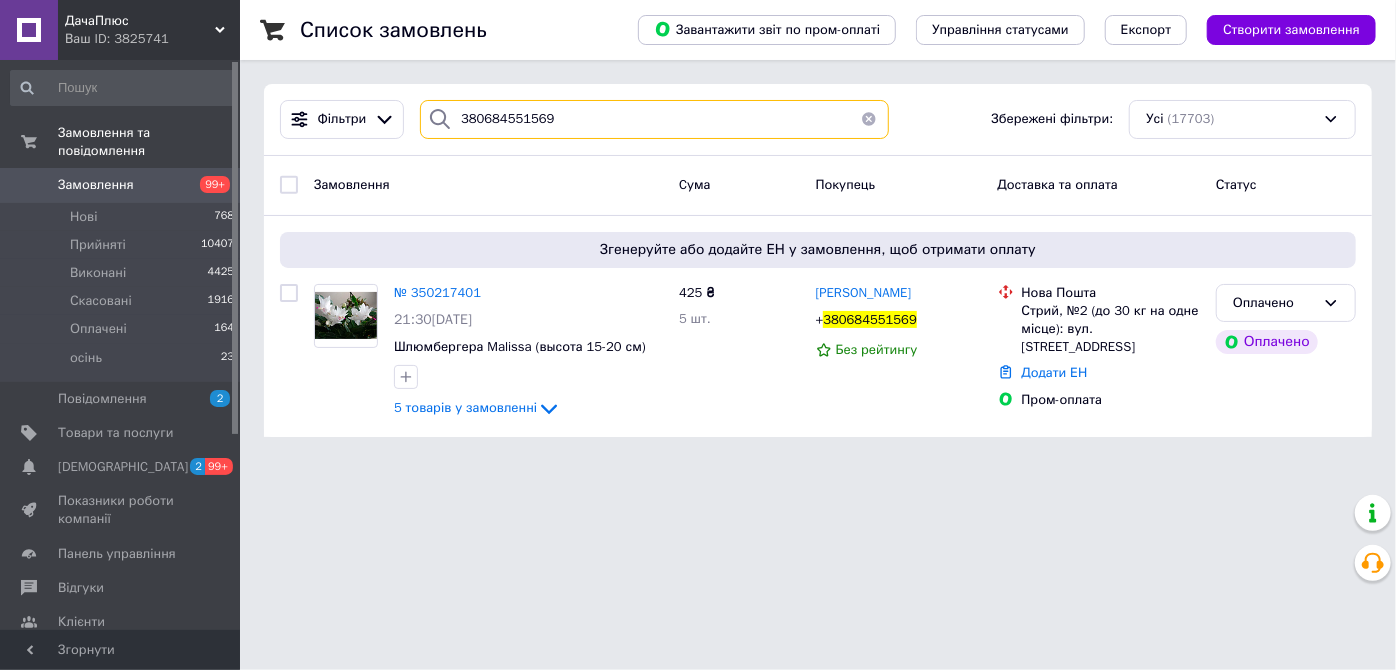type on "380684551569" 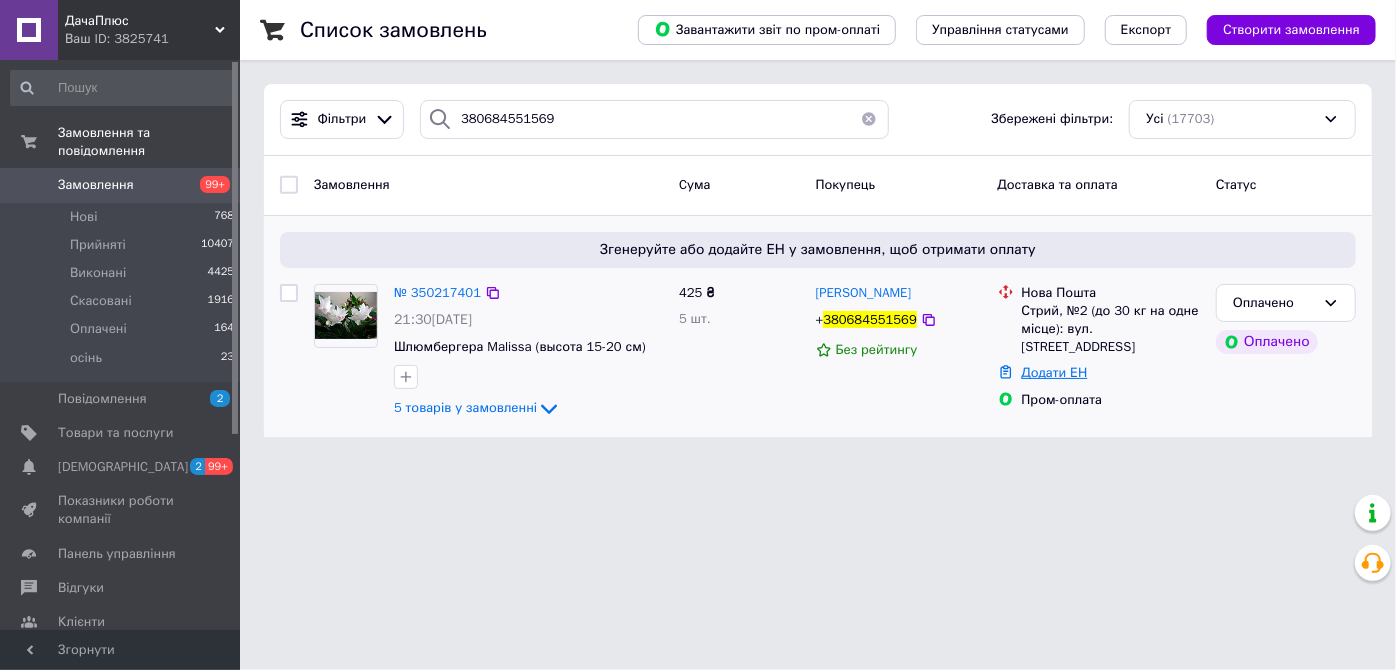 click on "Додати ЕН" at bounding box center (1055, 372) 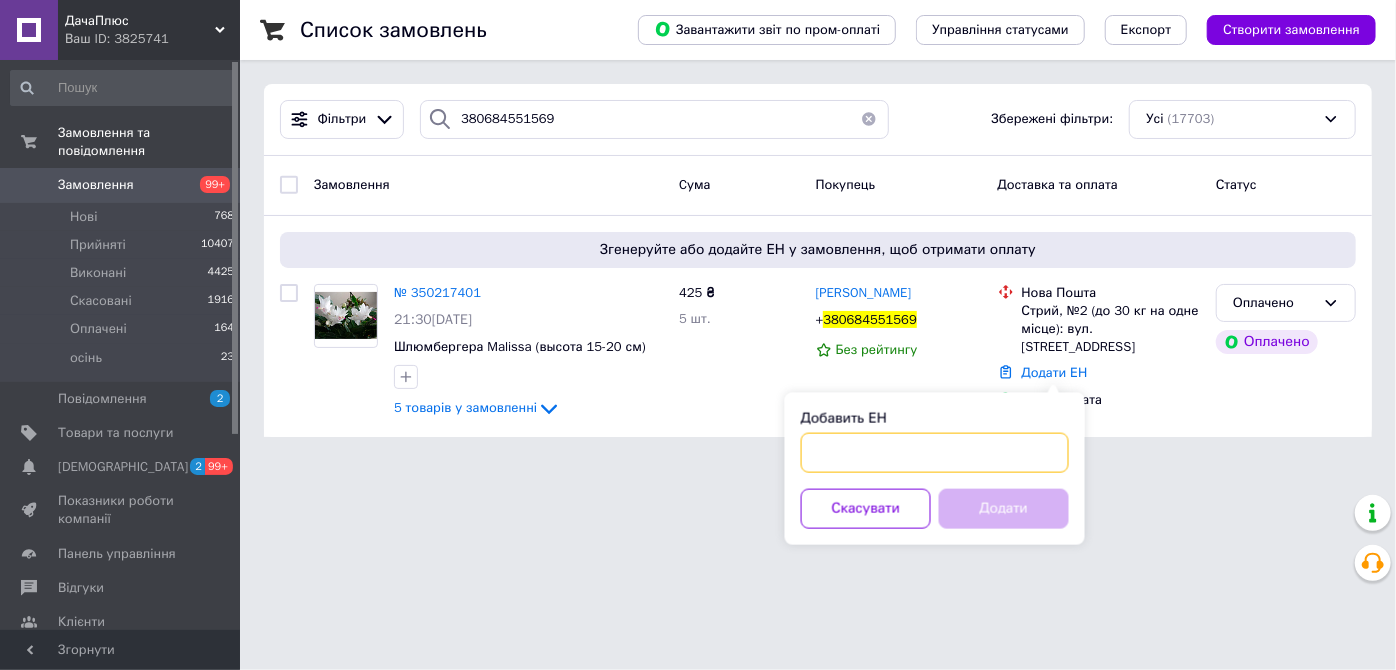 click on "Добавить ЕН" at bounding box center (935, 453) 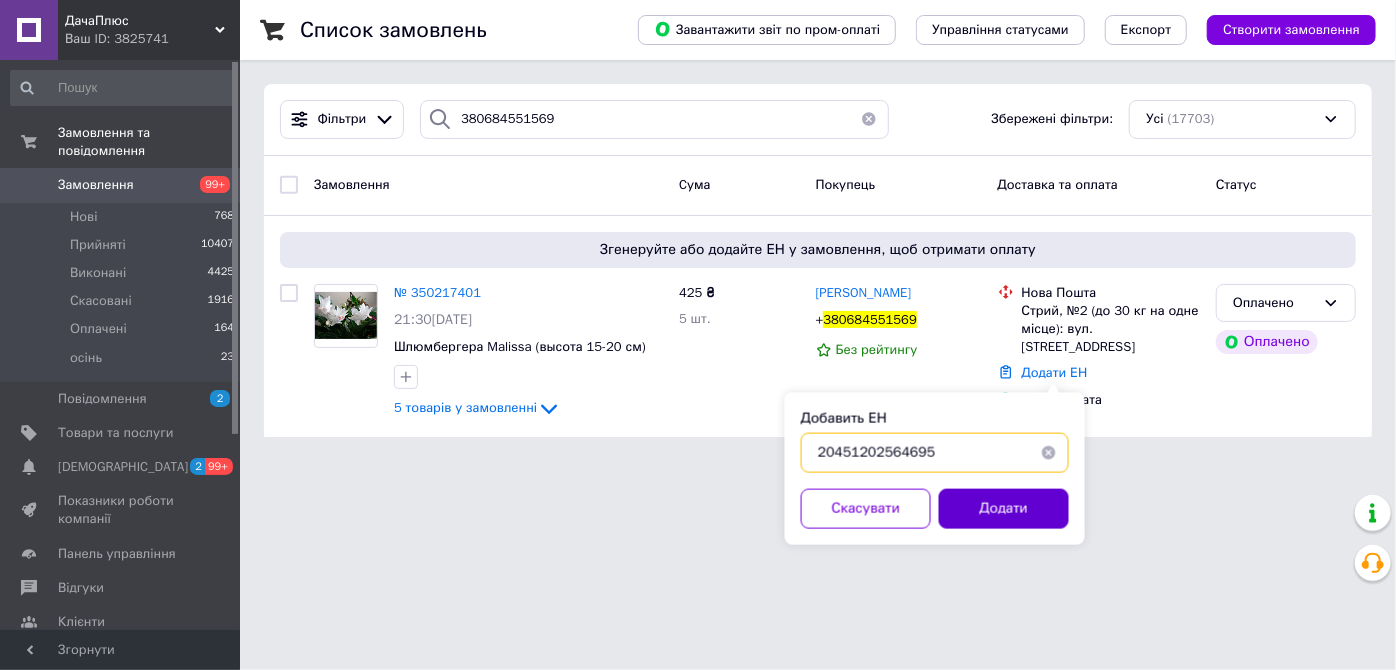 type on "20451202564695" 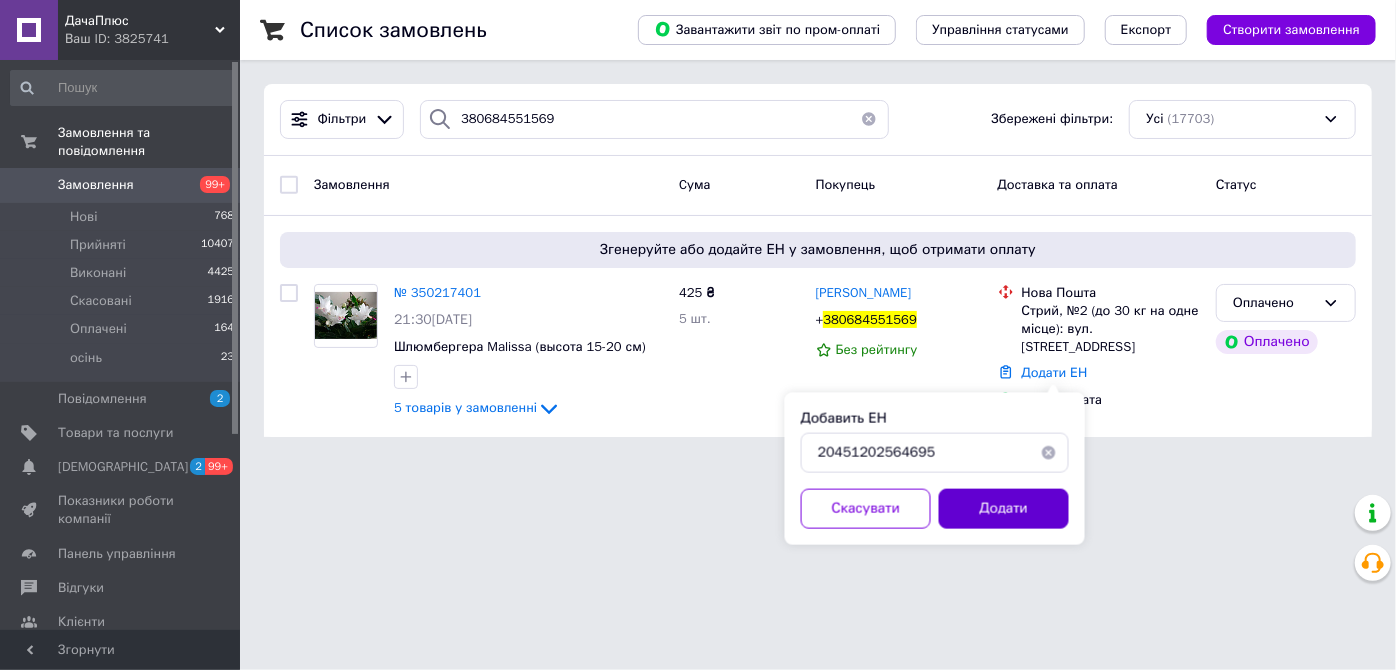 click on "Додати" at bounding box center [1004, 509] 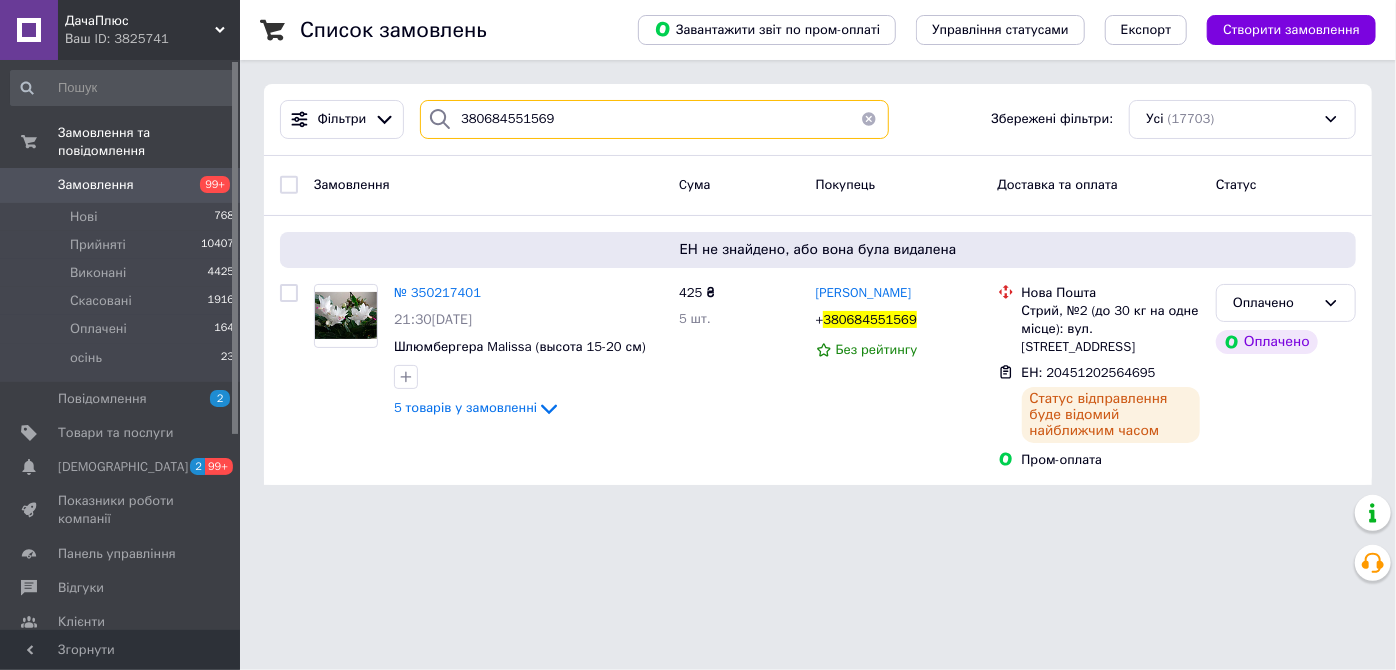 click on "380684551569" at bounding box center [654, 119] 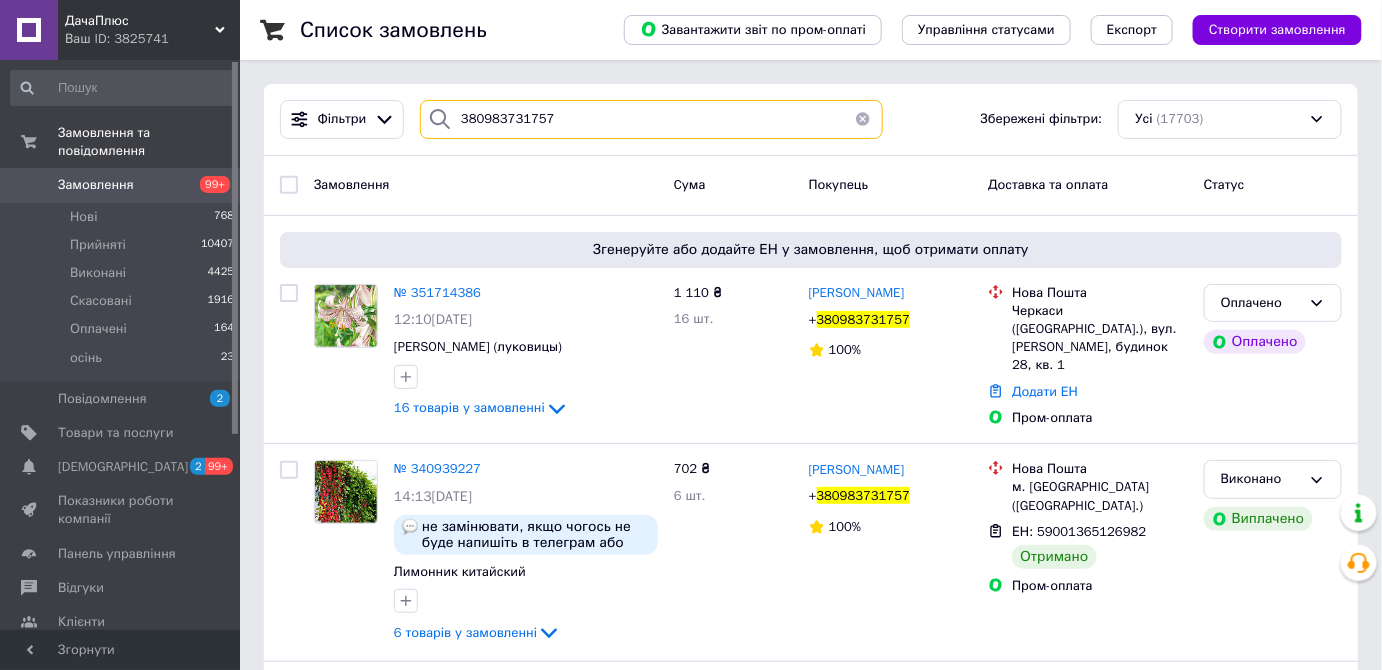 type on "380983731757" 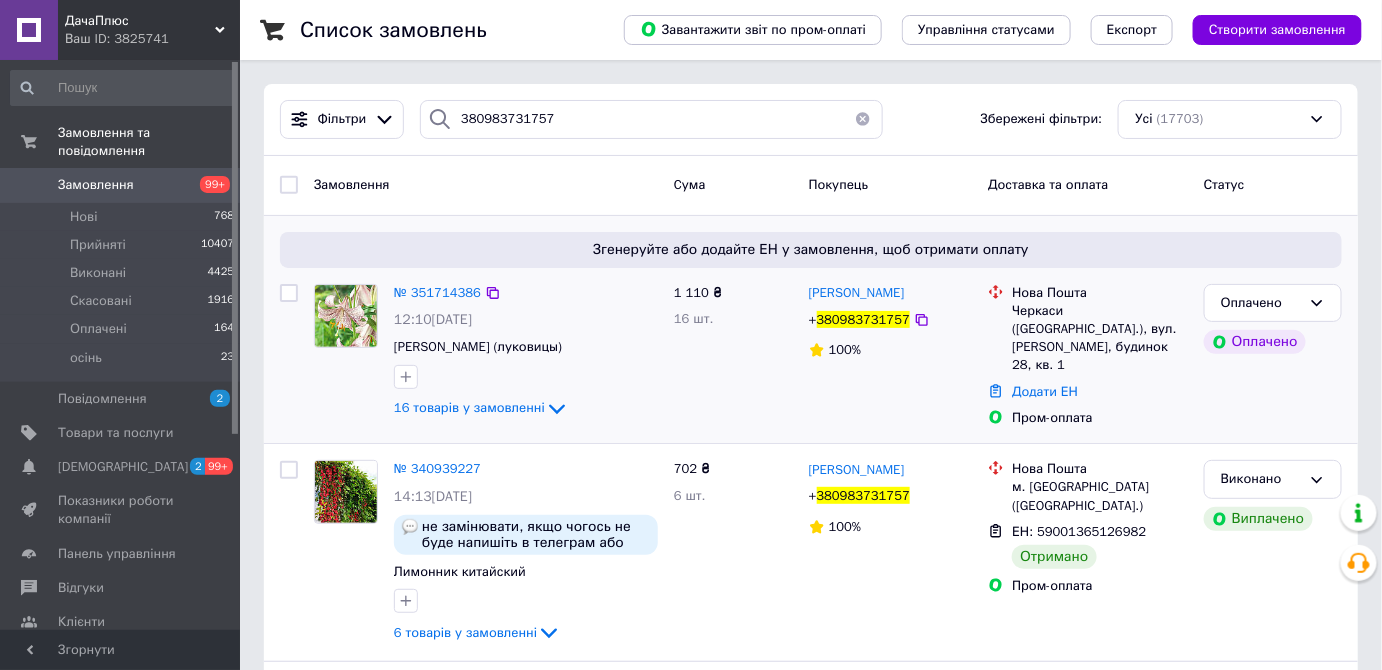 click on "Додати ЕН" at bounding box center [1100, 392] 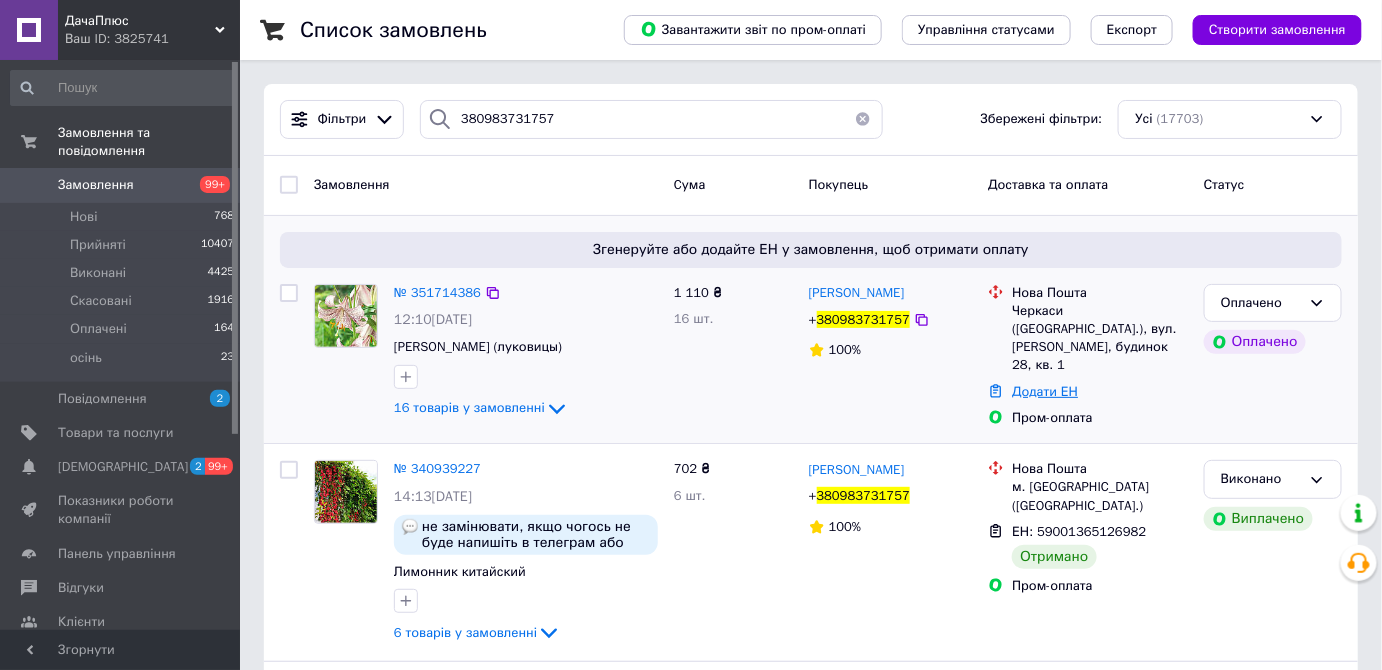 click on "Додати ЕН" at bounding box center (1045, 391) 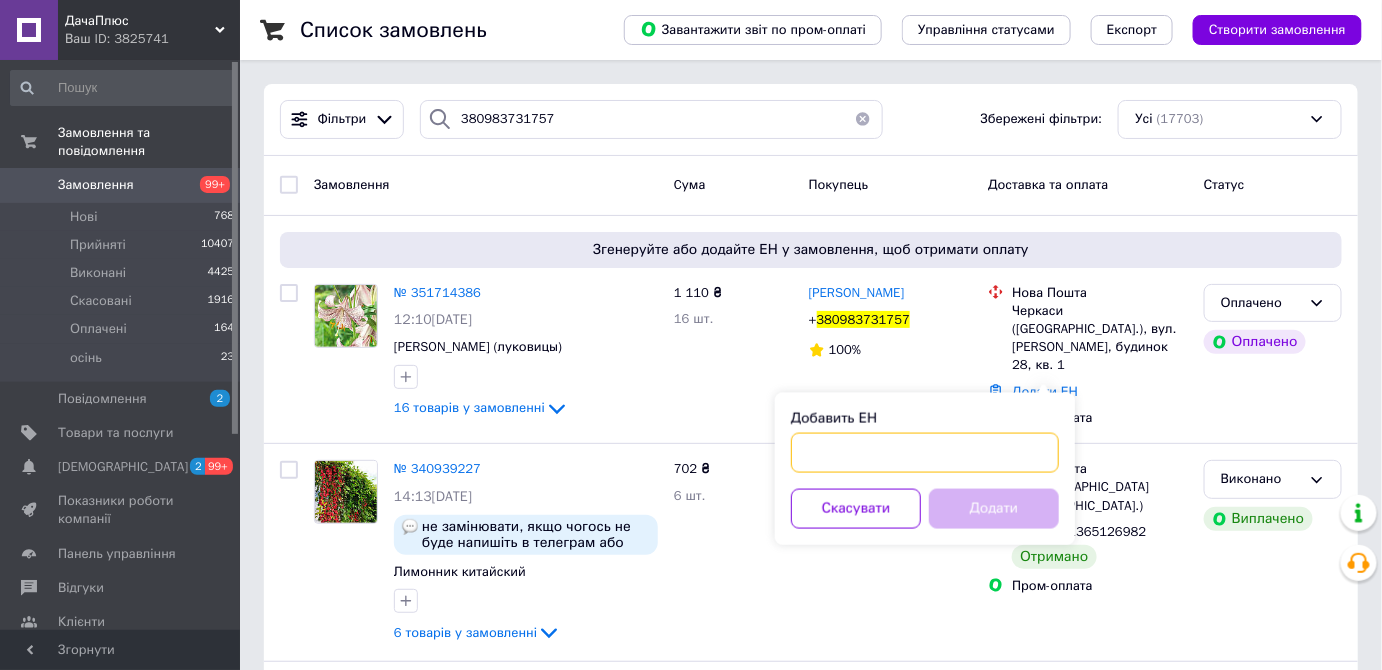 click on "Добавить ЕН" at bounding box center (925, 453) 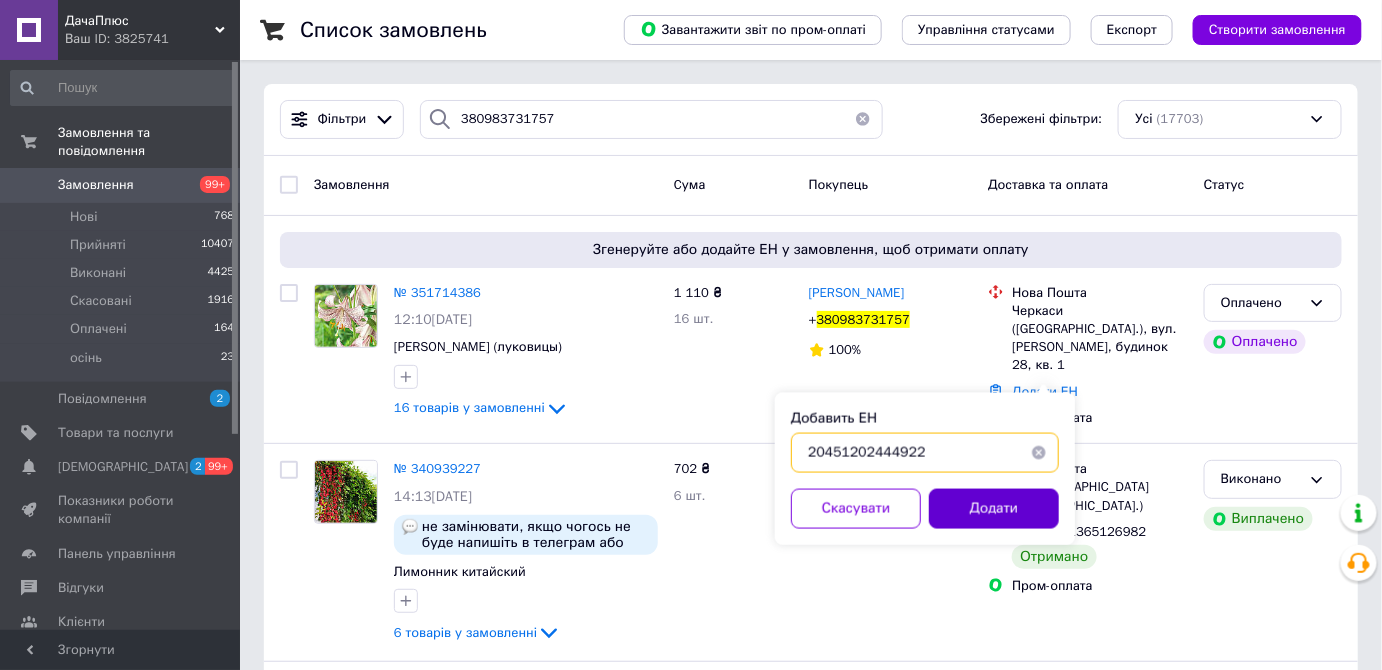 type on "20451202444922" 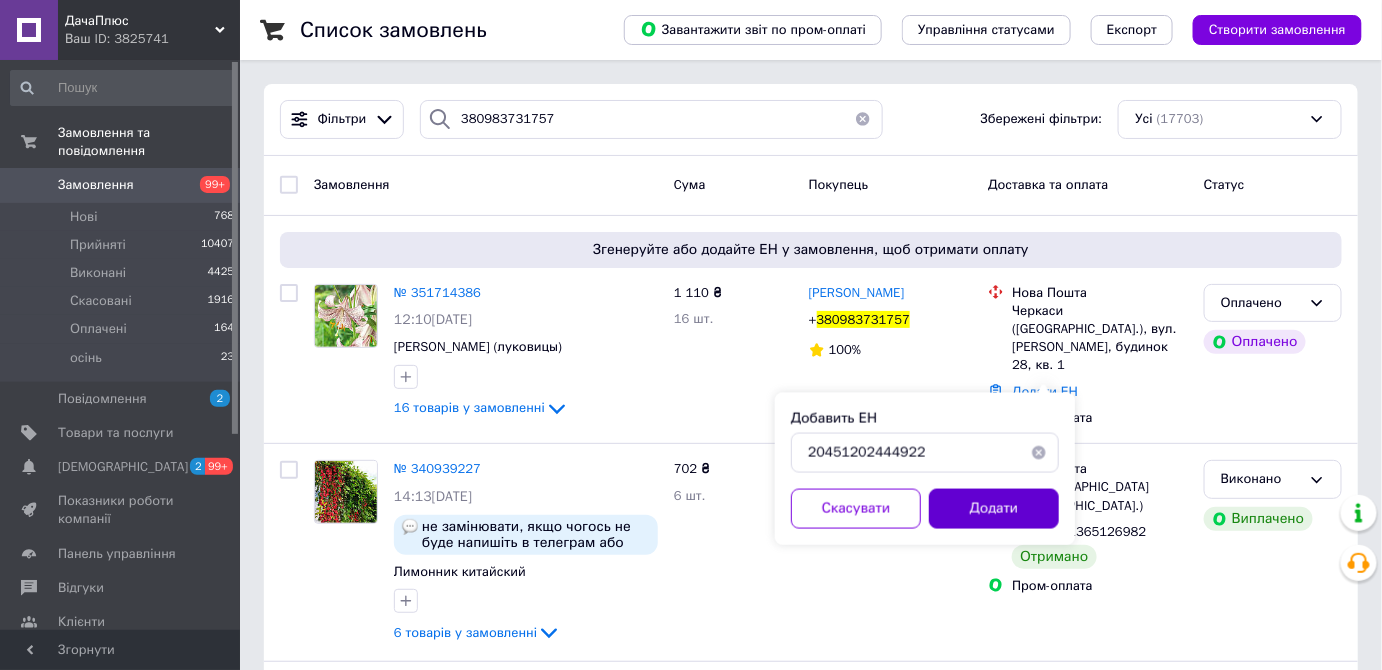 click on "Додати" at bounding box center [994, 509] 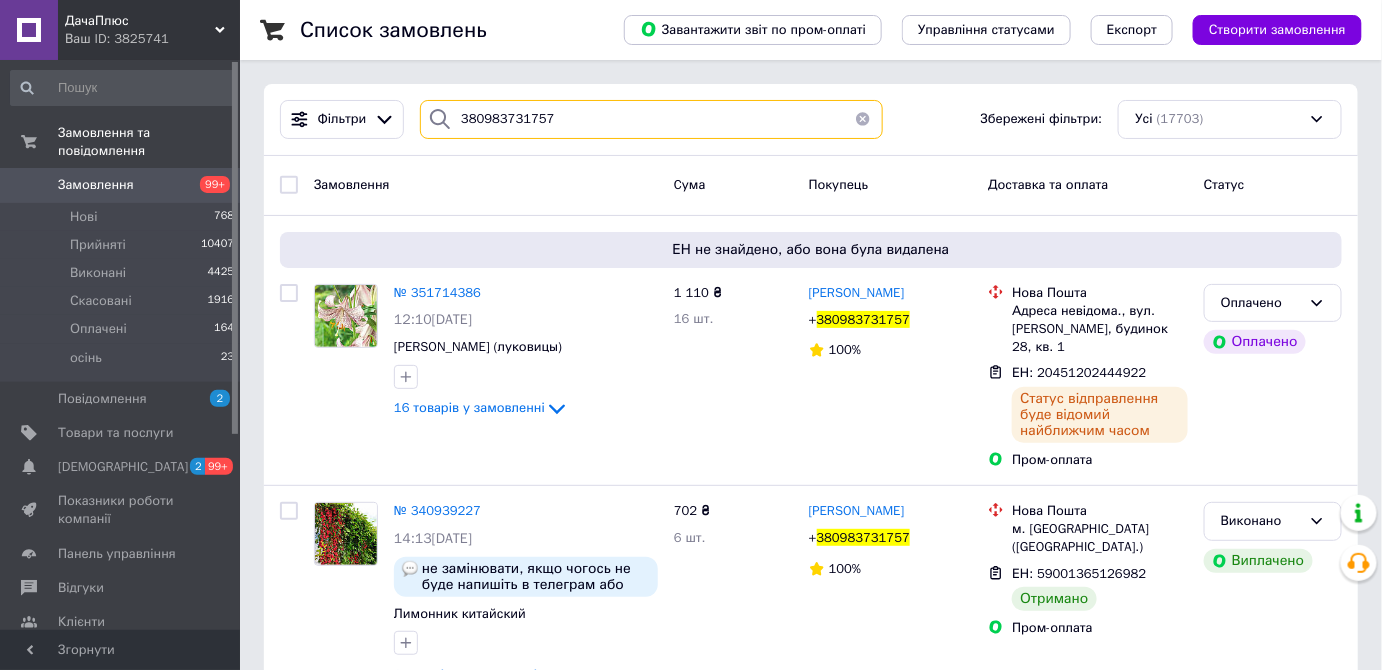 click on "380983731757" at bounding box center [651, 119] 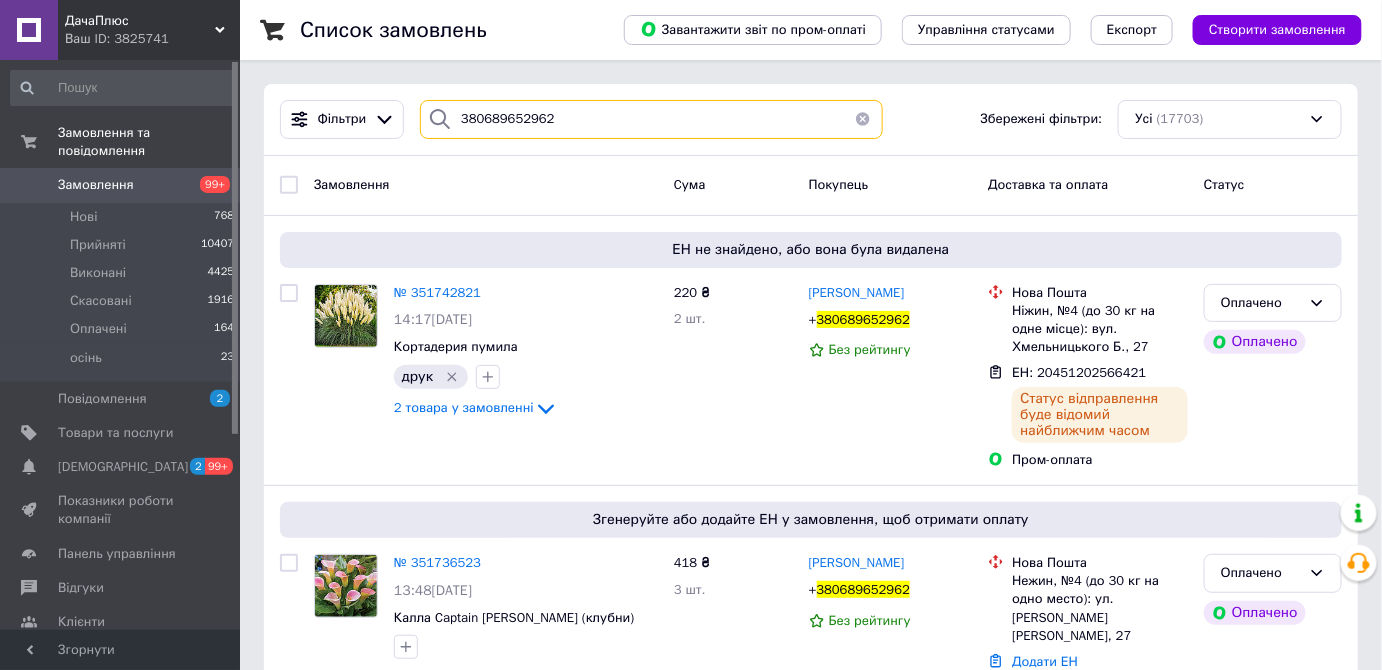 type on "380689652962" 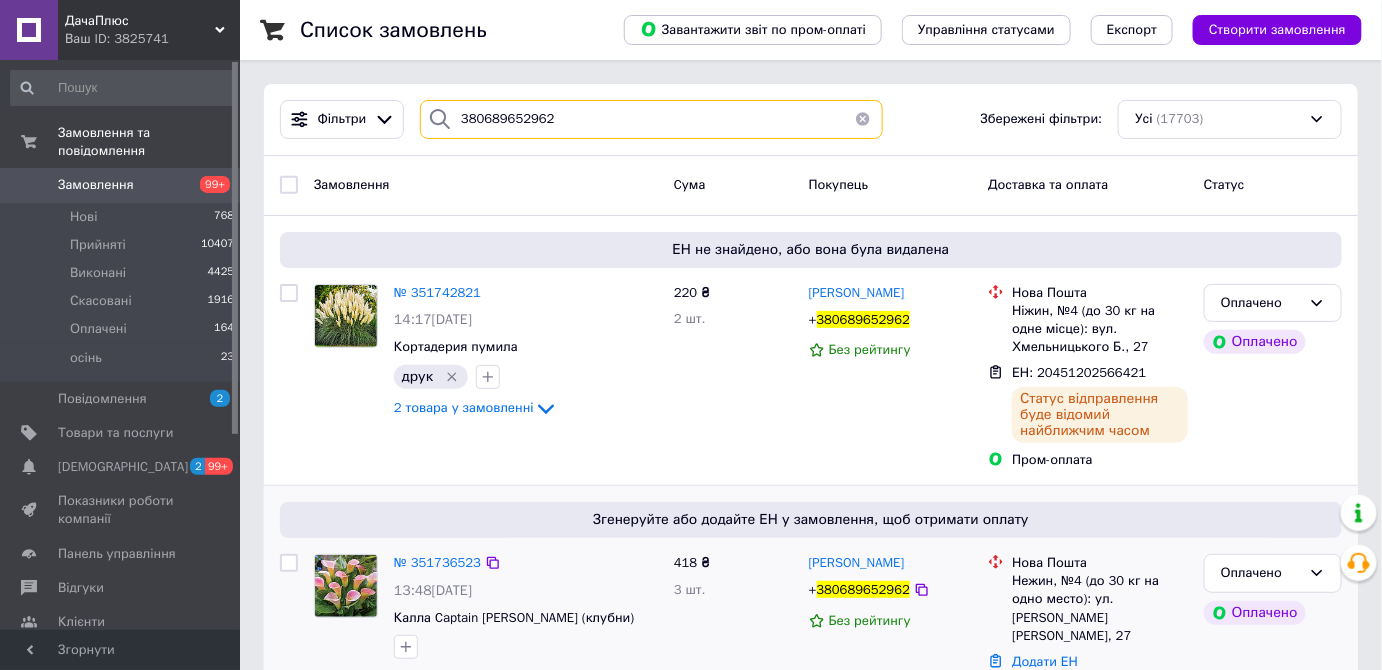scroll, scrollTop: 59, scrollLeft: 0, axis: vertical 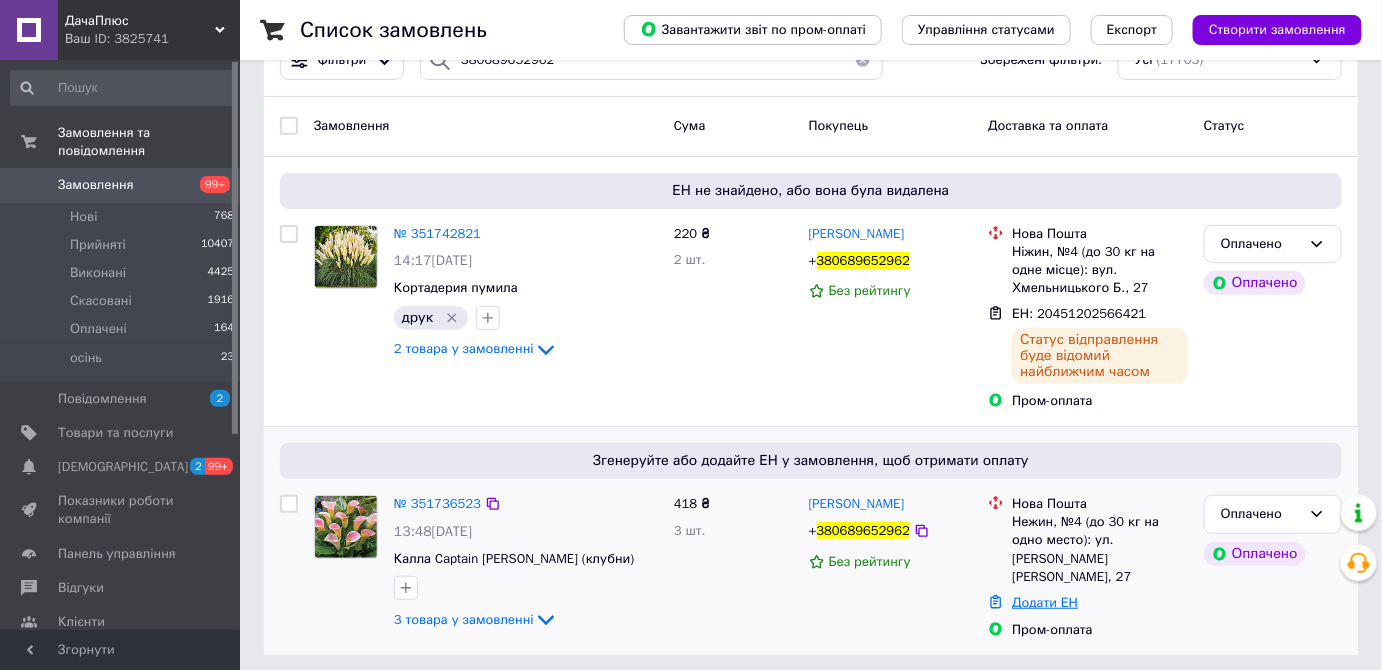 click on "Додати ЕН" at bounding box center [1045, 602] 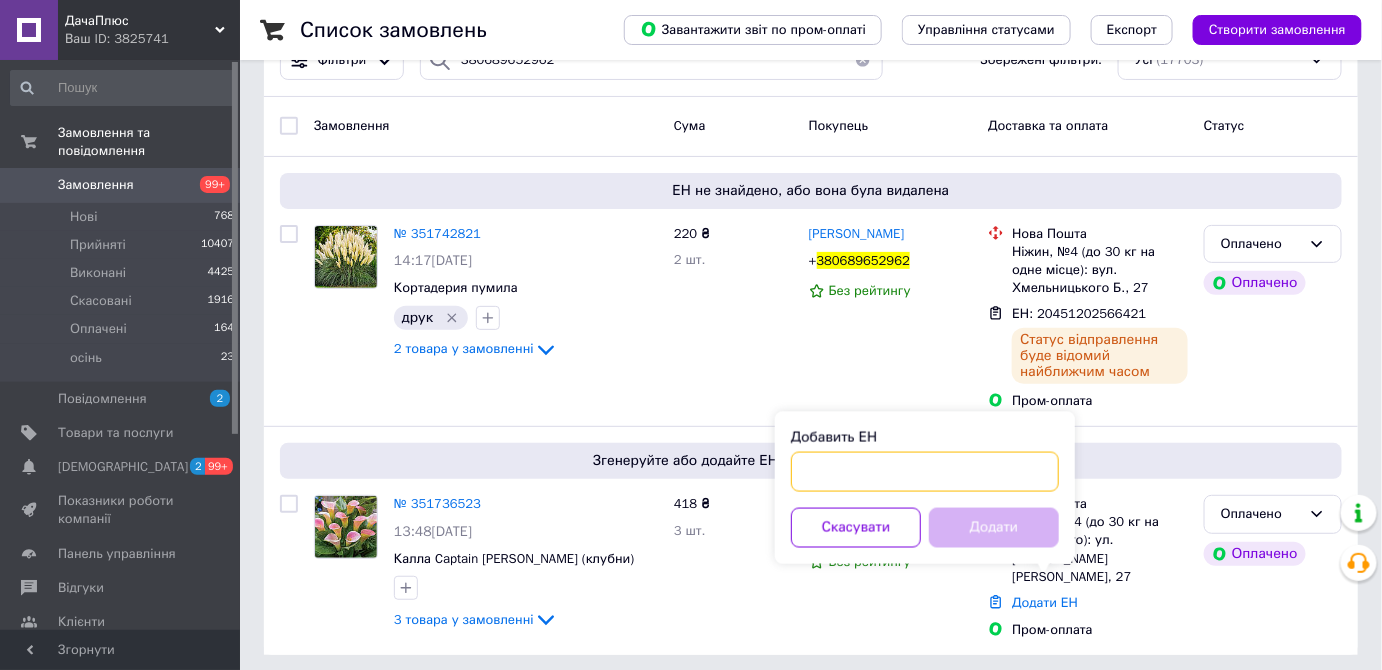 click on "Добавить ЕН" at bounding box center (925, 472) 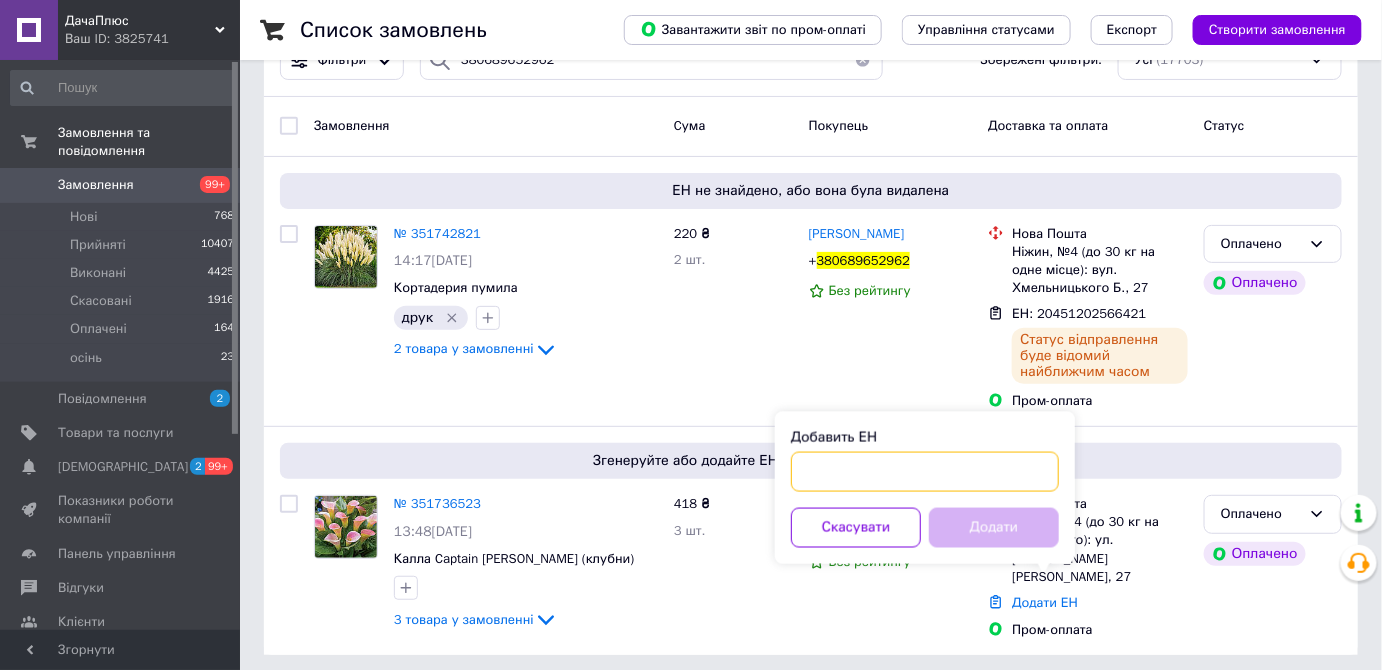 paste on "20451202330247" 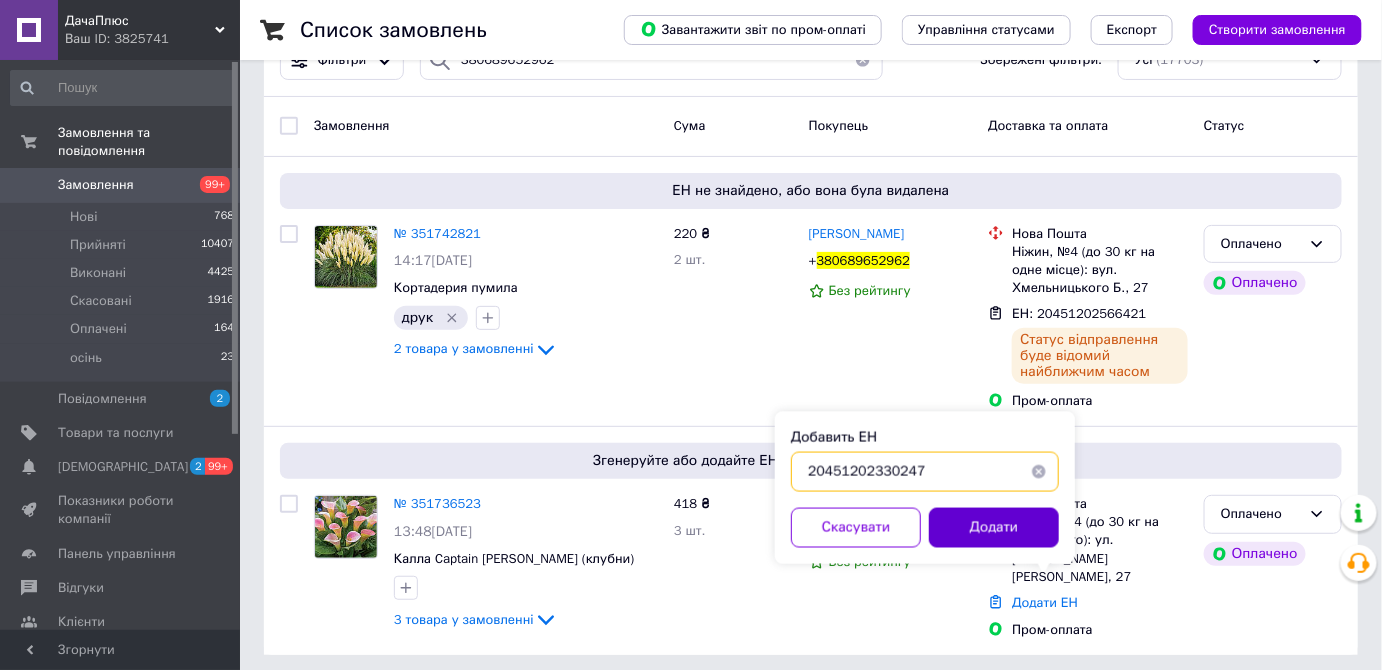 type on "20451202330247" 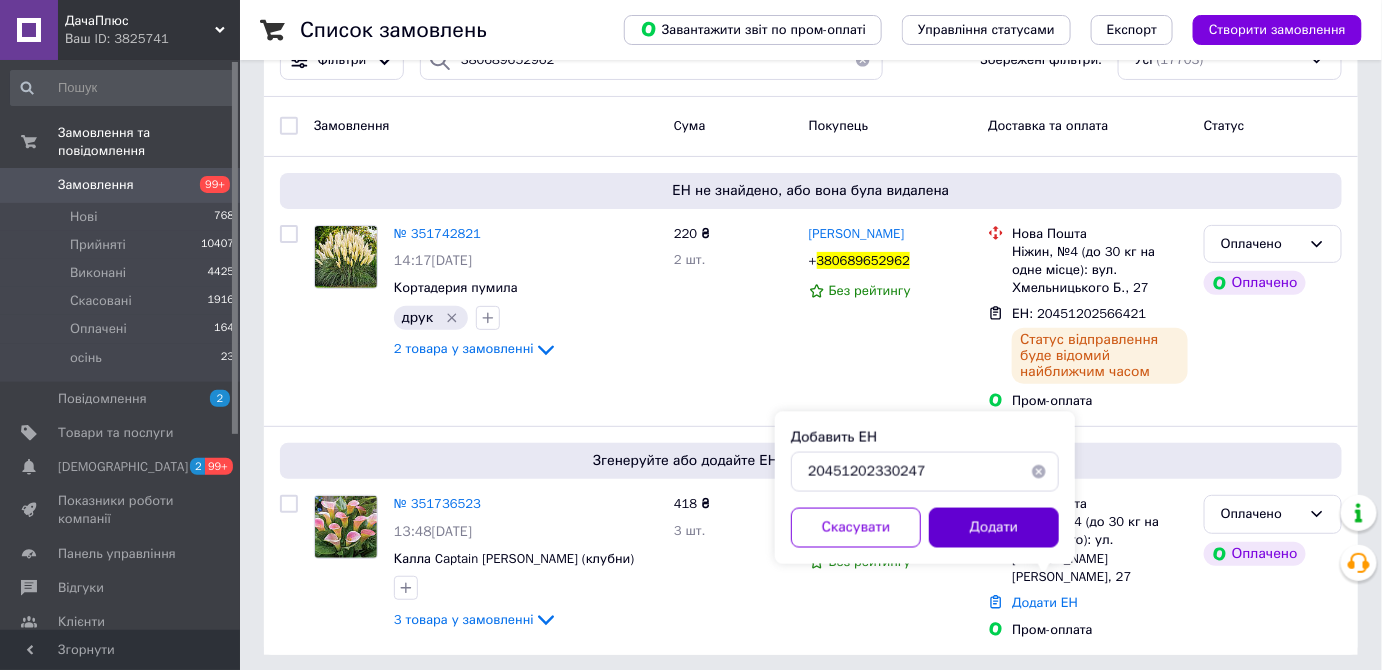 click on "Додати" at bounding box center [994, 528] 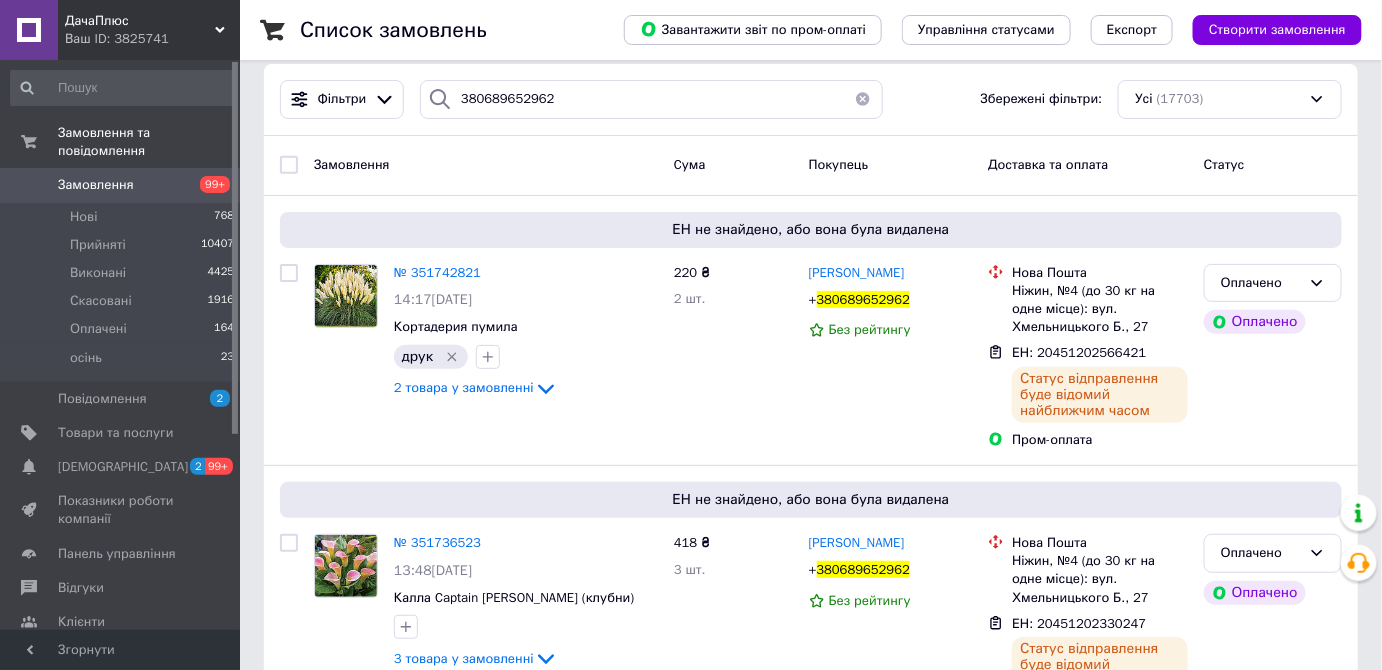 scroll, scrollTop: 0, scrollLeft: 0, axis: both 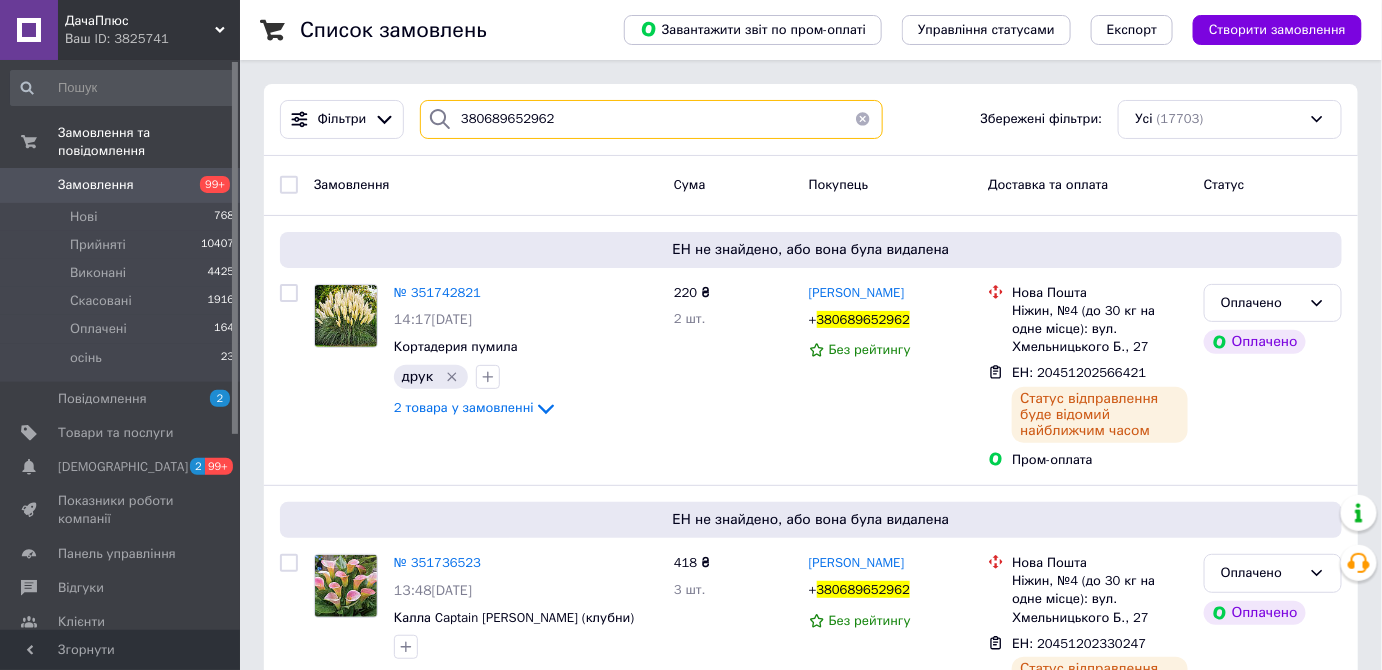 click on "380689652962" at bounding box center (651, 119) 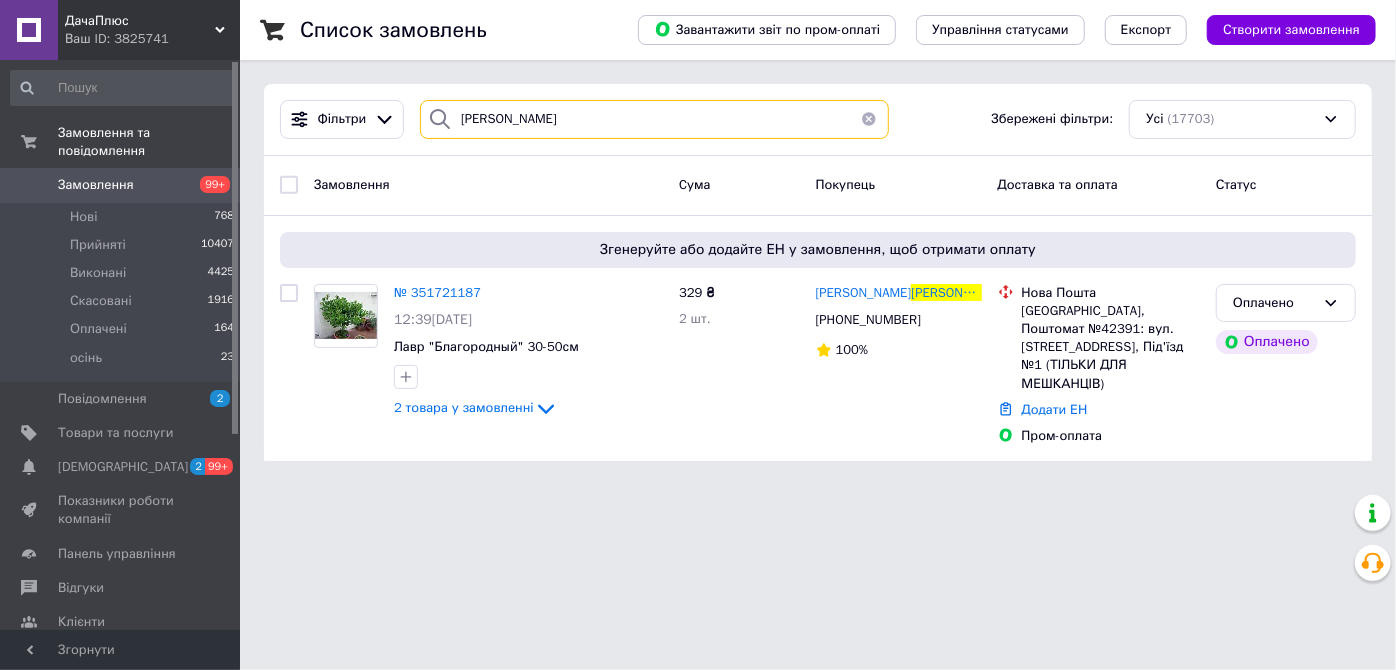 click on "[PERSON_NAME]" at bounding box center [654, 119] 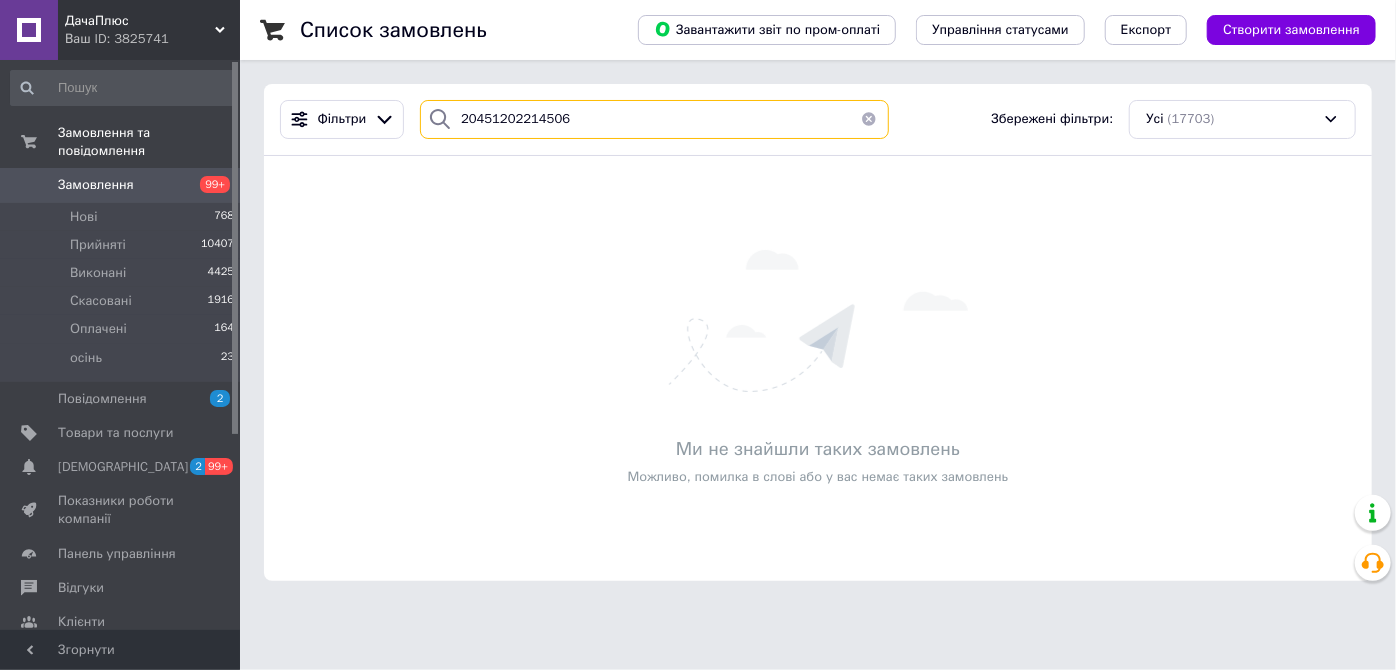 type on "[PERSON_NAME]" 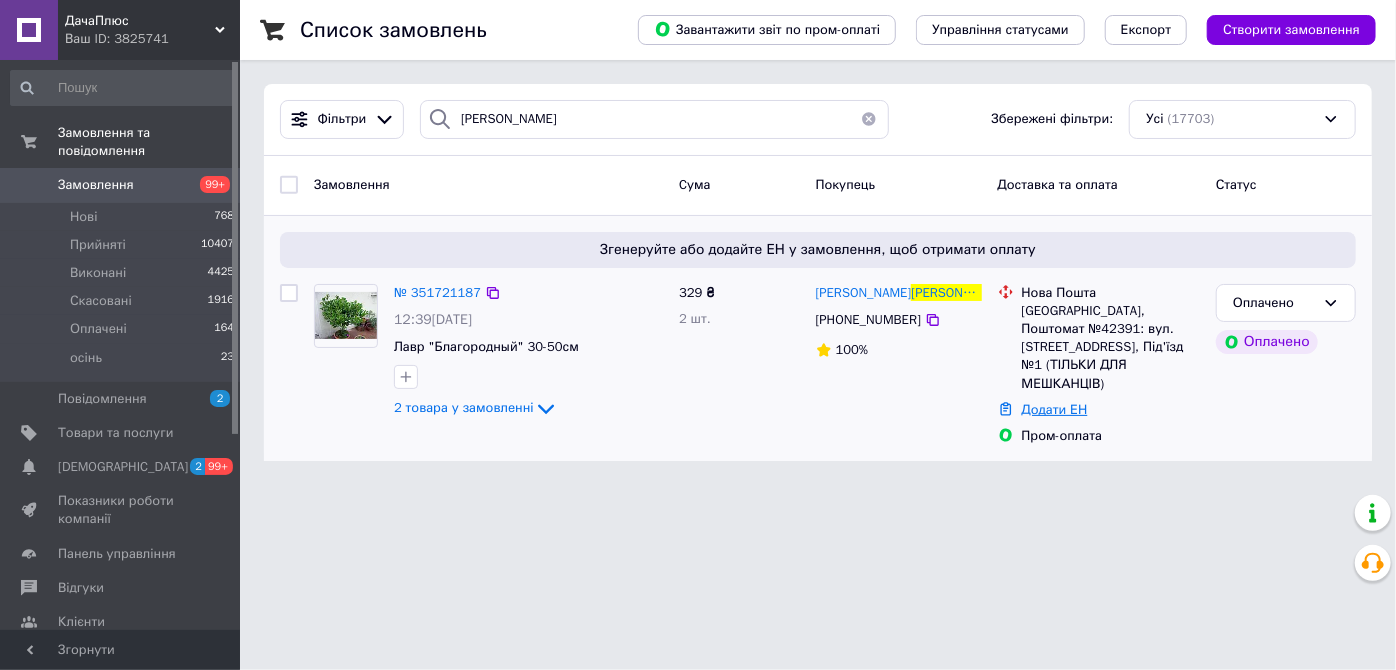 click on "Додати ЕН" at bounding box center [1055, 409] 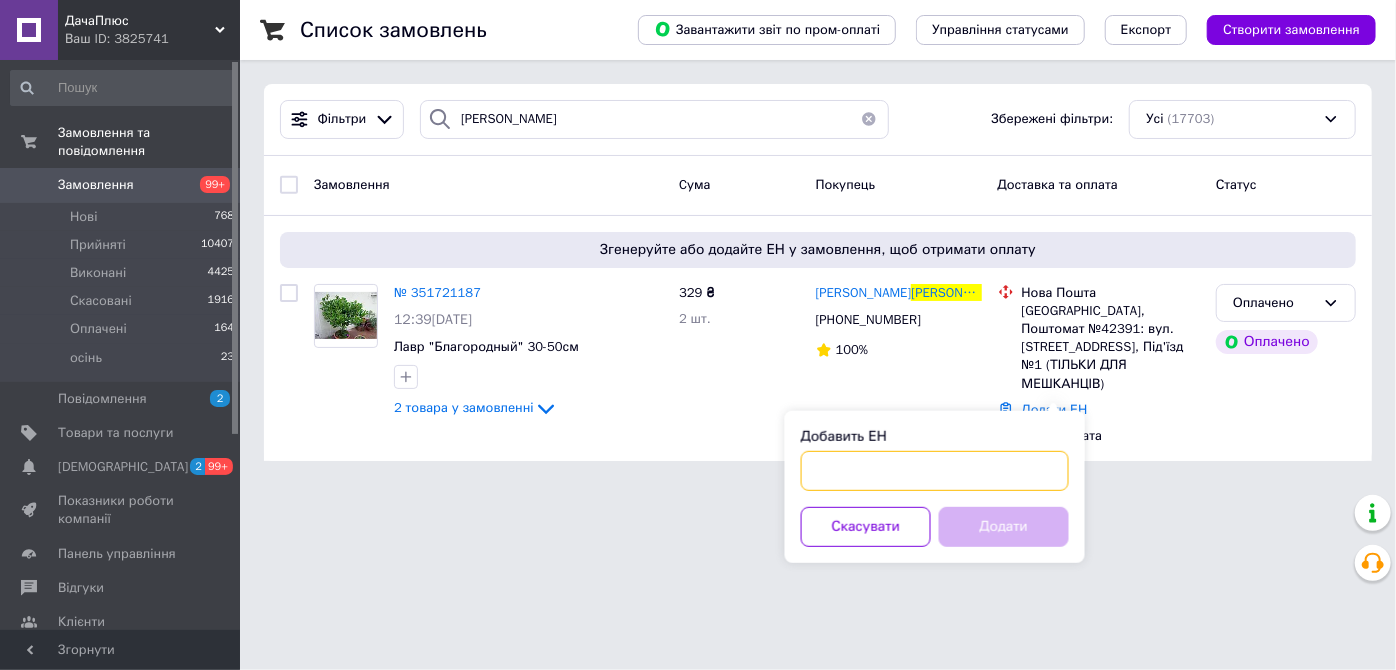 click on "Добавить ЕН" at bounding box center (935, 471) 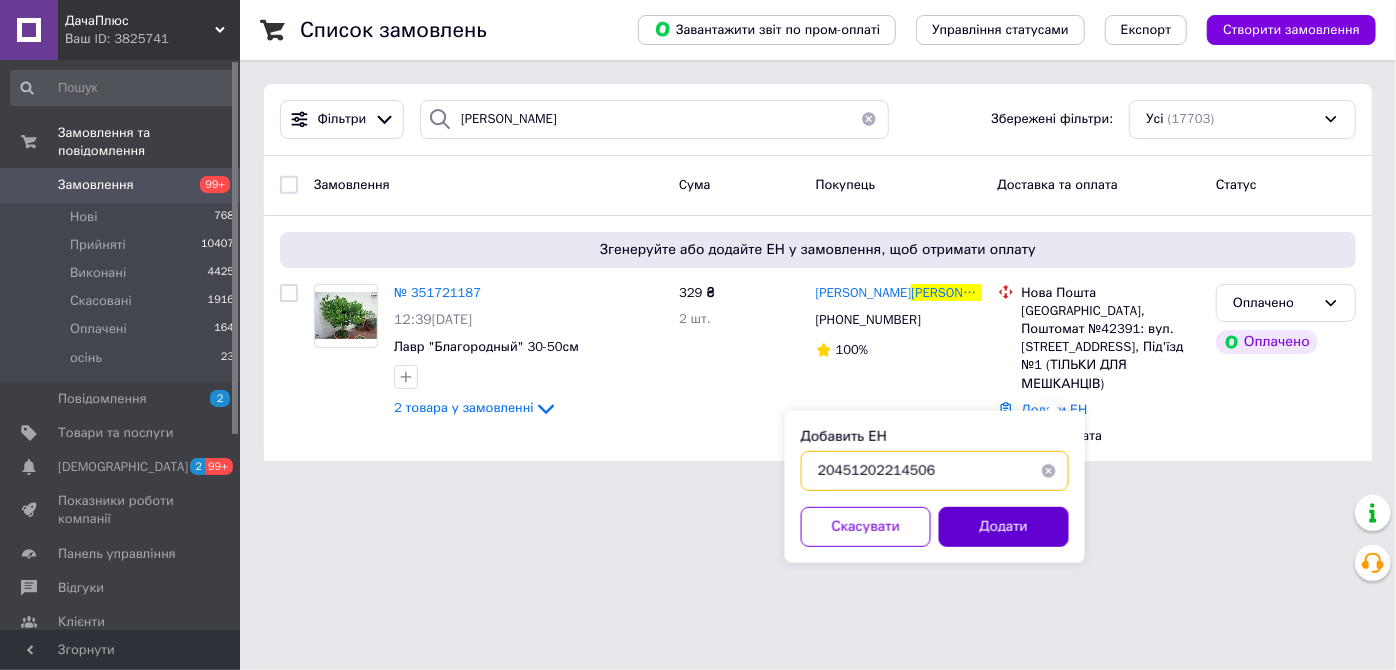 type on "20451202214506" 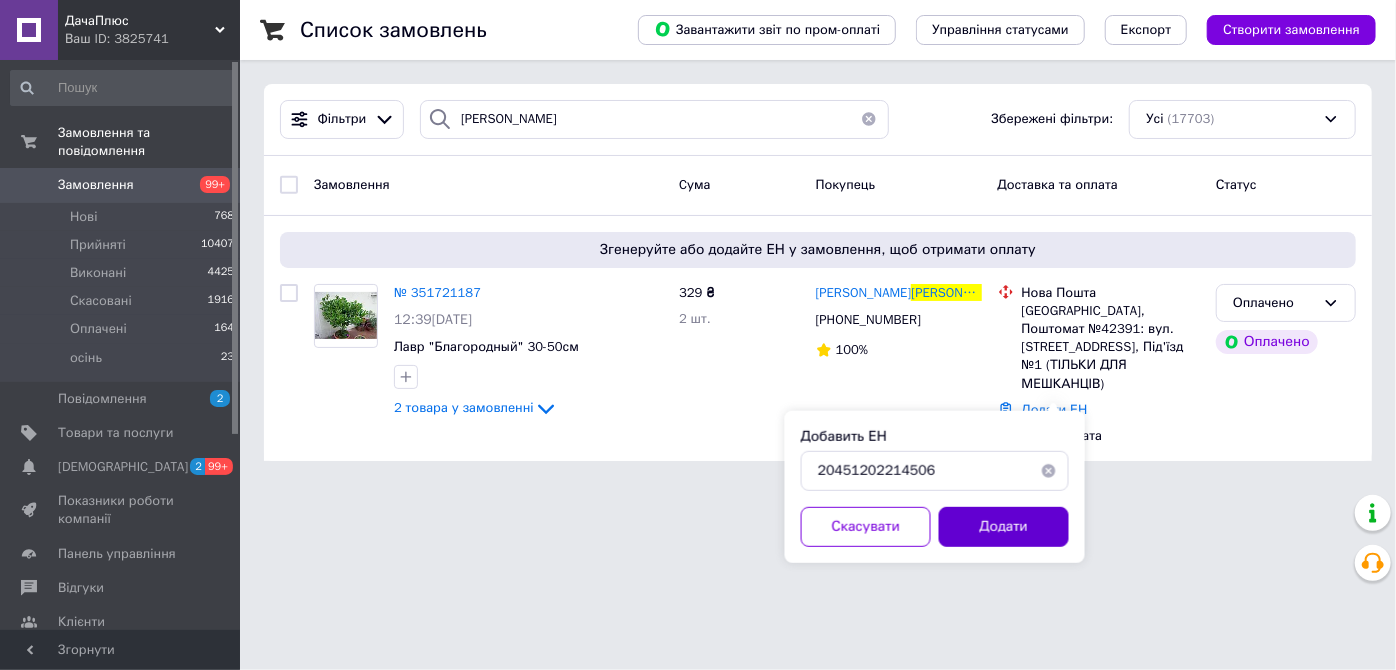 click on "Додати" at bounding box center (1004, 527) 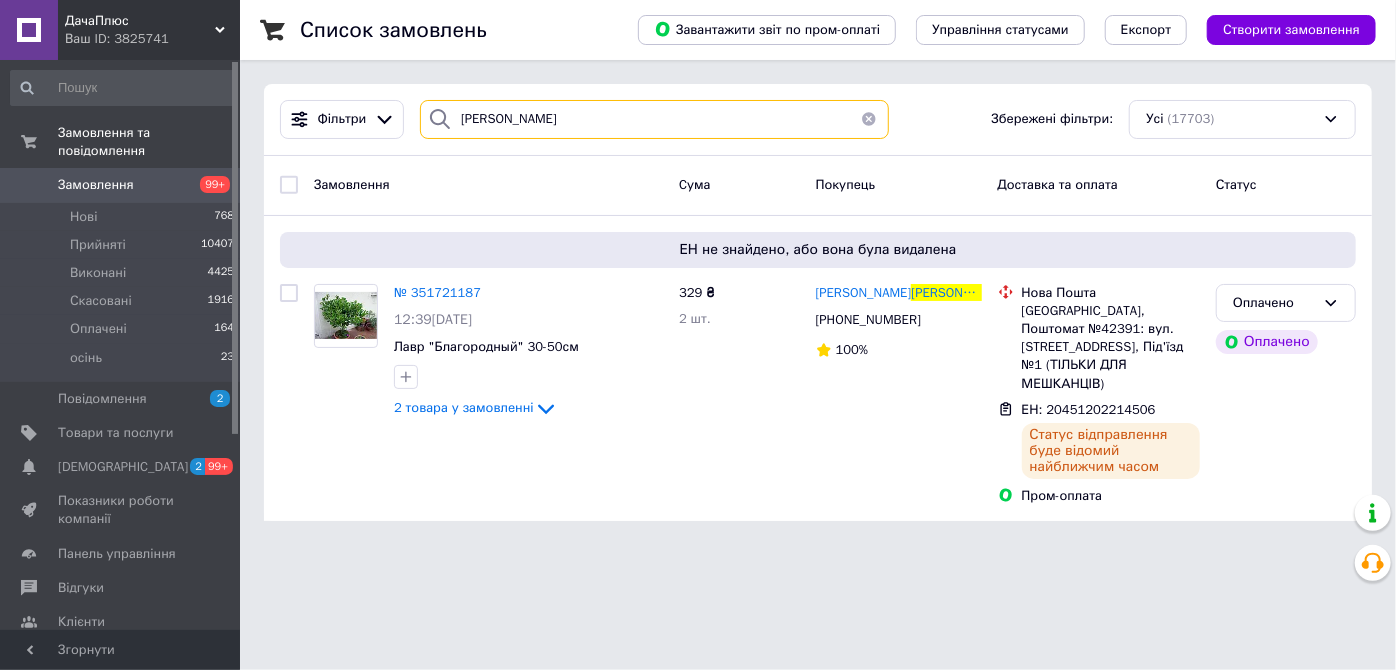 click on "[PERSON_NAME]" at bounding box center [654, 119] 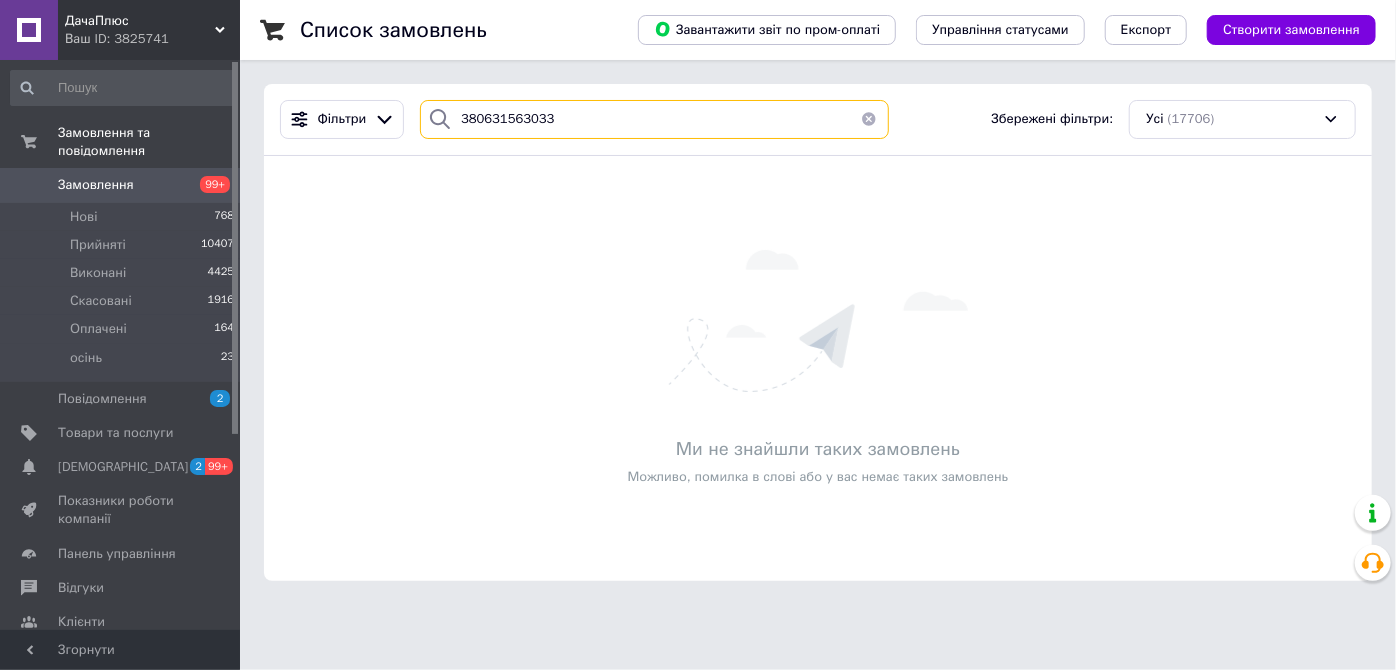 type on "380631563033" 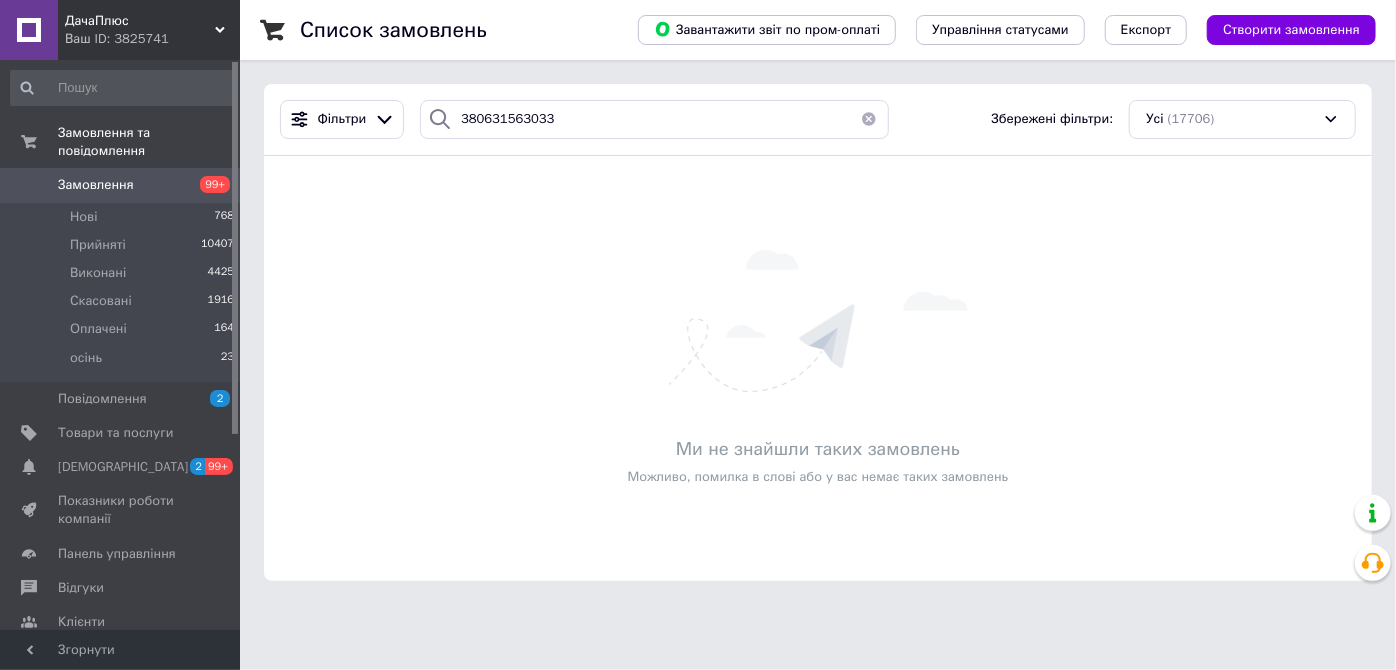 click on "Замовлення" at bounding box center [121, 185] 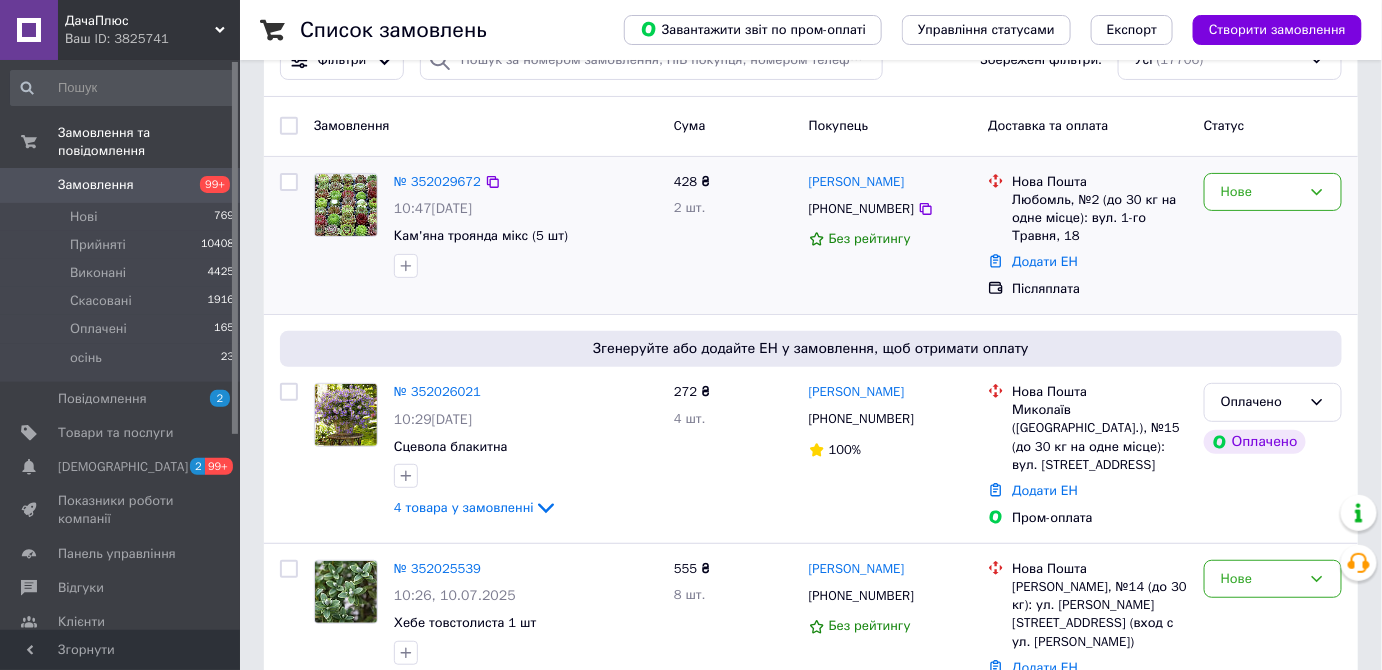 scroll, scrollTop: 0, scrollLeft: 0, axis: both 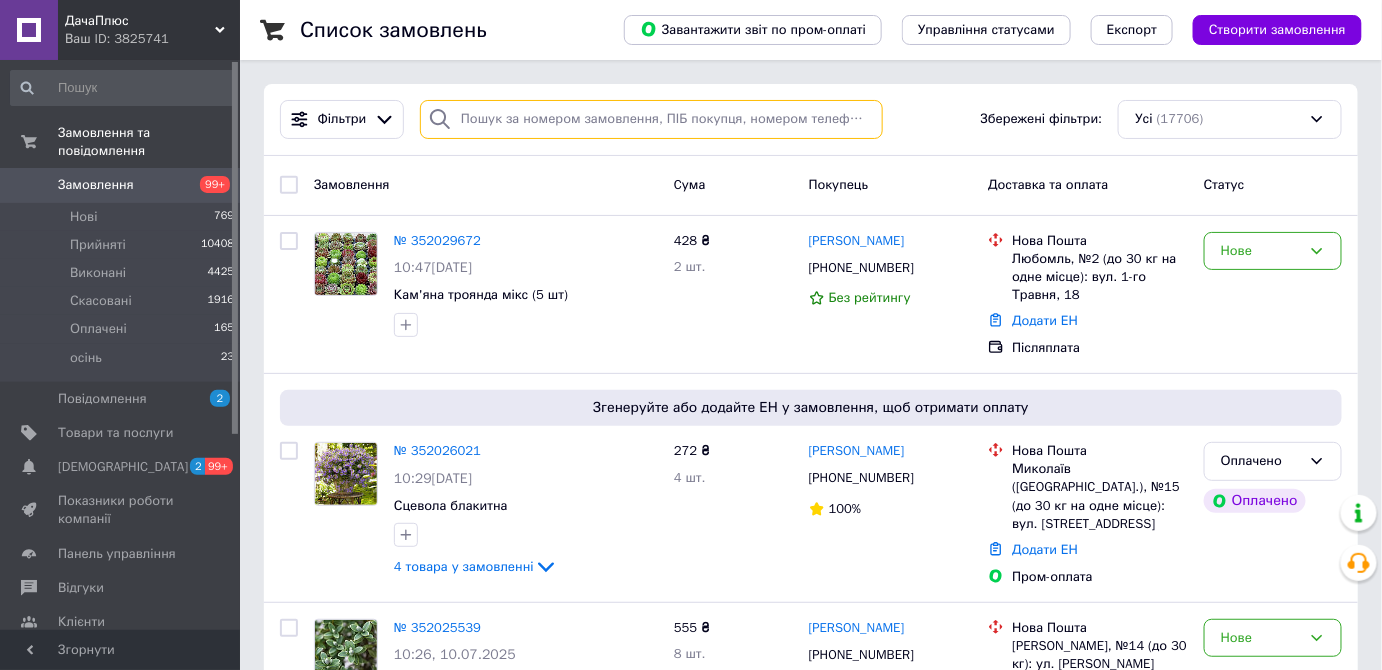 click at bounding box center (651, 119) 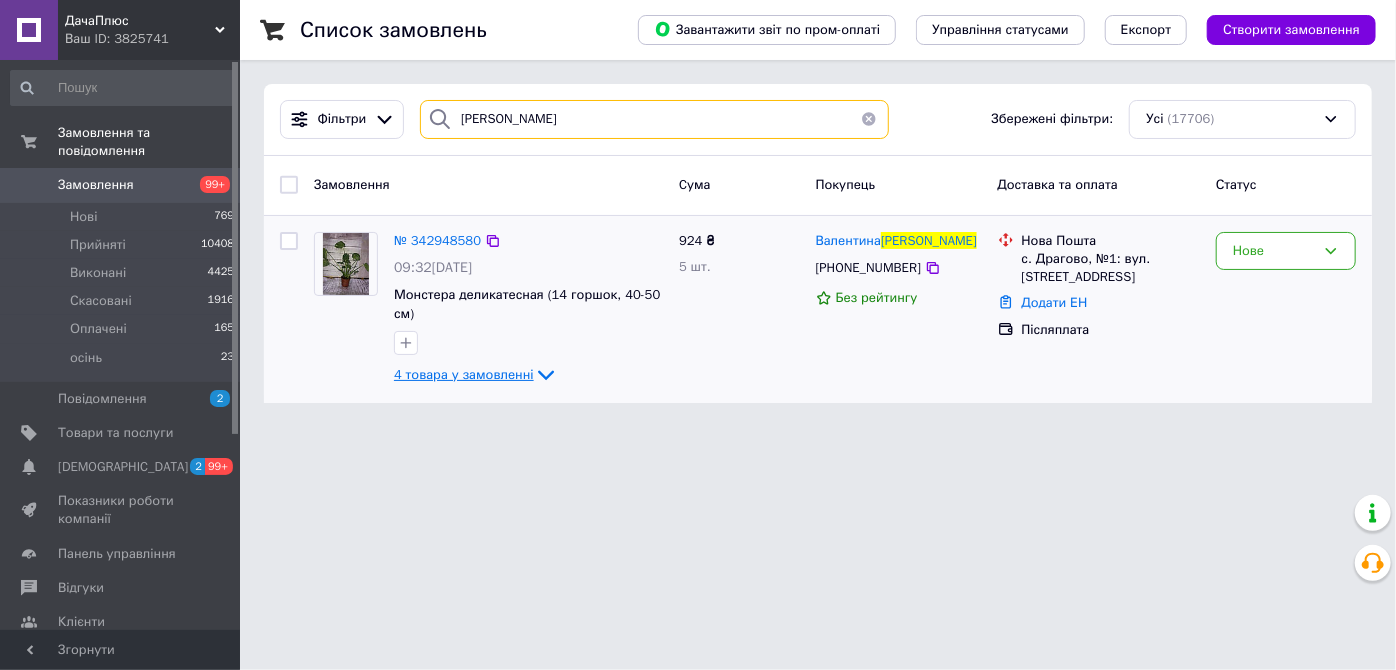 type on "[PERSON_NAME]" 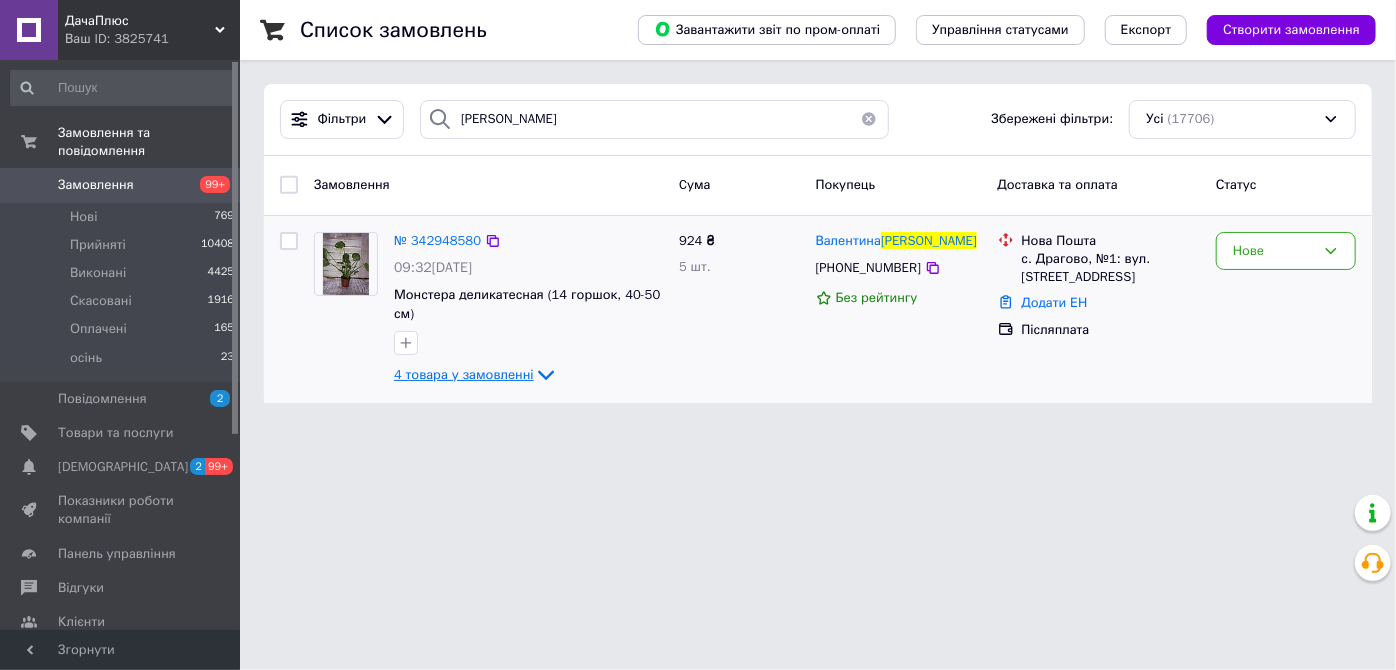 click on "4 товара у замовленні" at bounding box center [464, 374] 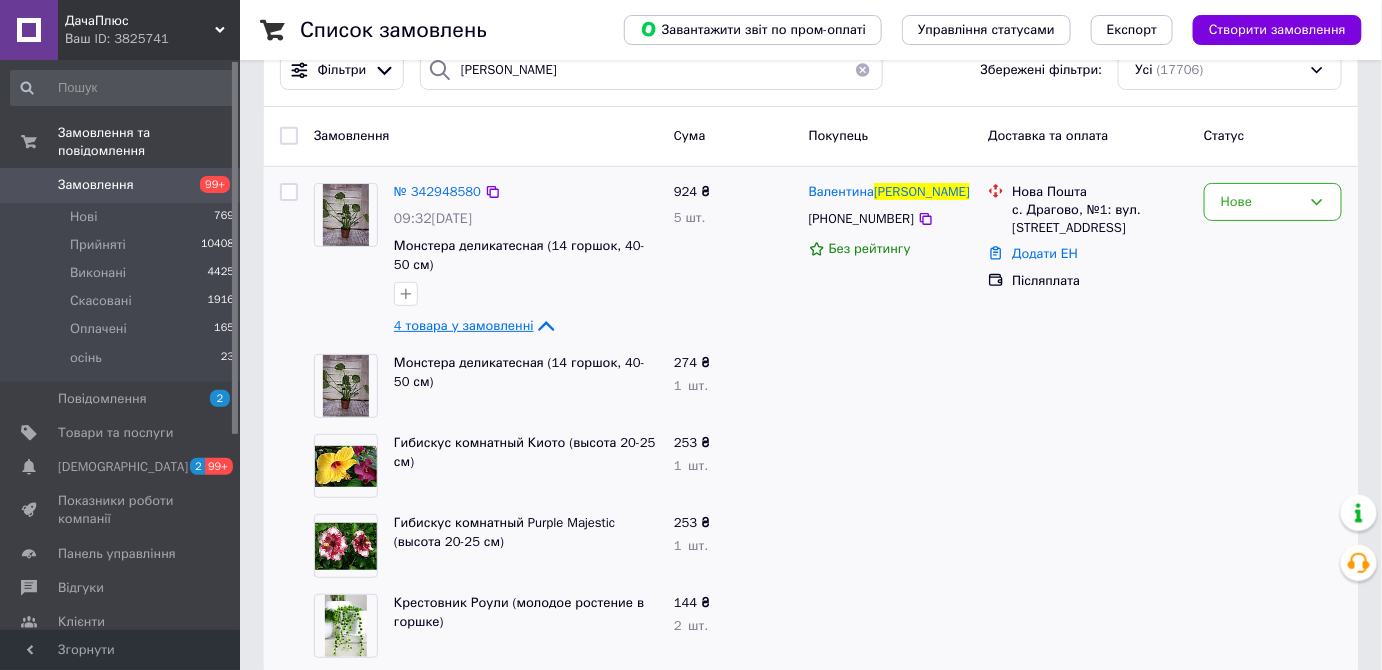 scroll, scrollTop: 76, scrollLeft: 0, axis: vertical 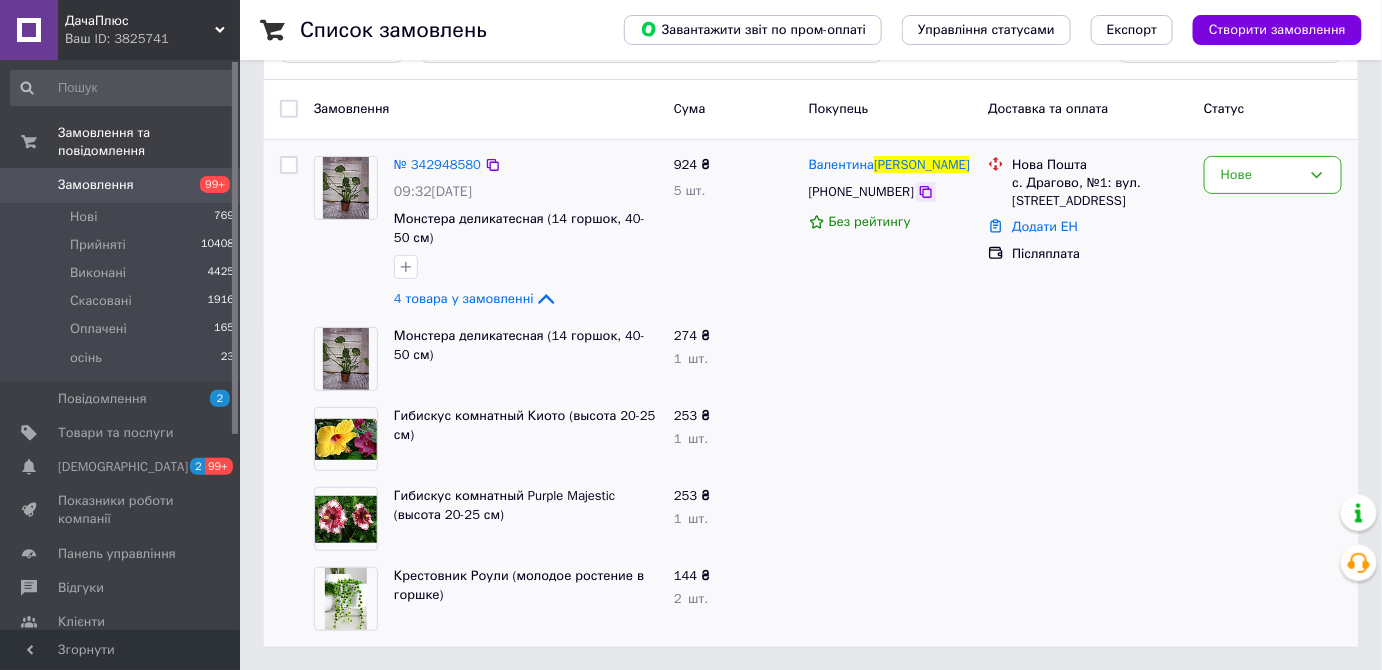 click 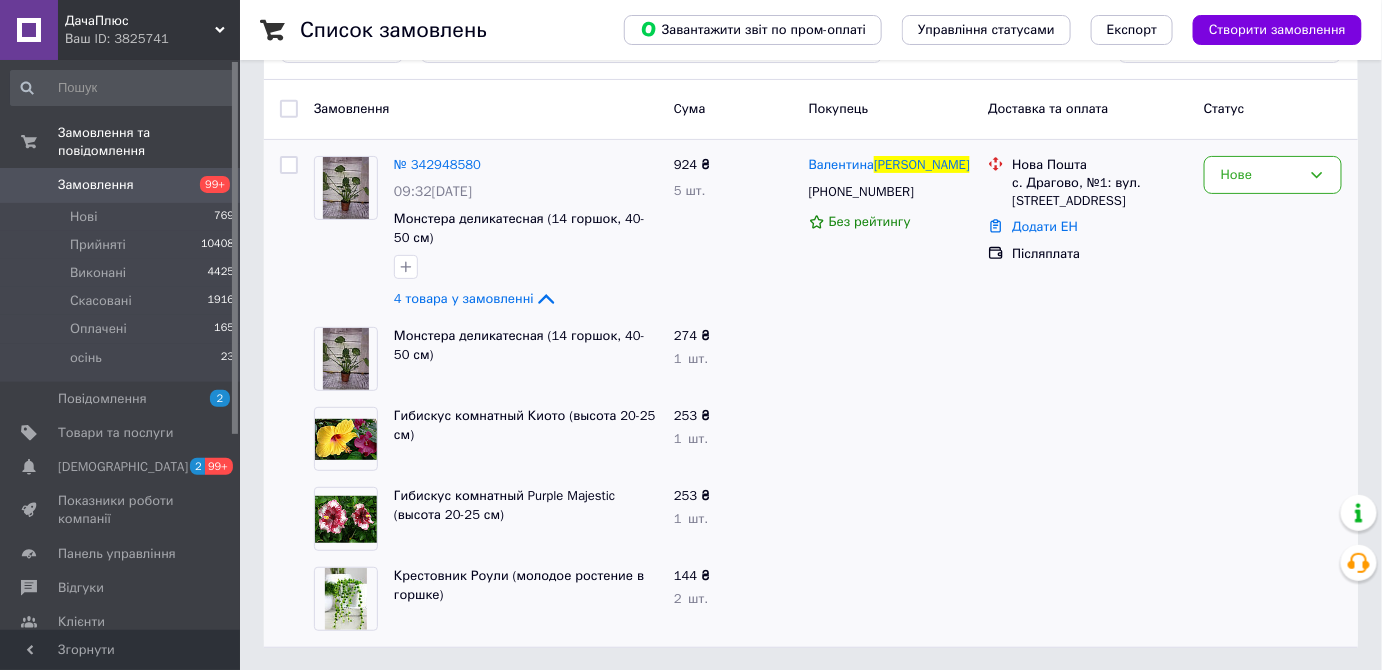 click on "Замовлення" at bounding box center [121, 185] 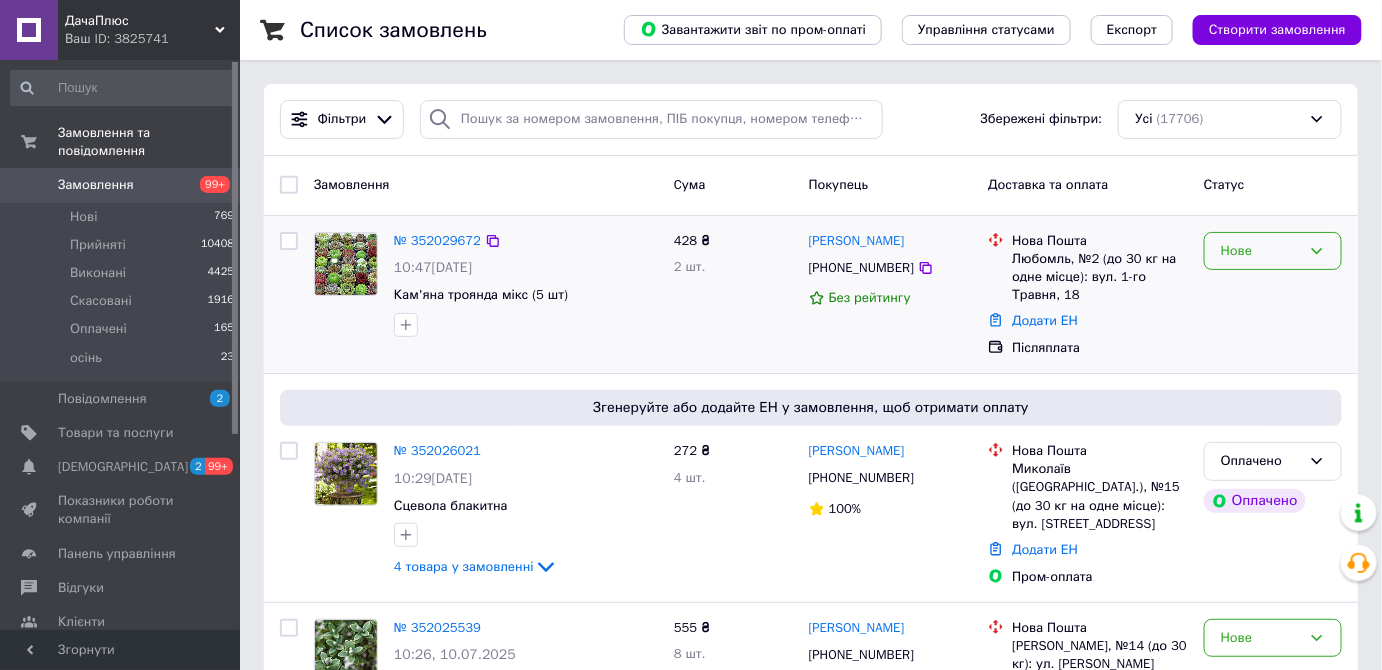 click 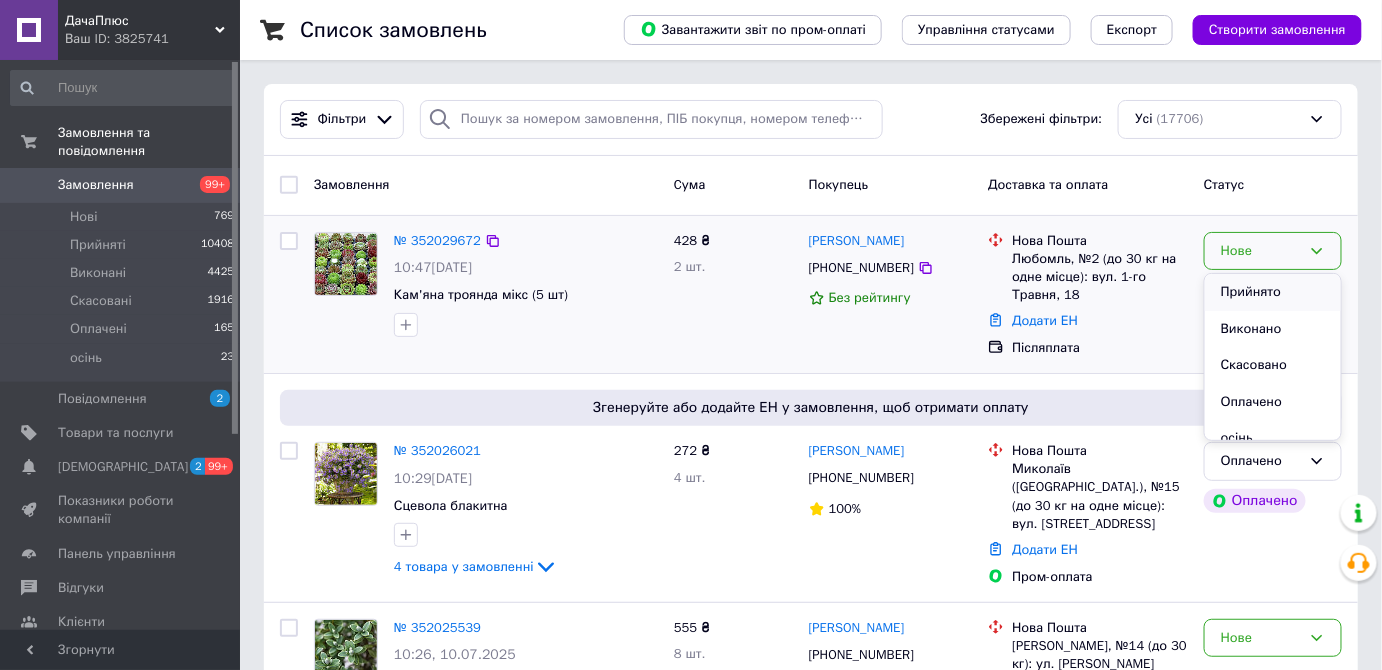 click on "Прийнято" at bounding box center (1273, 292) 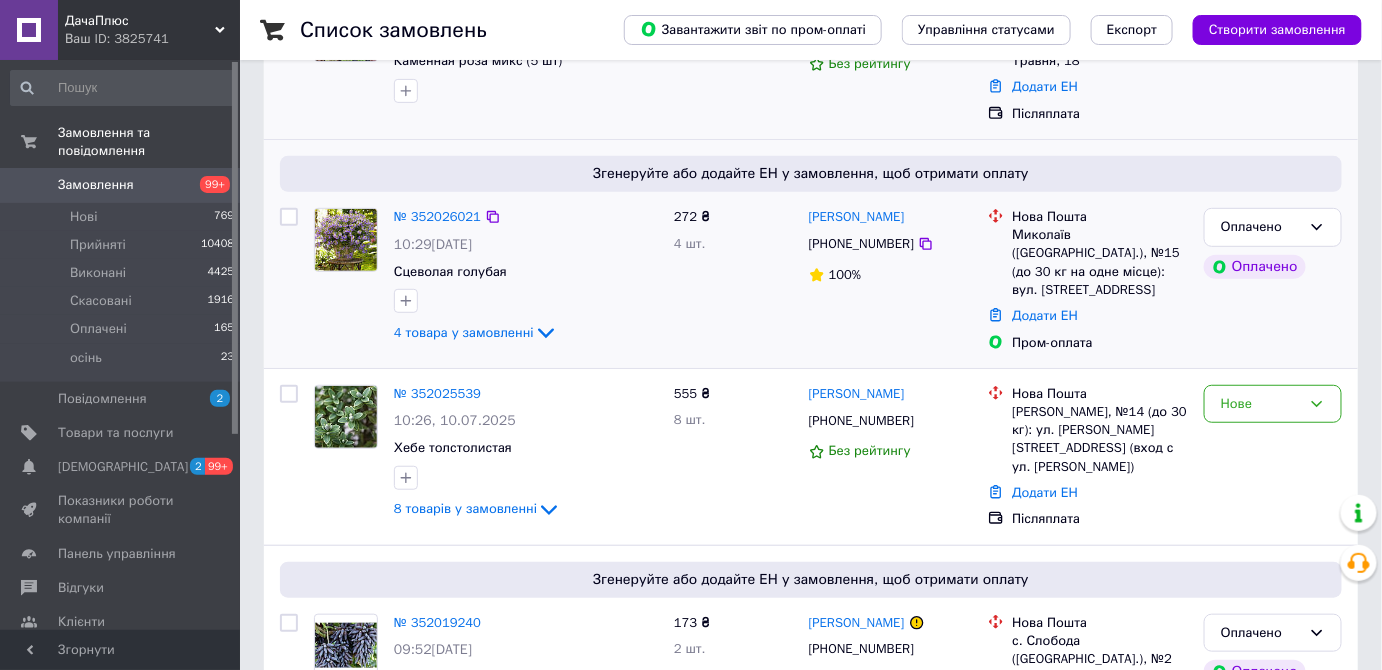 scroll, scrollTop: 181, scrollLeft: 0, axis: vertical 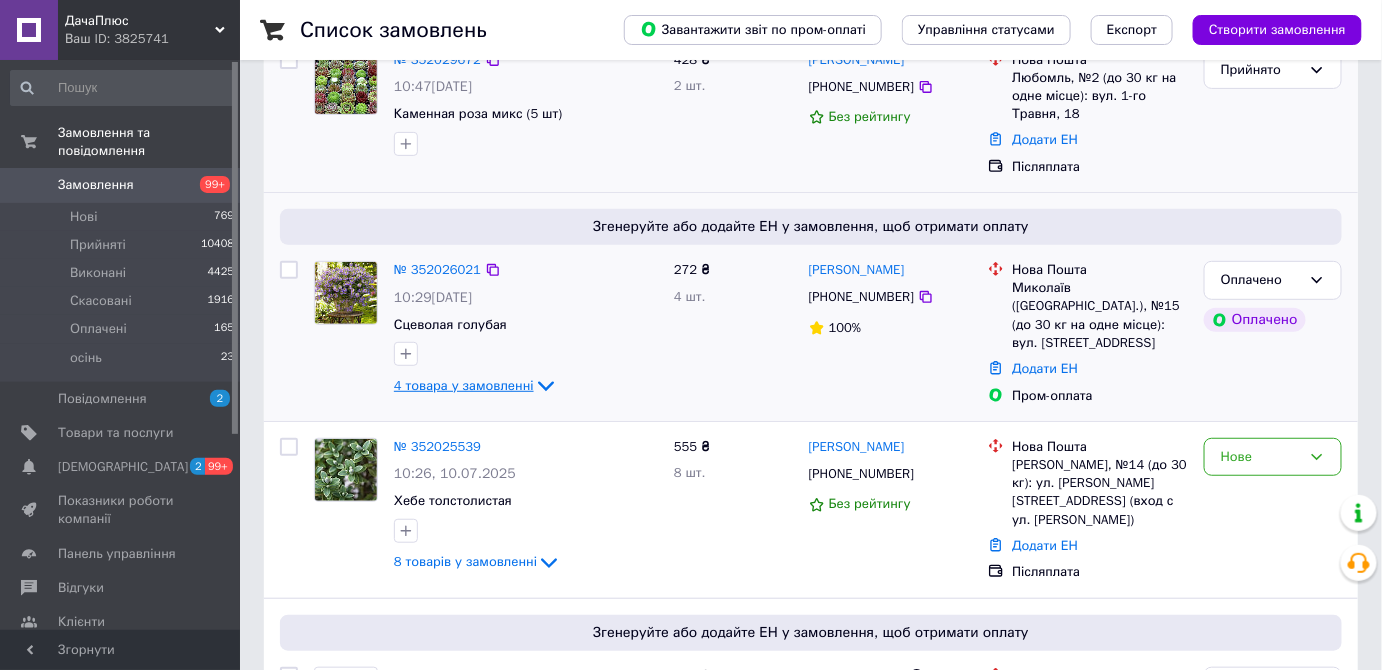 click on "4 товара у замовленні" at bounding box center (464, 385) 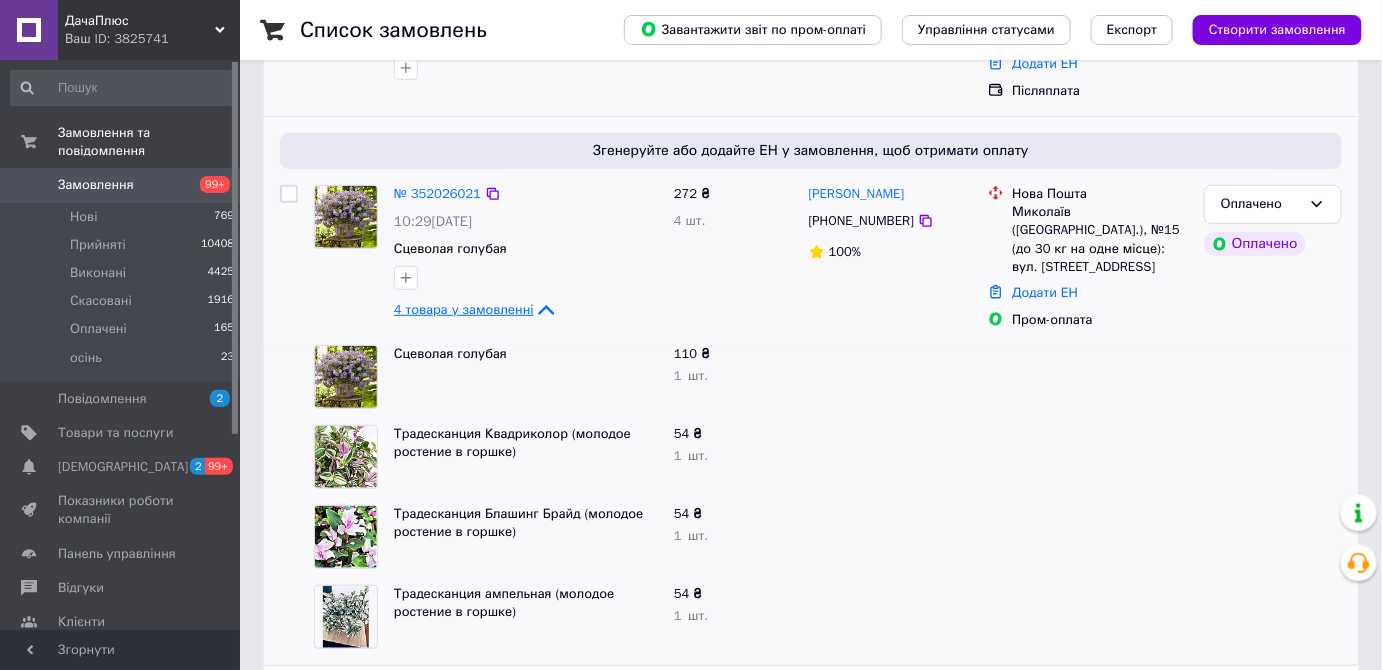 scroll, scrollTop: 363, scrollLeft: 0, axis: vertical 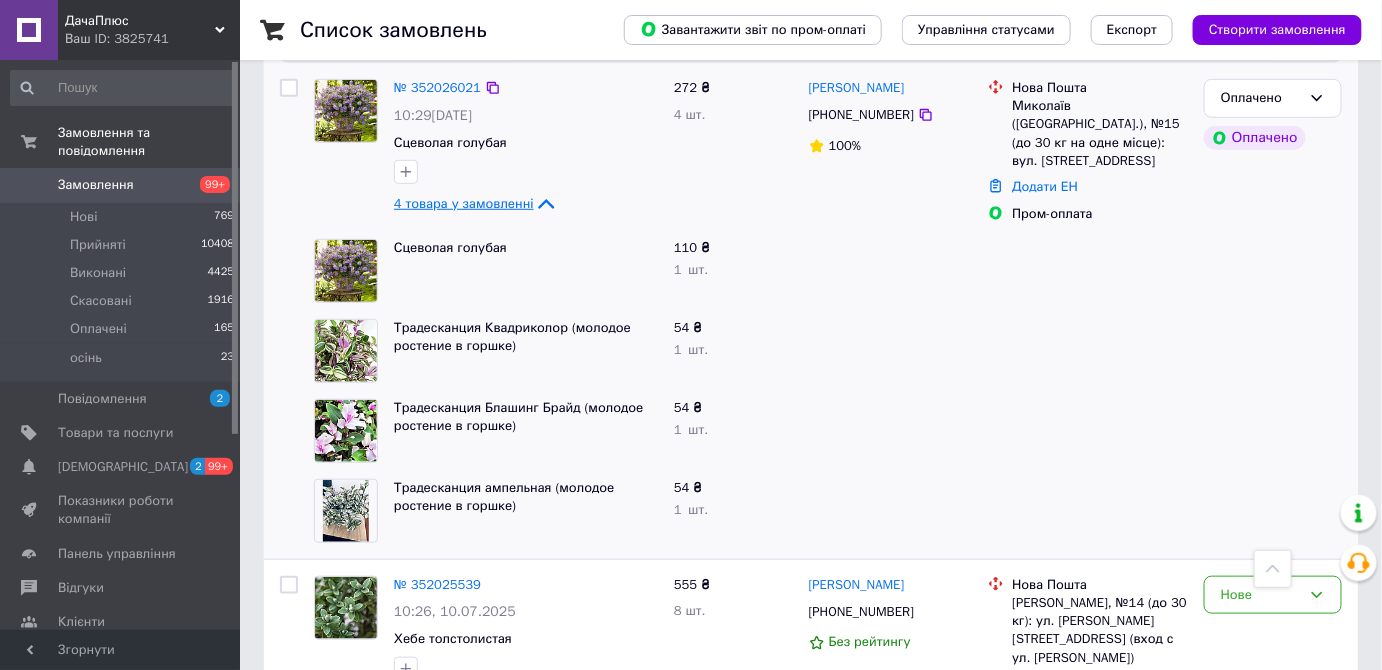 click on "4 товара у замовленні" at bounding box center [464, 203] 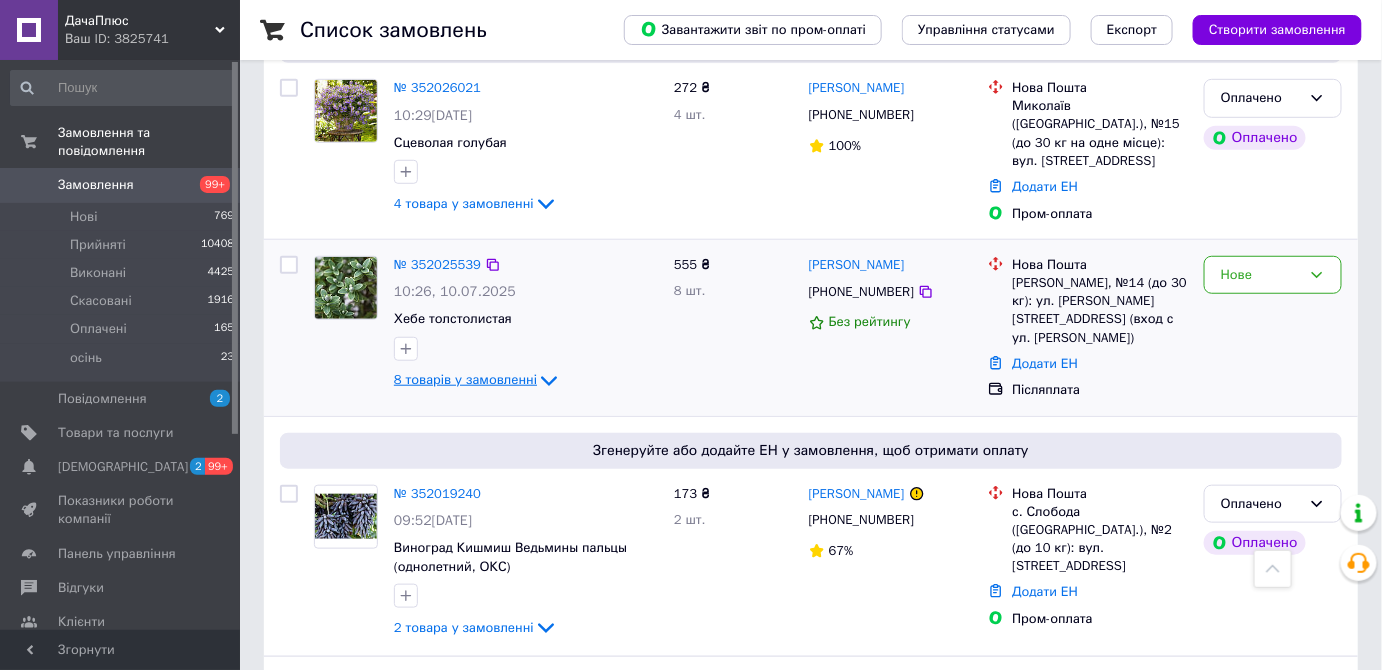 click on "8 товарів у замовленні" at bounding box center [465, 380] 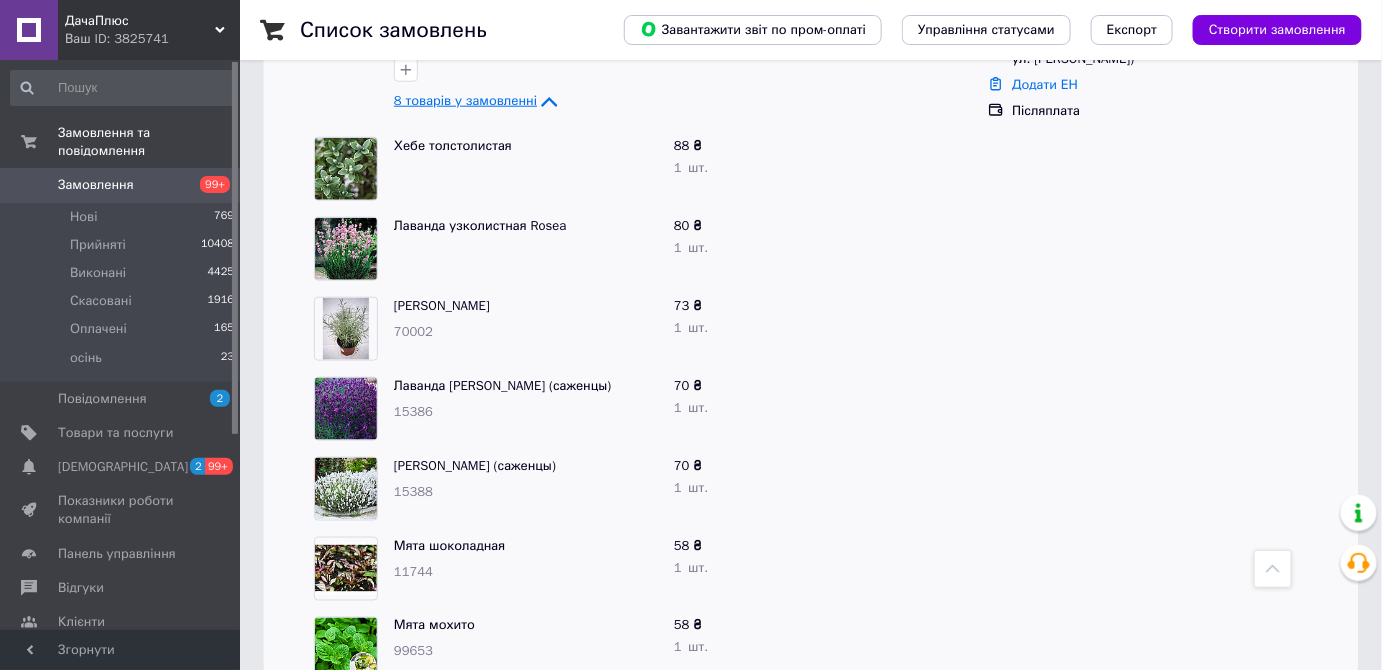 scroll, scrollTop: 545, scrollLeft: 0, axis: vertical 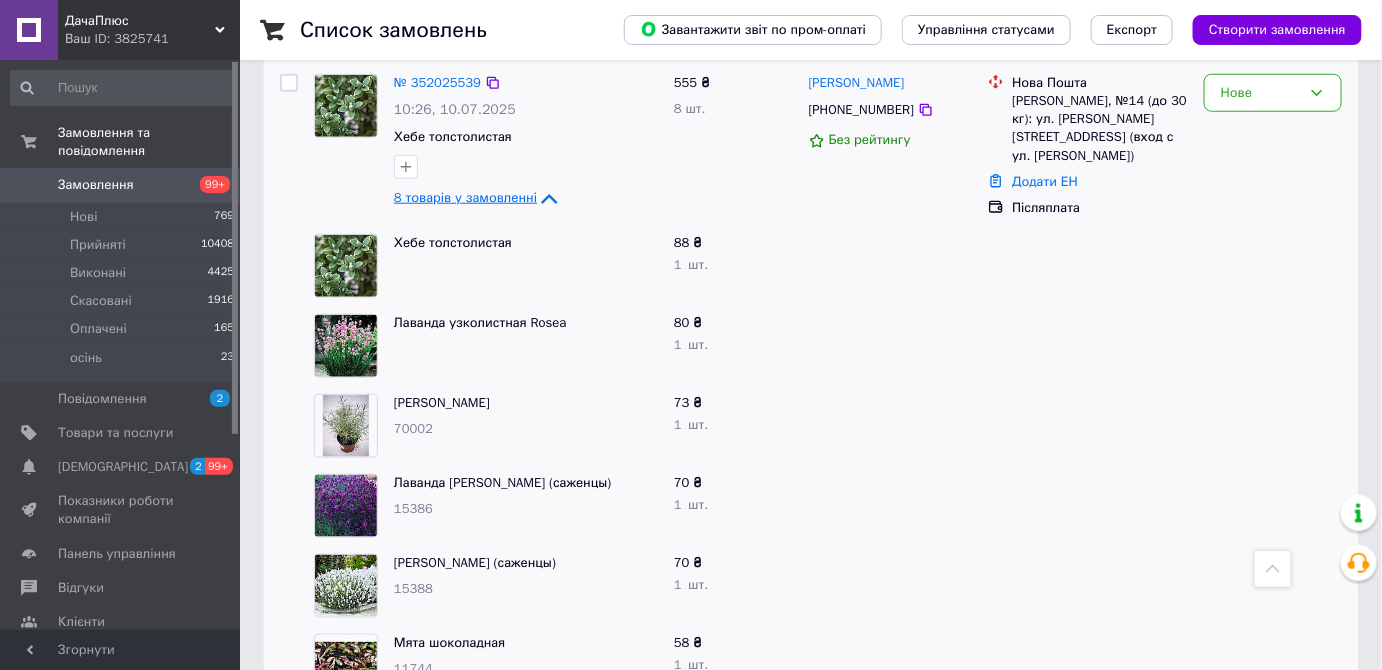 click on "8 товарів у замовленні" at bounding box center (465, 198) 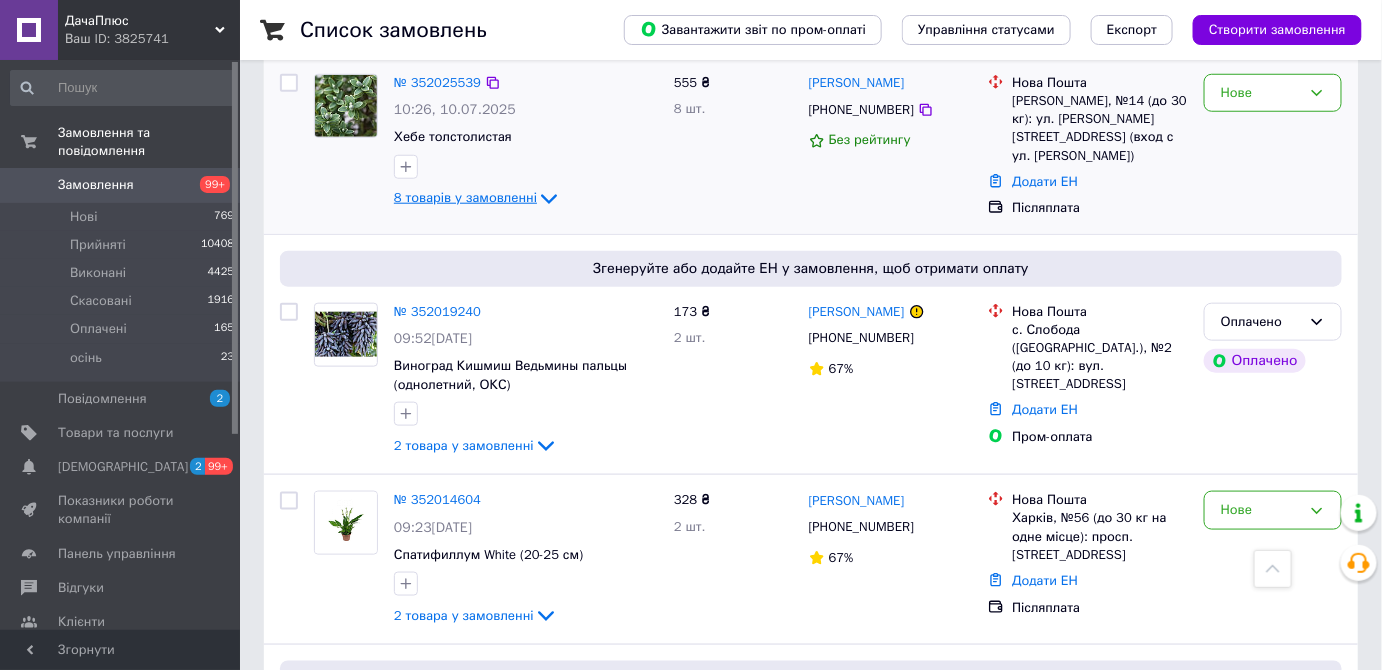 click on "8 товарів у замовленні" at bounding box center [465, 198] 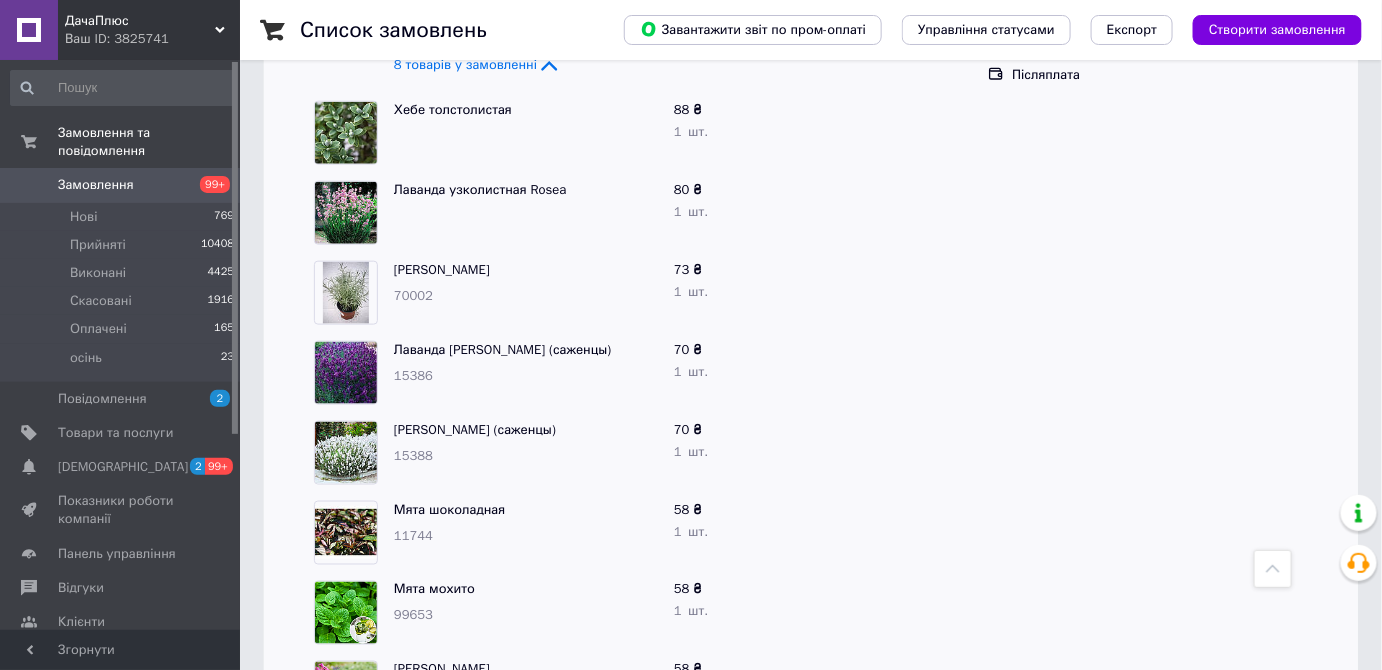scroll, scrollTop: 545, scrollLeft: 0, axis: vertical 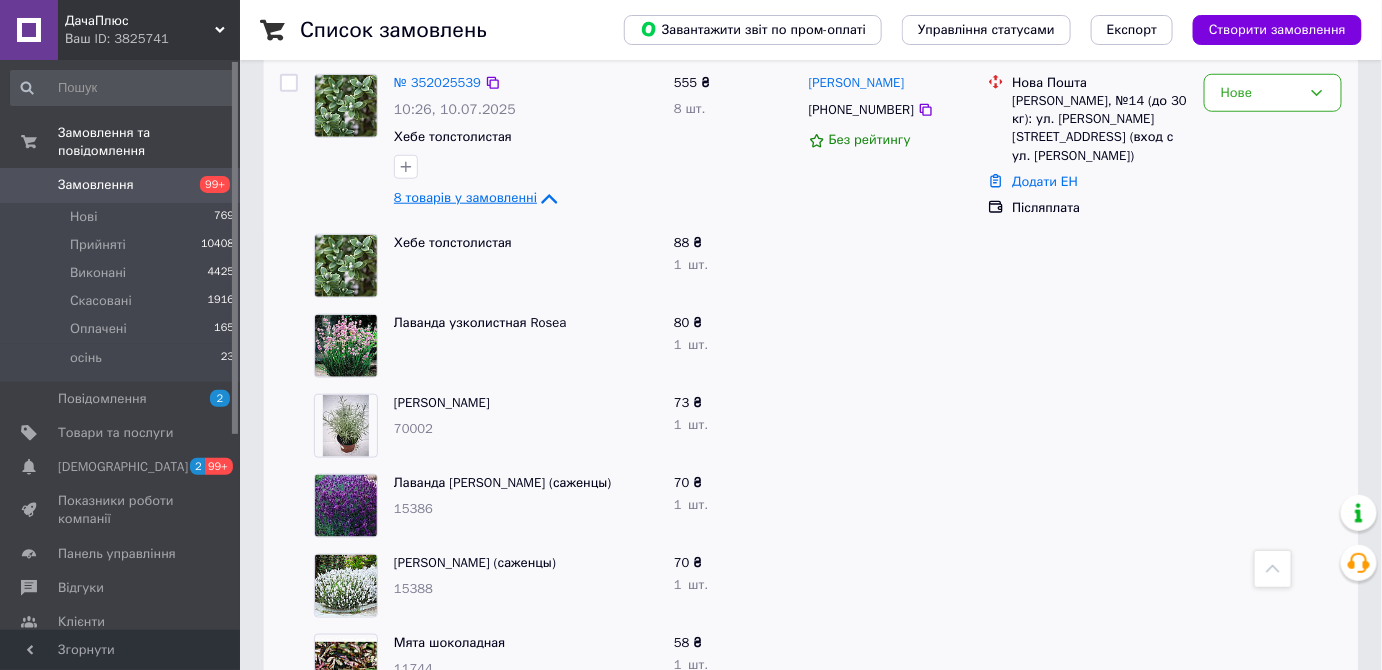 click on "8 товарів у замовленні" at bounding box center [465, 198] 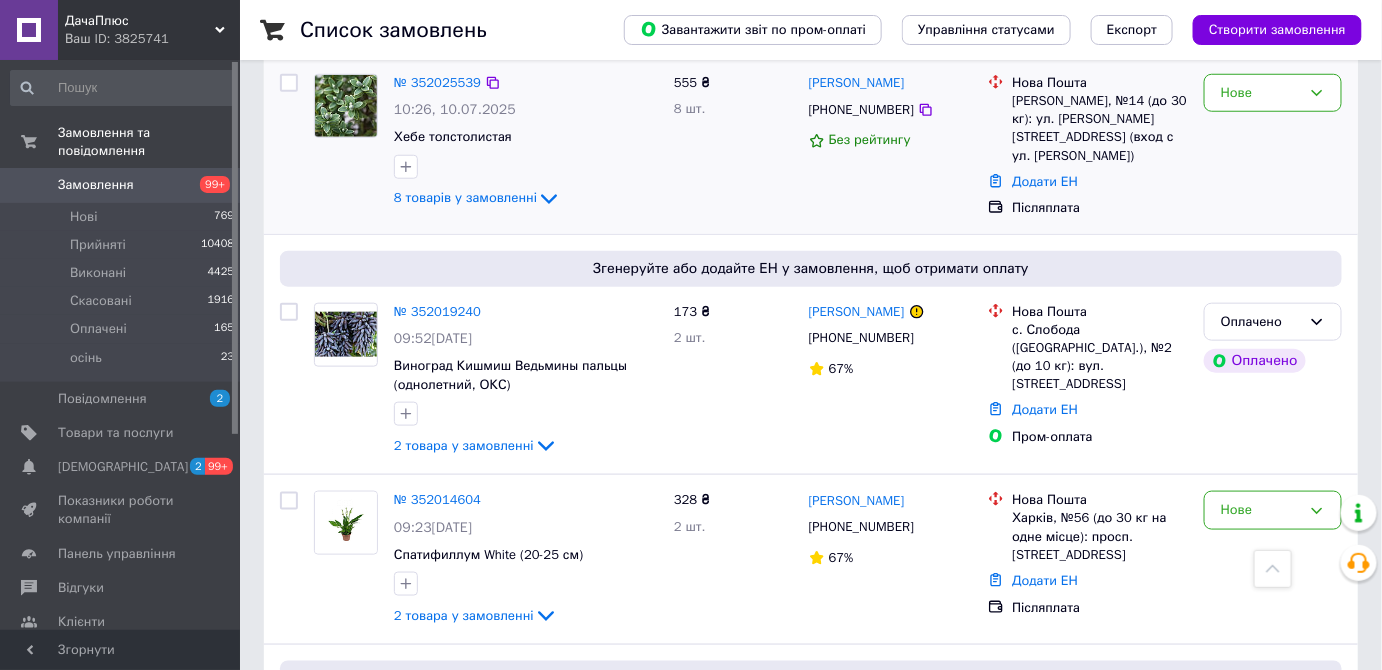 scroll, scrollTop: 454, scrollLeft: 0, axis: vertical 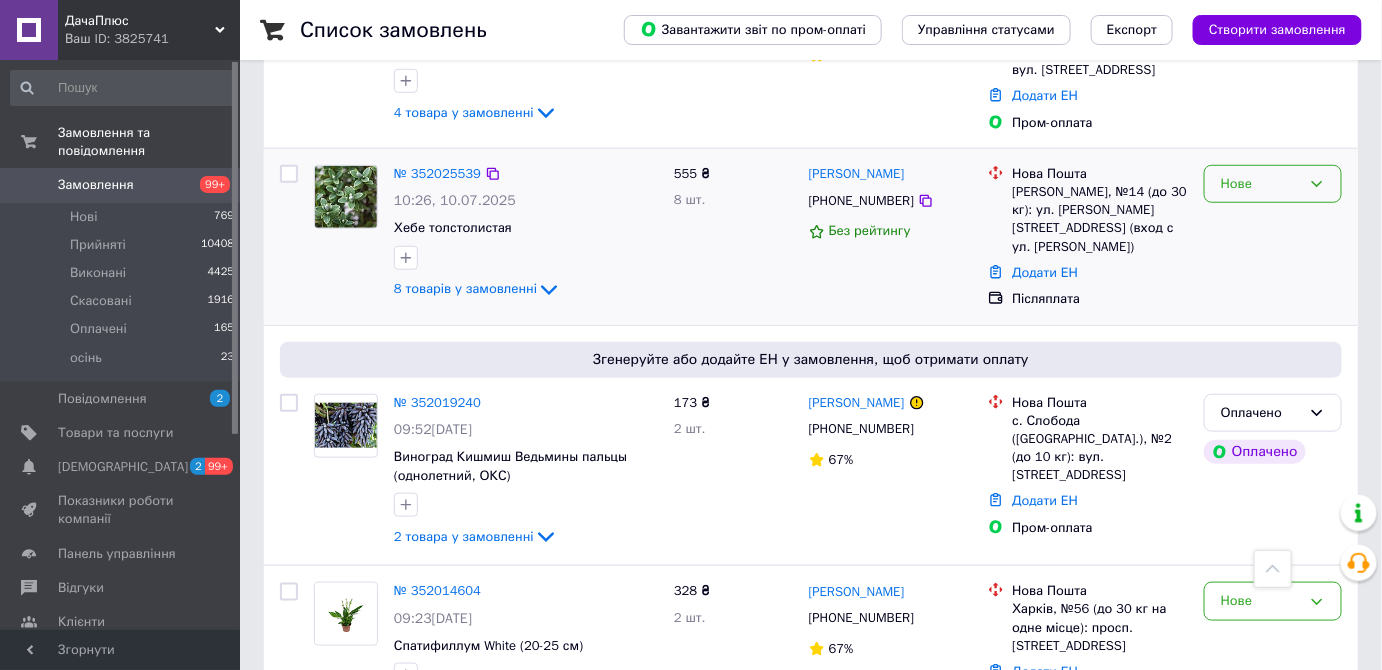 click on "Нове" at bounding box center (1261, 184) 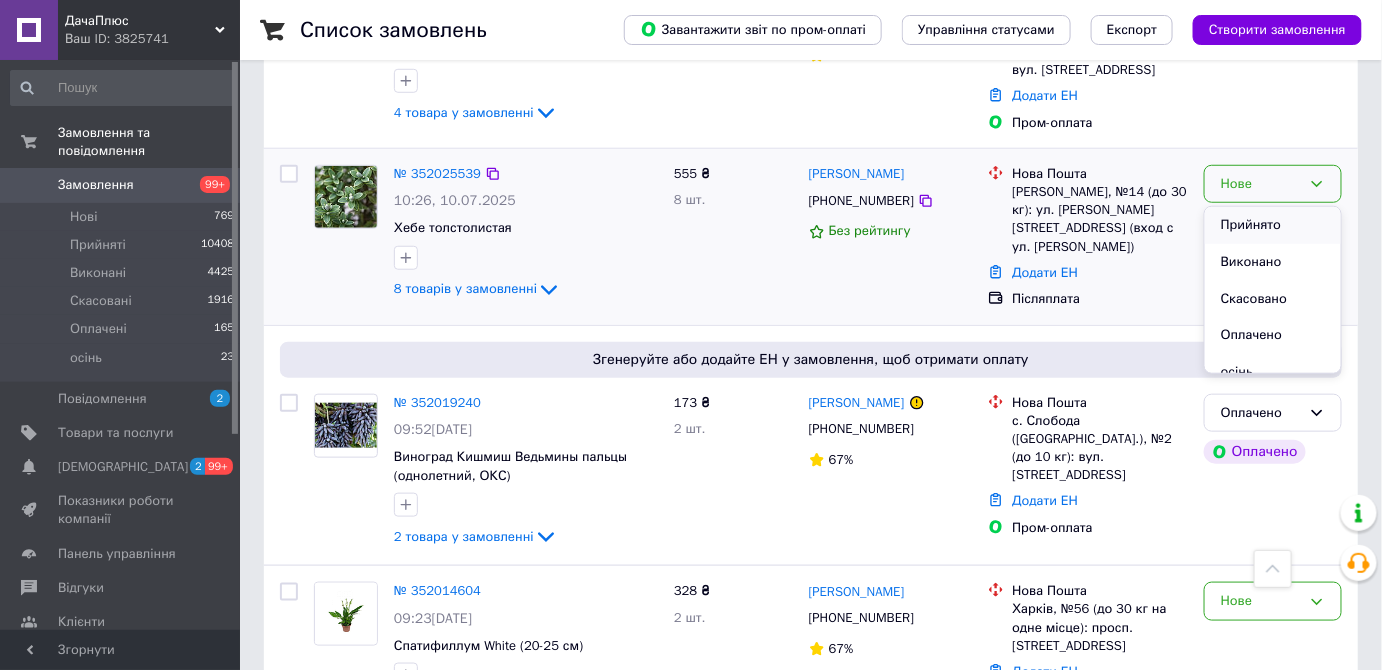 click on "Прийнято" at bounding box center [1273, 225] 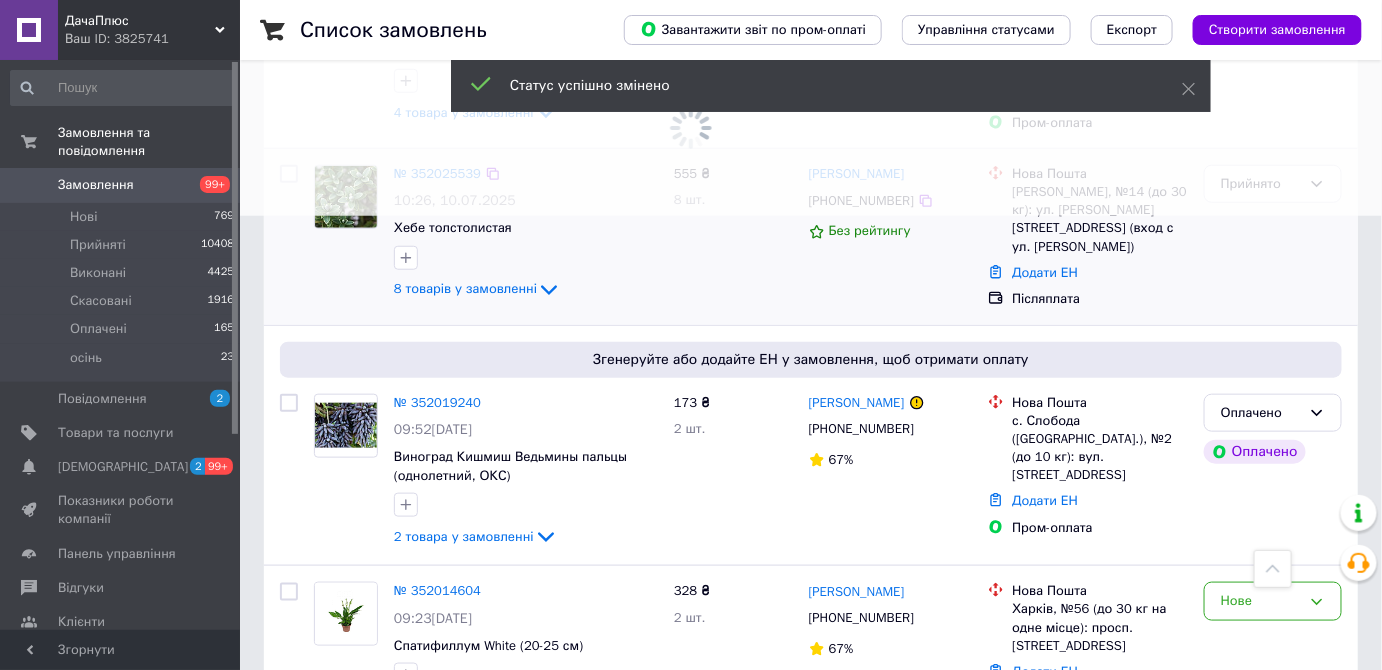 scroll, scrollTop: 272, scrollLeft: 0, axis: vertical 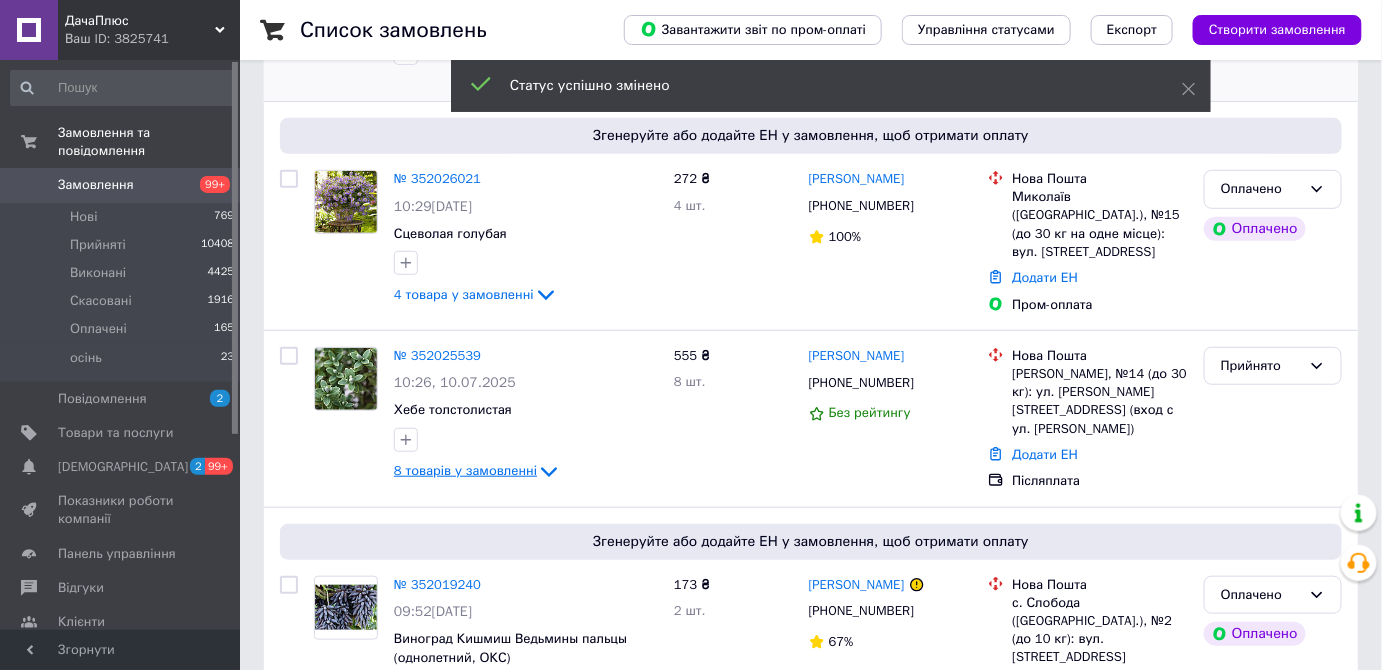click on "8 товарів у замовленні" at bounding box center [465, 471] 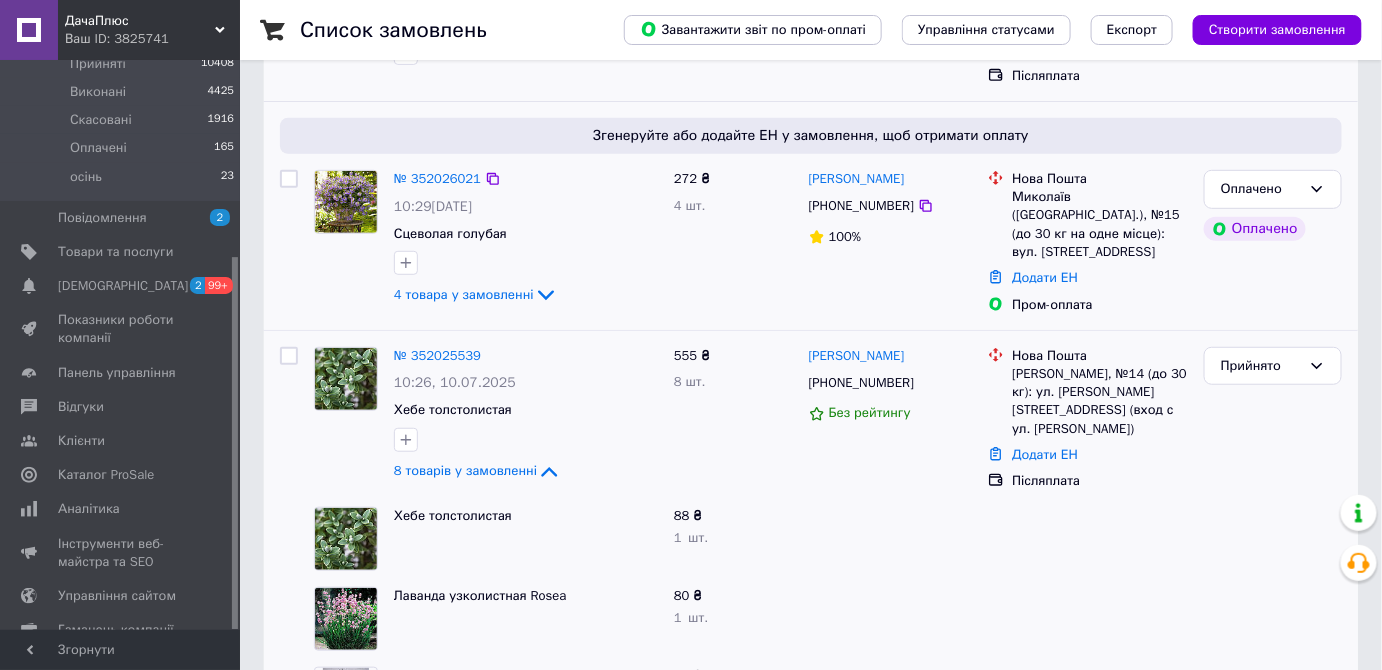 scroll, scrollTop: 300, scrollLeft: 0, axis: vertical 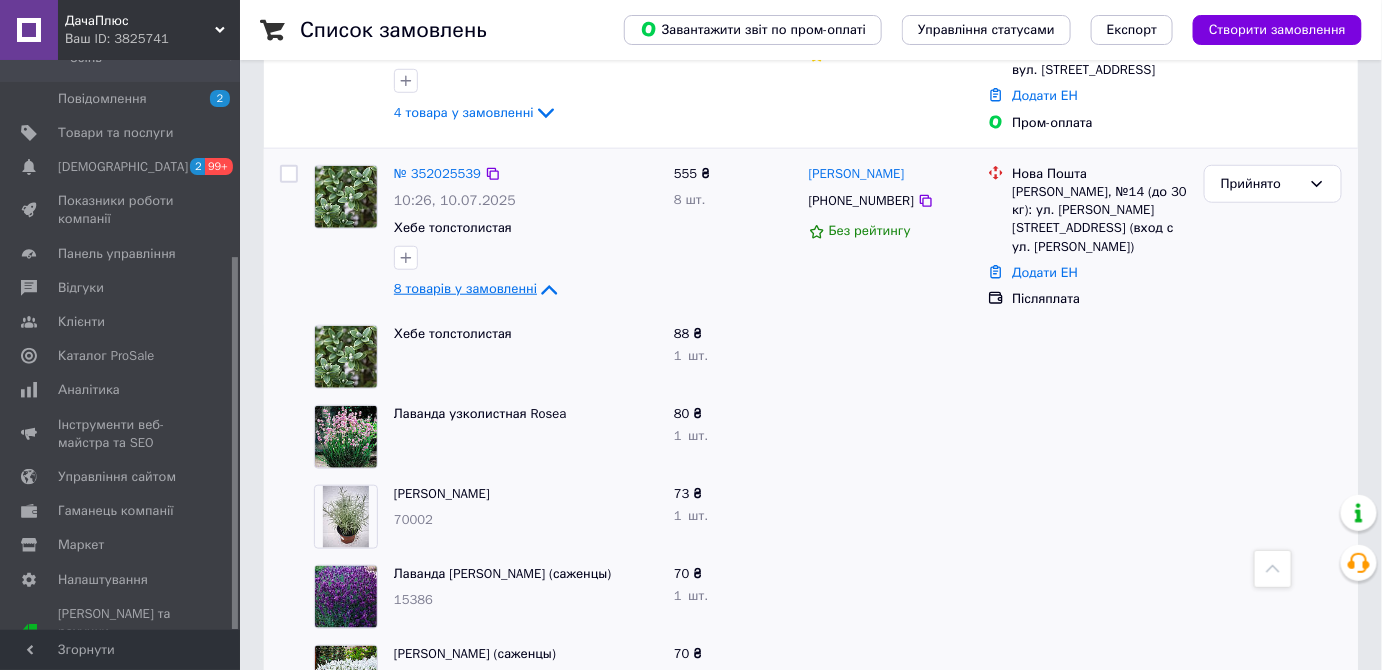 click on "8 товарів у замовленні" at bounding box center (465, 289) 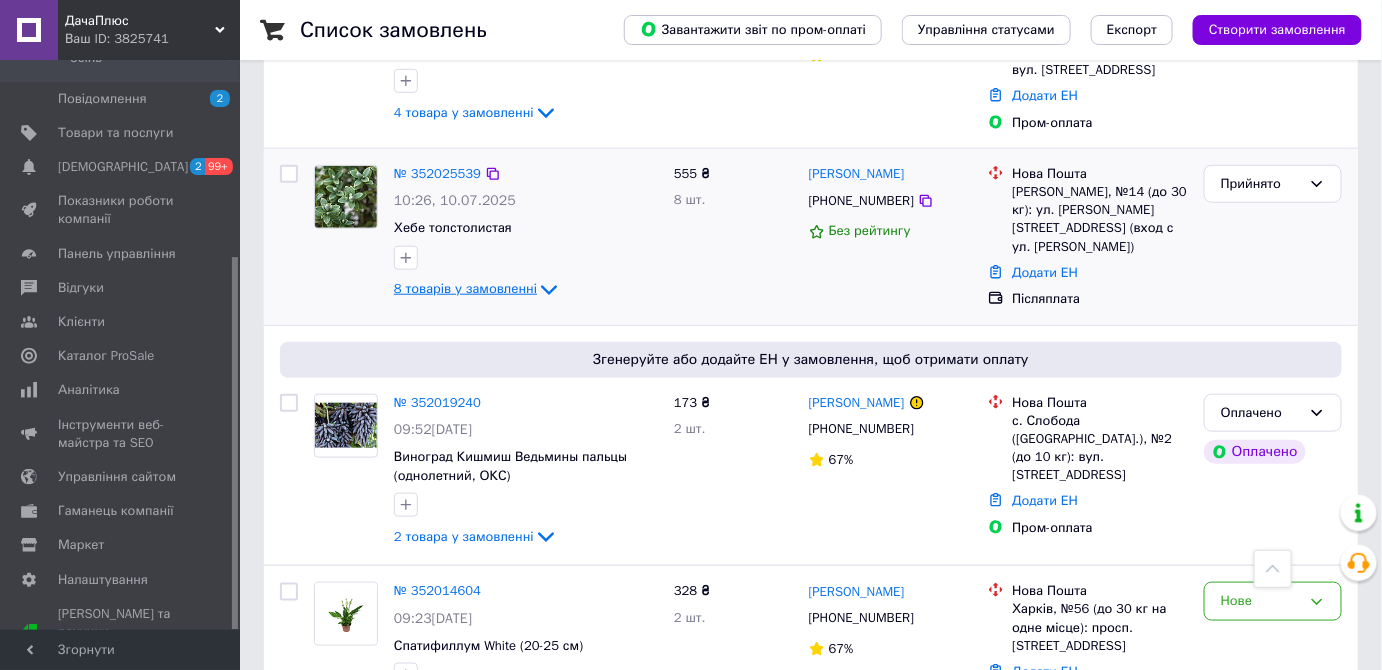 scroll, scrollTop: 545, scrollLeft: 0, axis: vertical 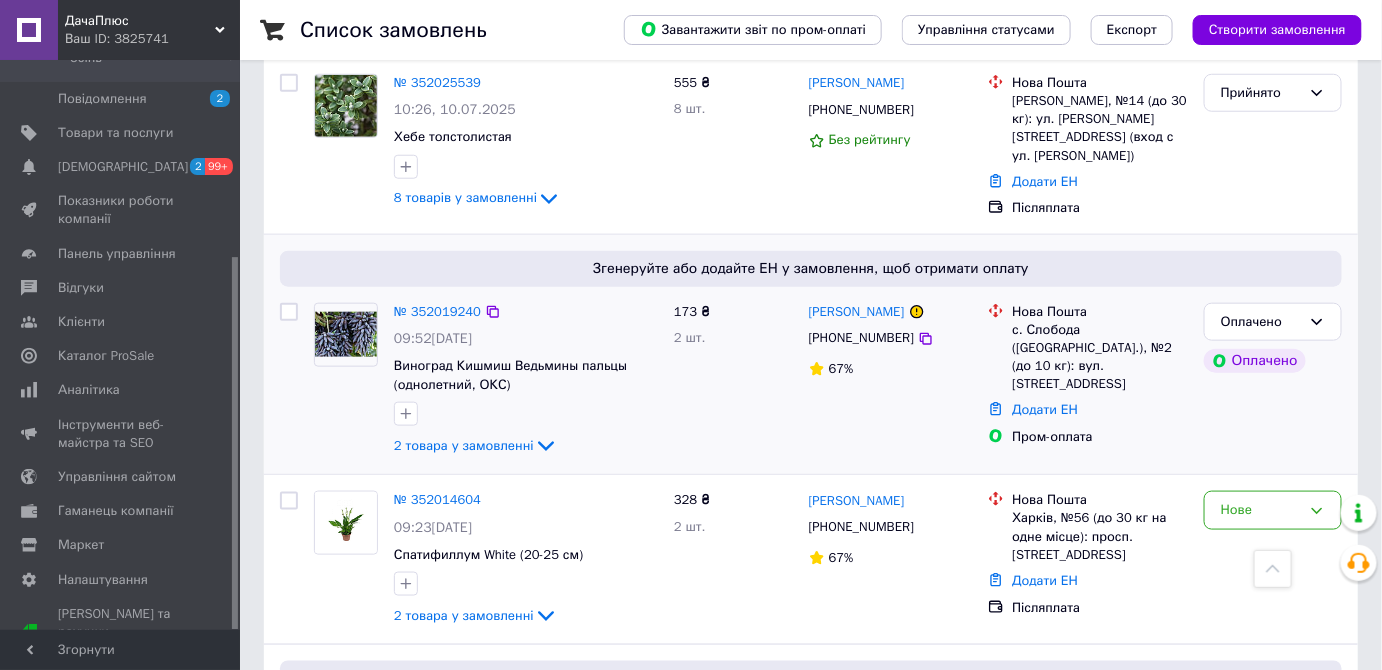 click on "2 товара у замовленні" 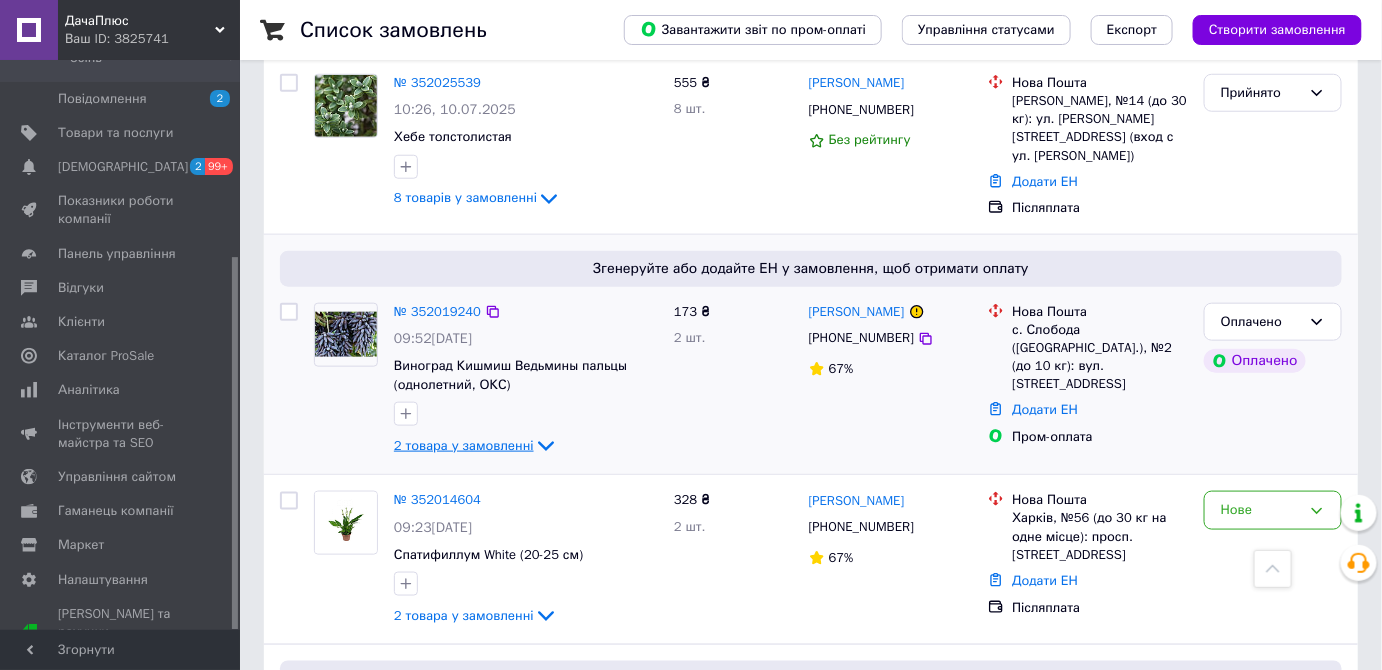 click on "2 товара у замовленні" at bounding box center [464, 445] 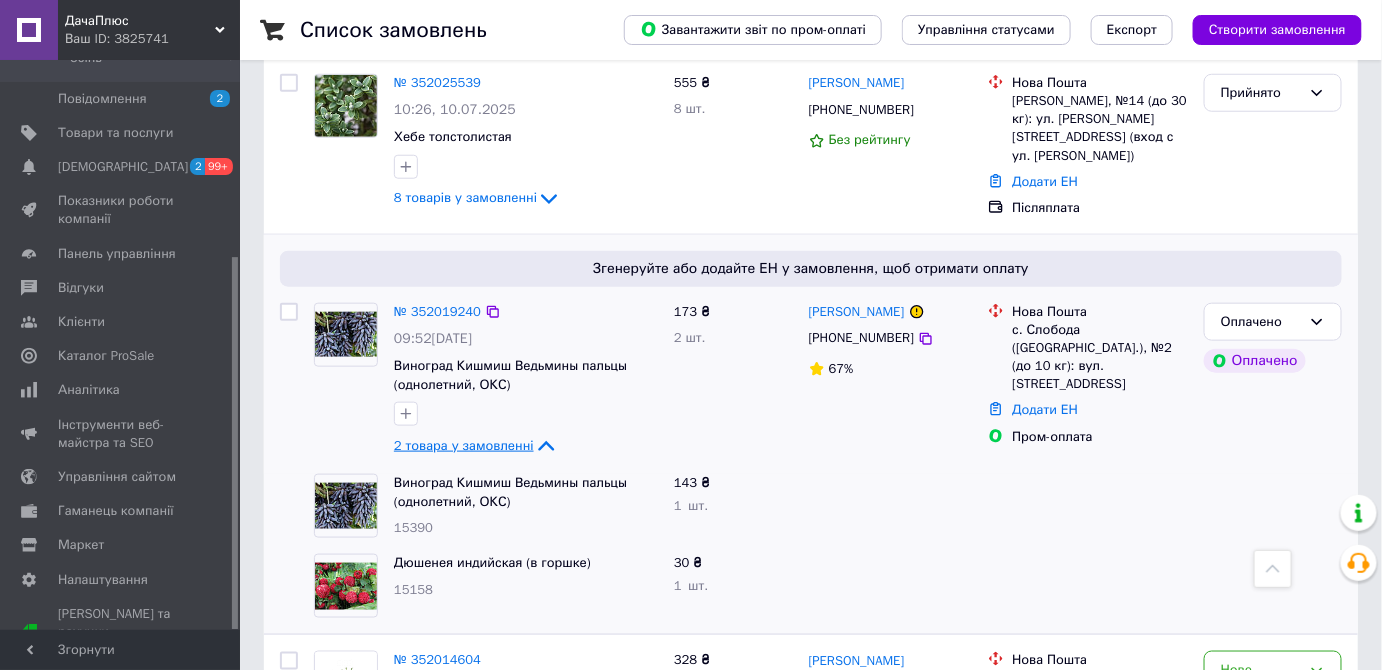 click on "2 товара у замовленні" at bounding box center [464, 445] 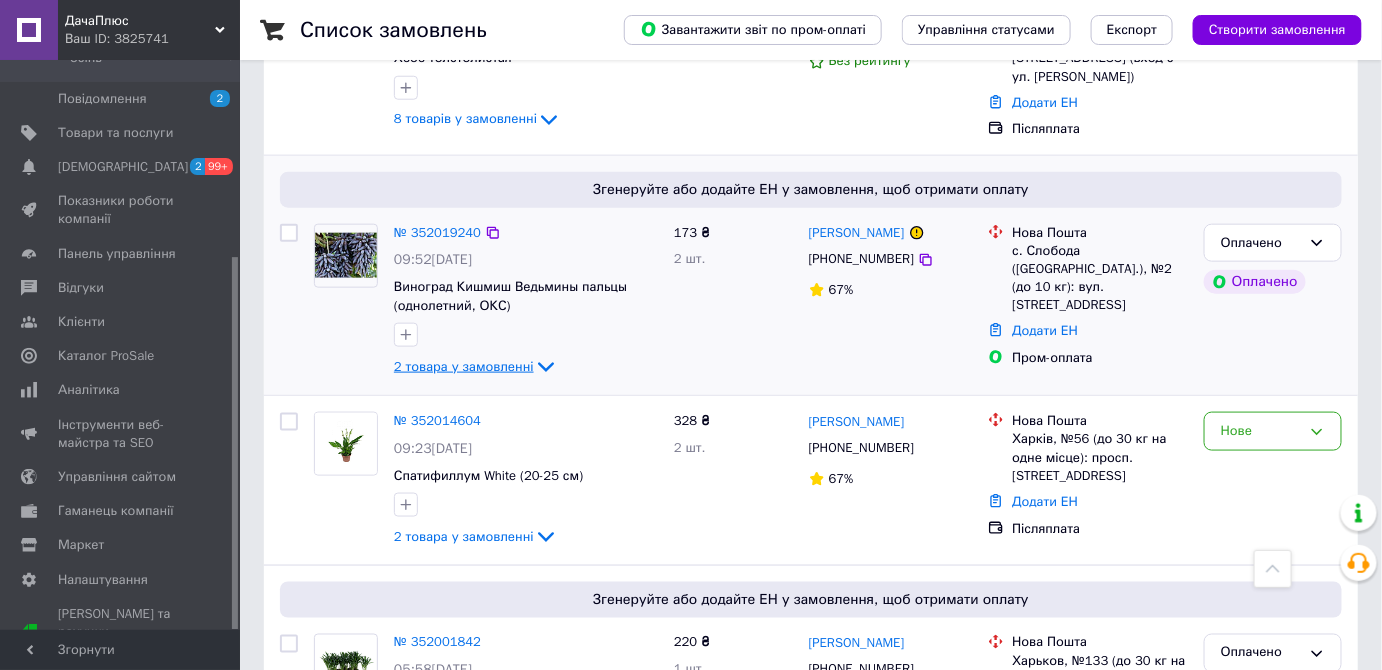 scroll, scrollTop: 727, scrollLeft: 0, axis: vertical 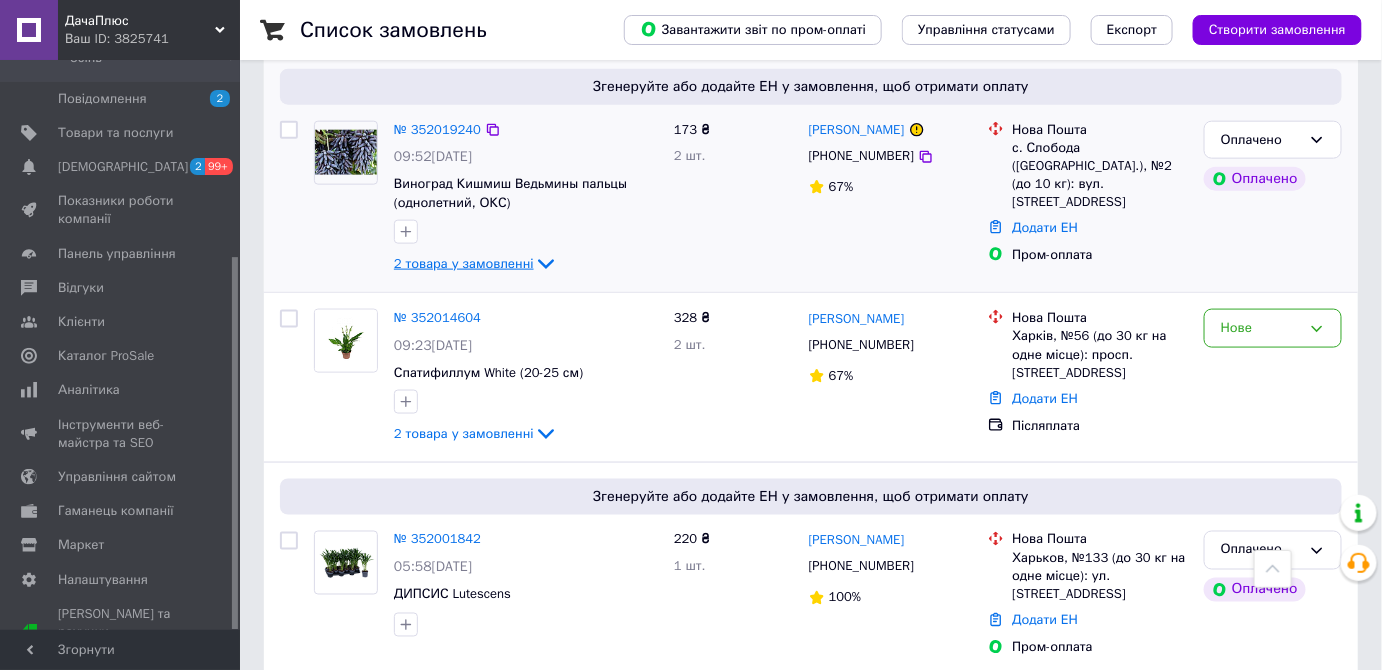 click on "2 товара у замовленні" at bounding box center [464, 433] 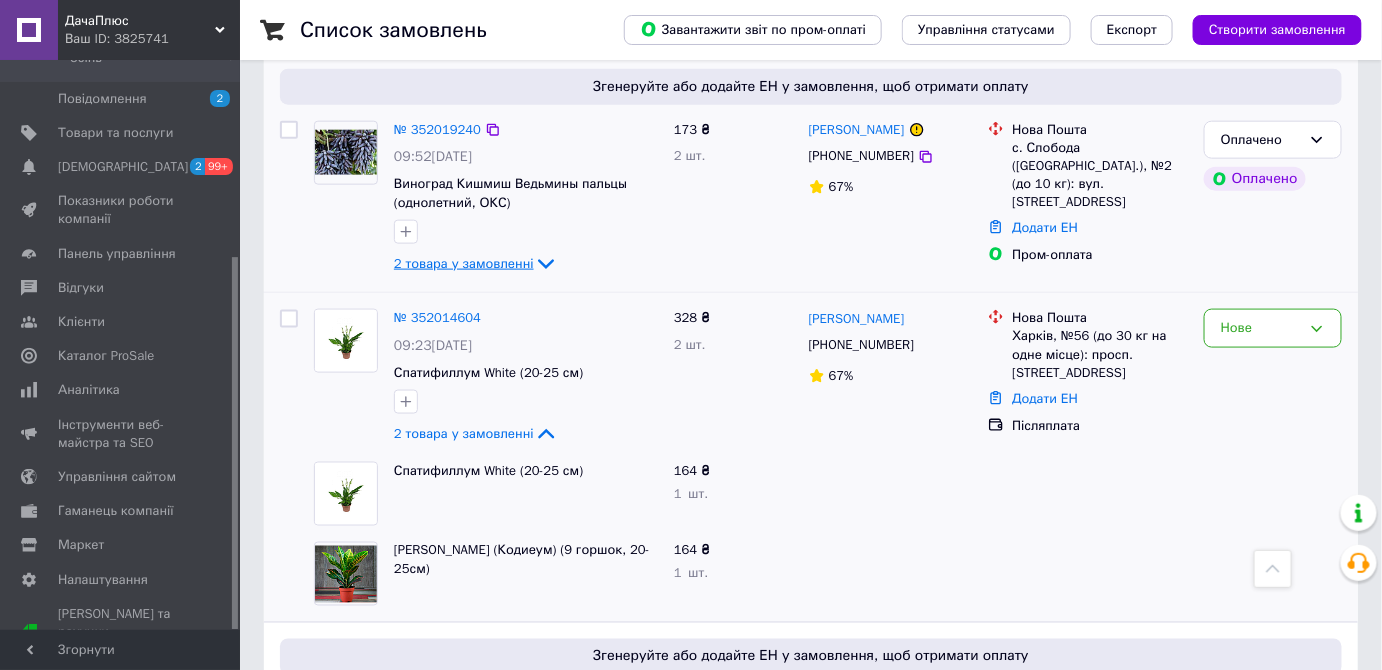 scroll, scrollTop: 818, scrollLeft: 0, axis: vertical 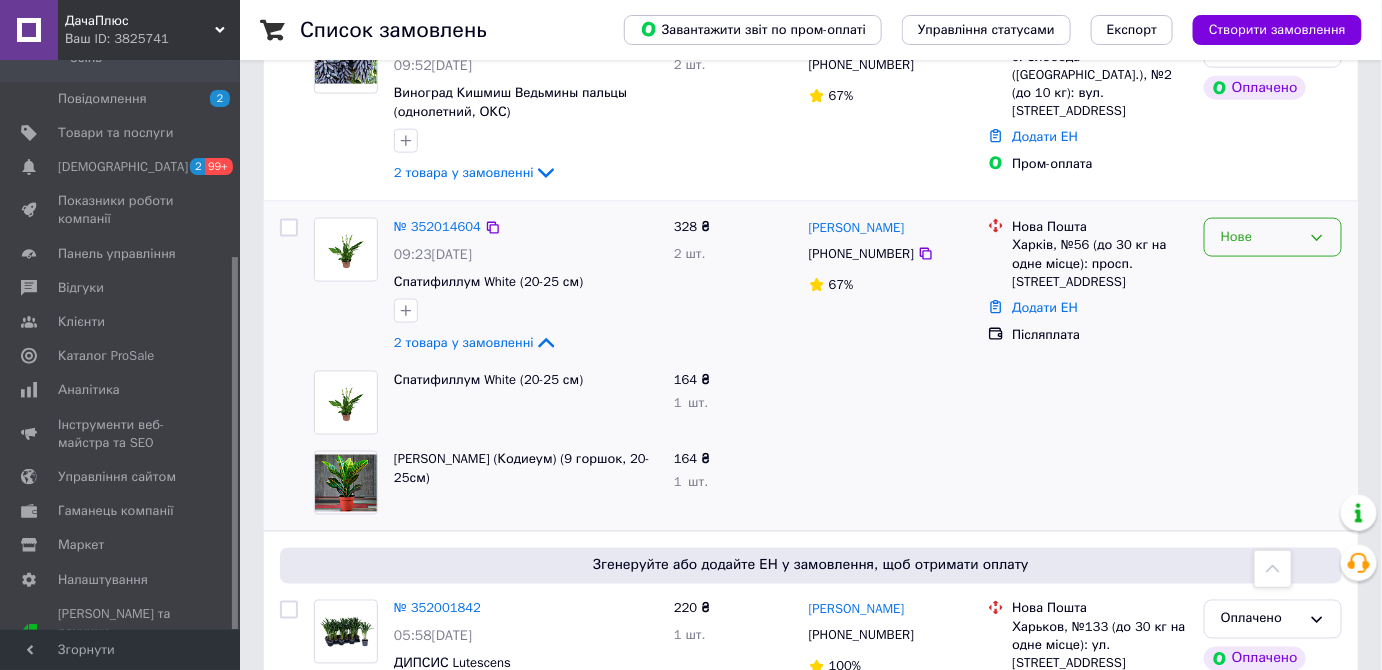click on "Нове" at bounding box center (1261, 237) 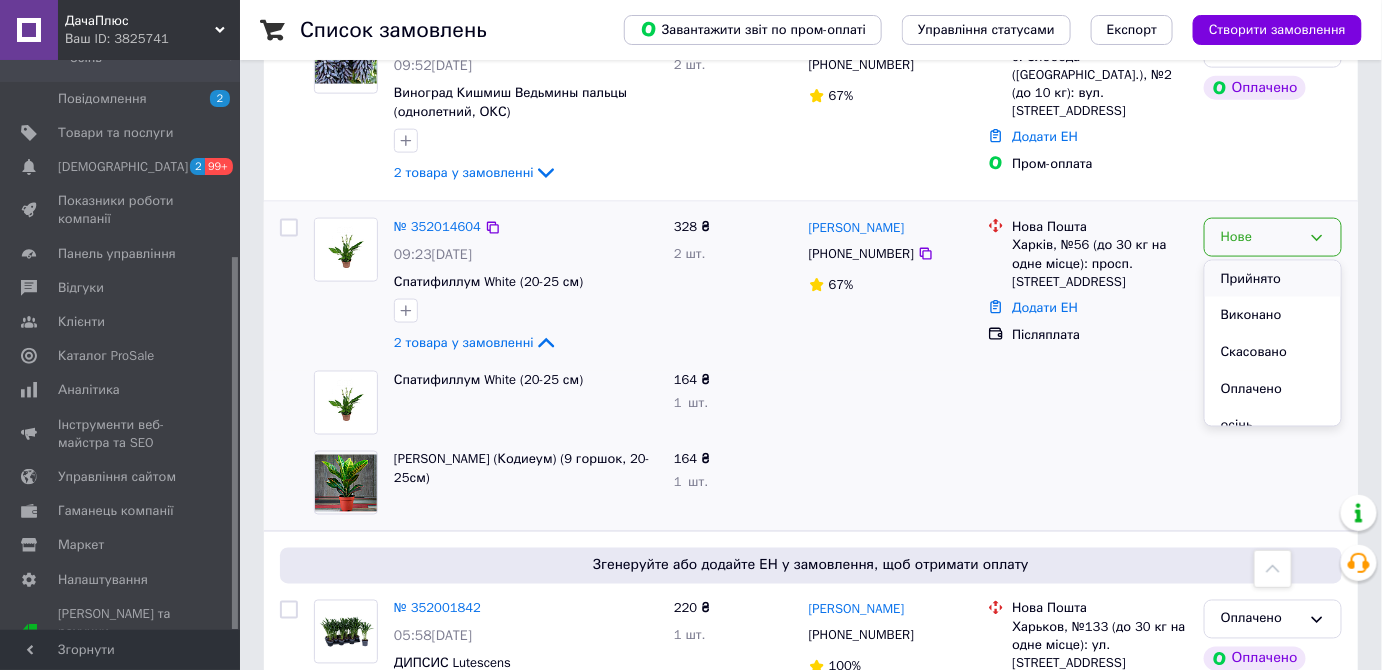 click on "Прийнято" at bounding box center (1273, 279) 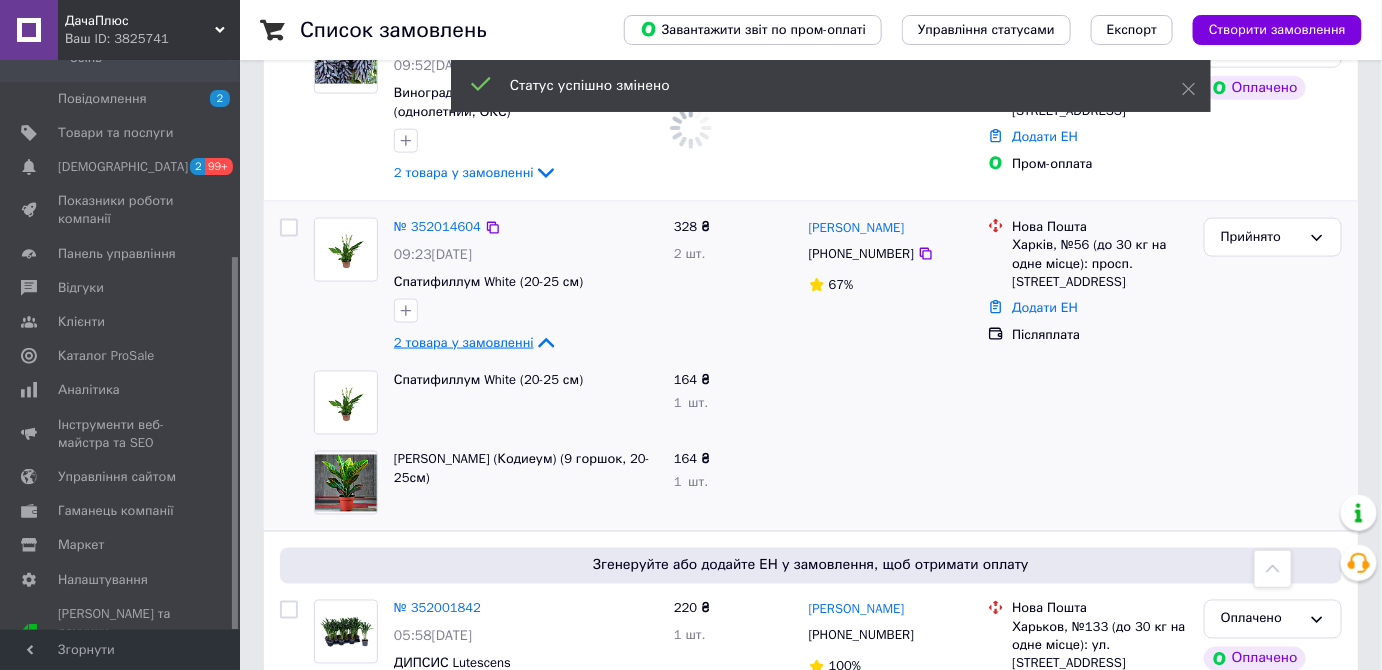 click on "2 товара у замовленні" at bounding box center (464, 342) 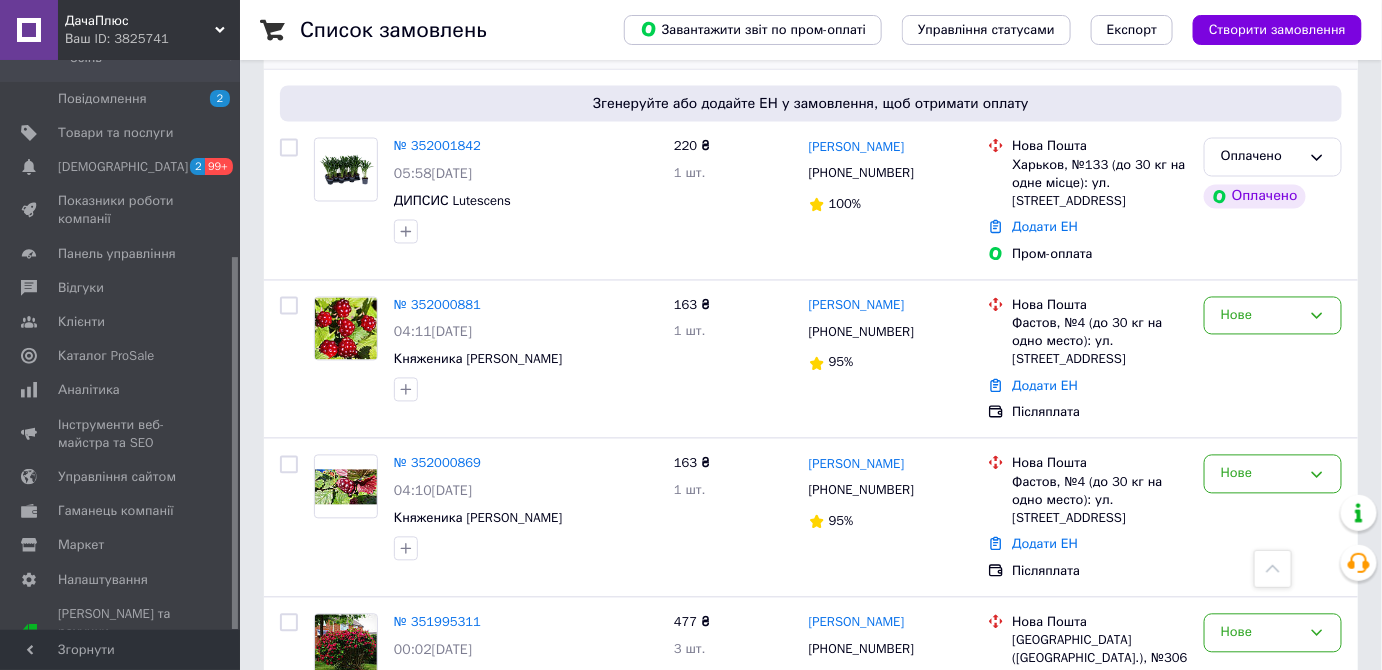 scroll, scrollTop: 1090, scrollLeft: 0, axis: vertical 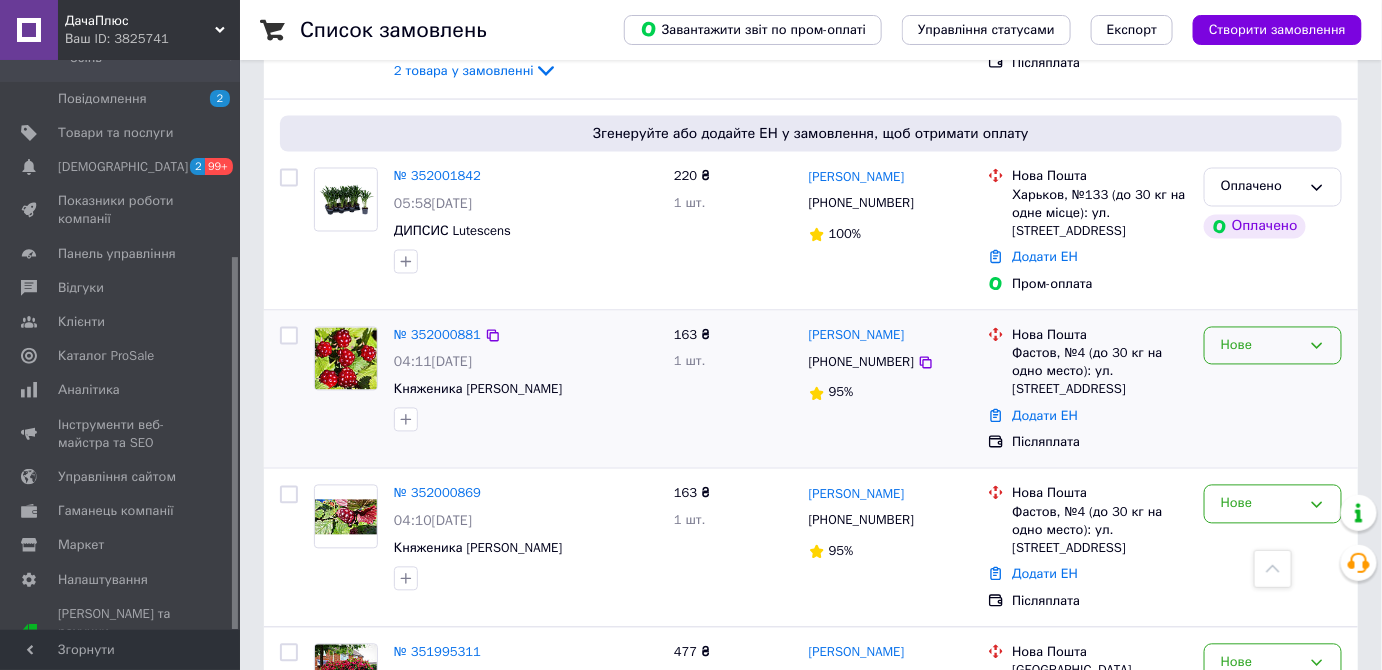 click on "Нове" at bounding box center (1261, 346) 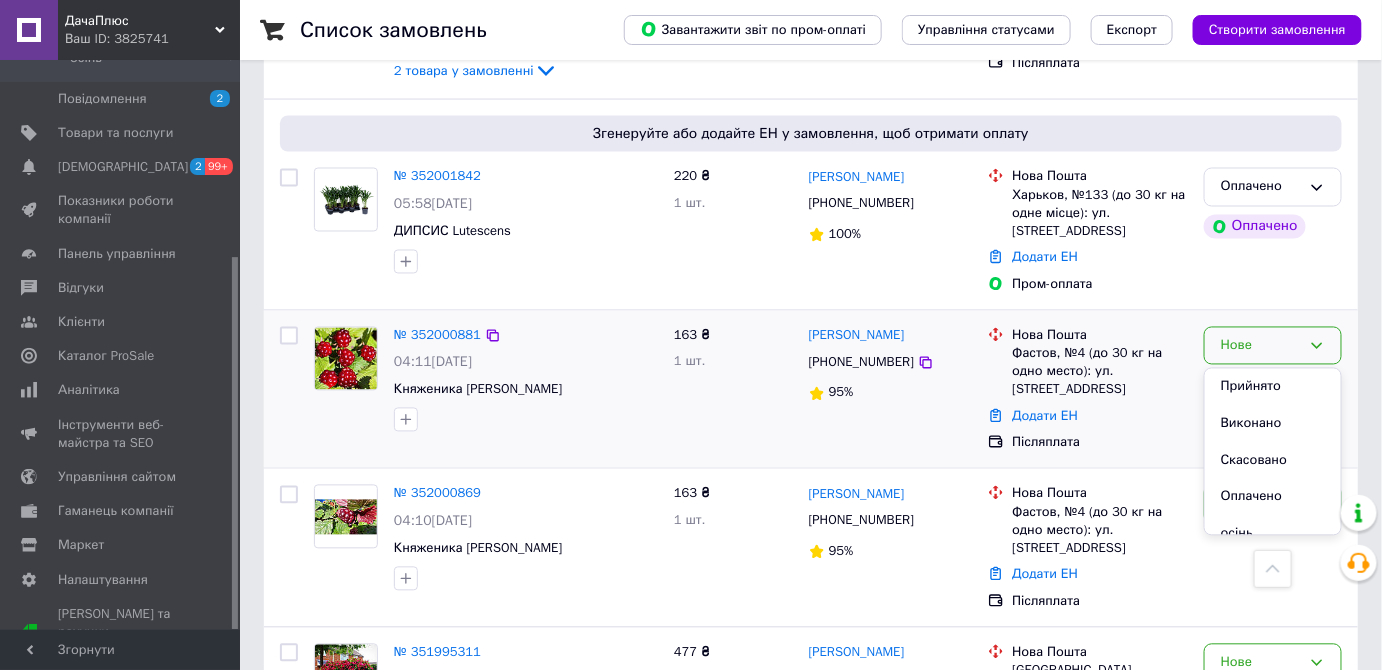 click on "Прийнято" at bounding box center (1273, 387) 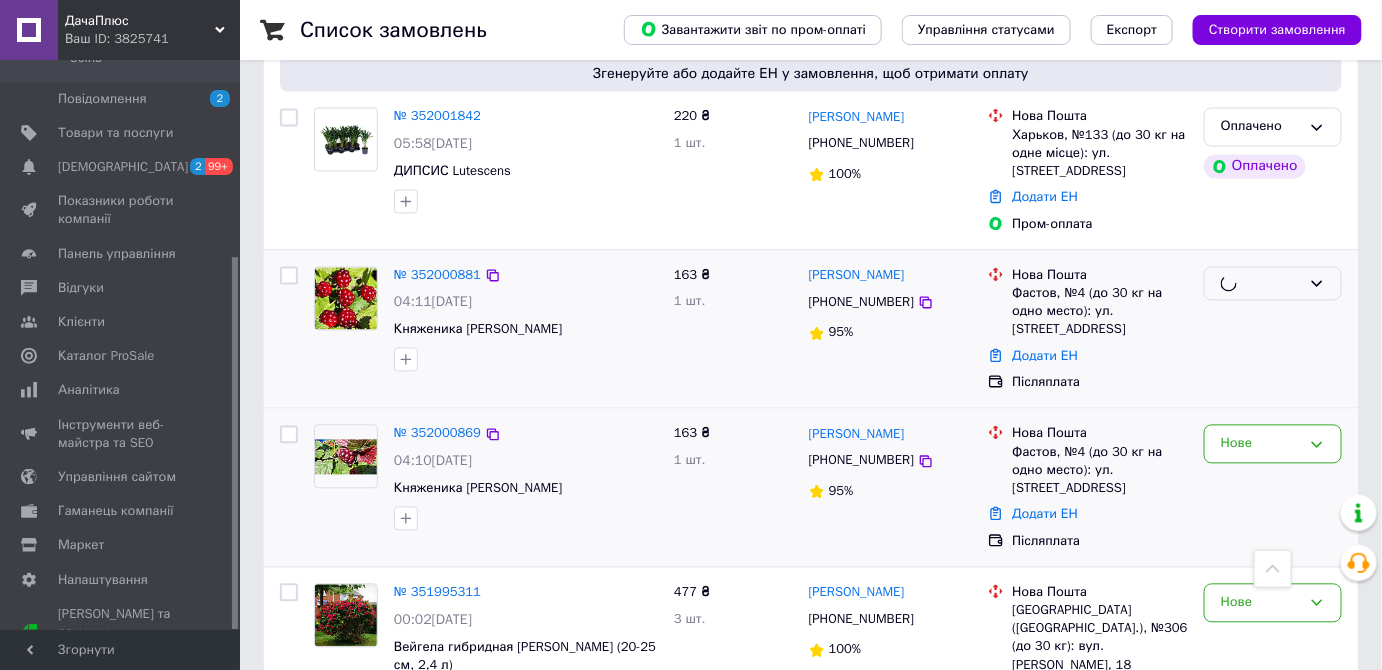 scroll, scrollTop: 1181, scrollLeft: 0, axis: vertical 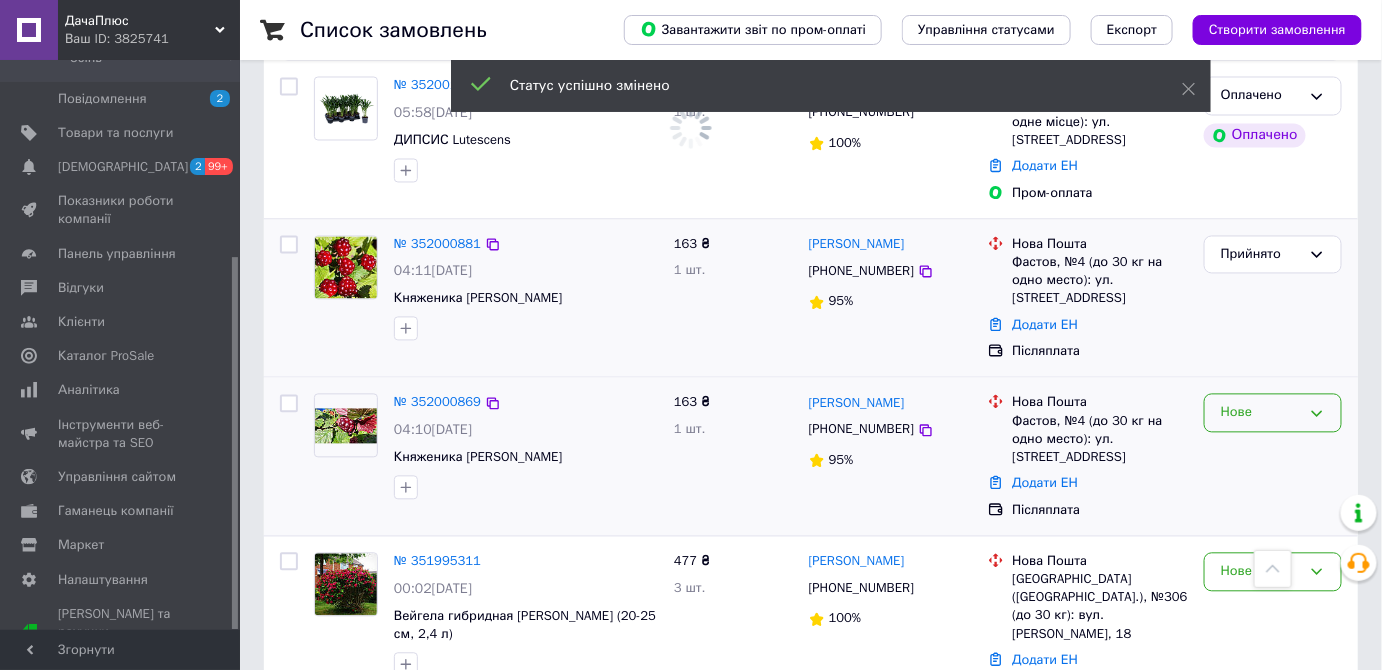 click on "Нове" at bounding box center [1261, 413] 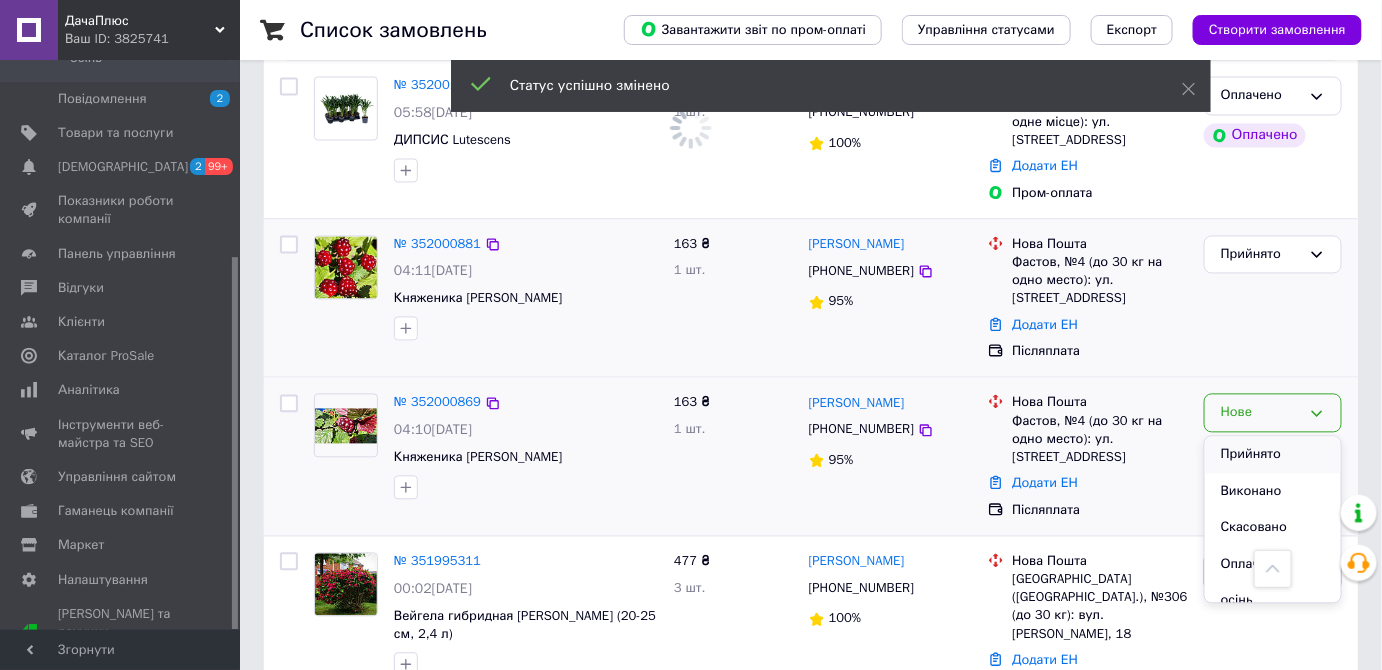 click on "Прийнято" at bounding box center [1273, 455] 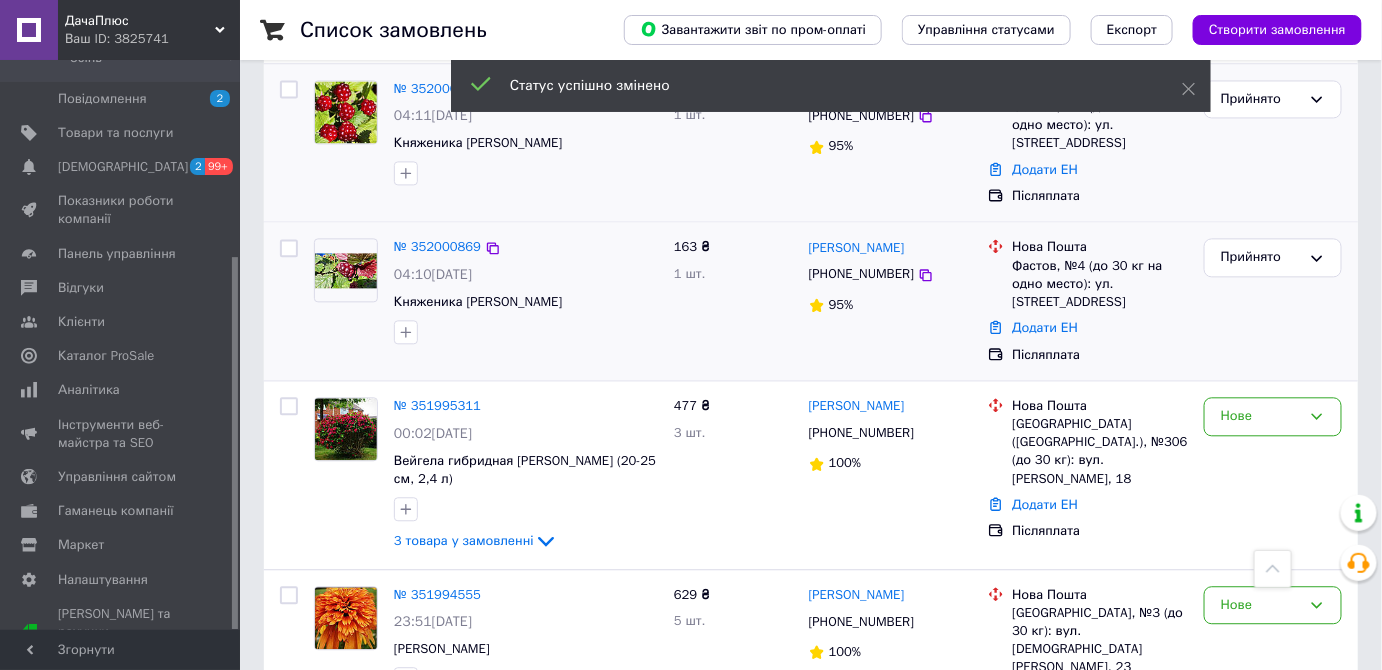 scroll, scrollTop: 1363, scrollLeft: 0, axis: vertical 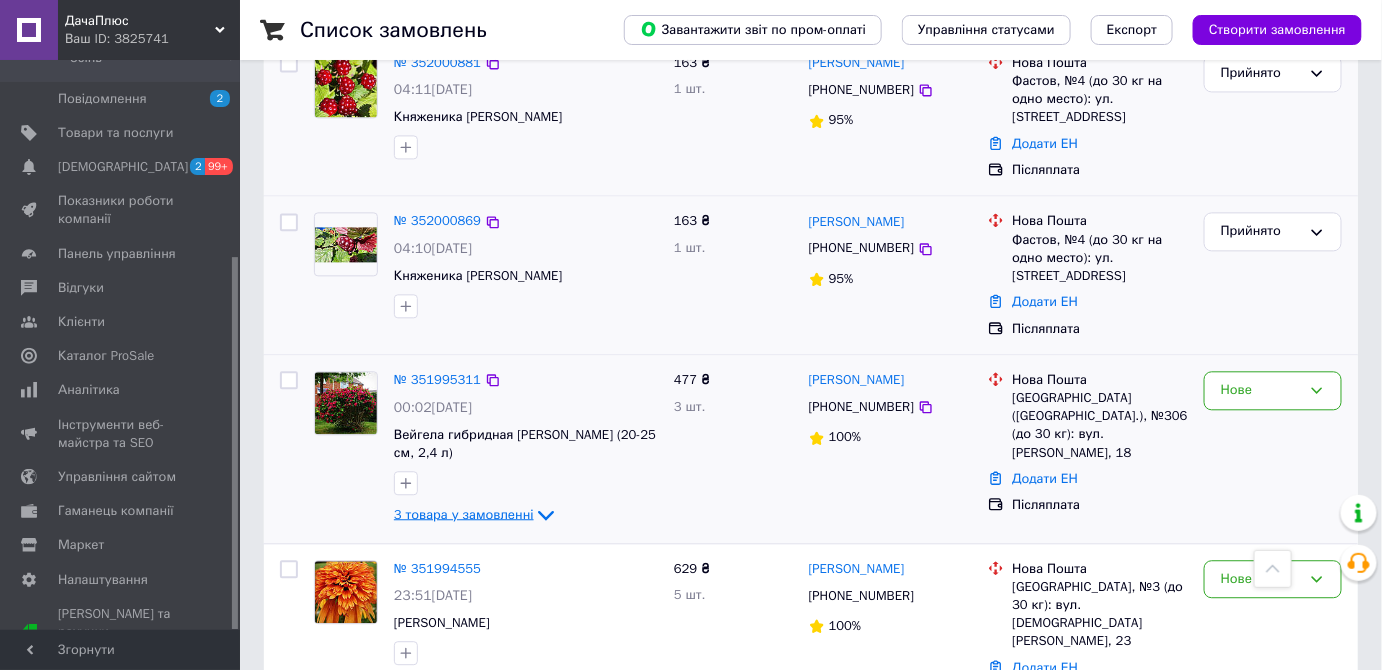 click on "3 товара у замовленні" at bounding box center (464, 513) 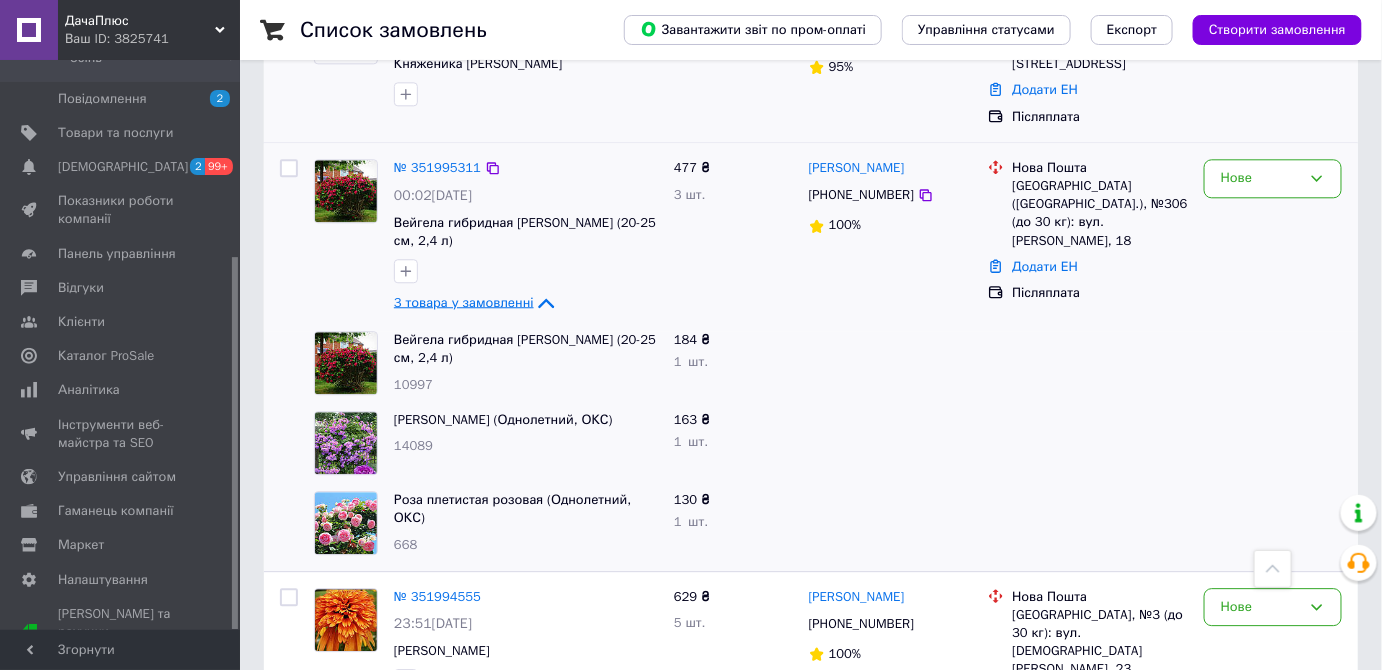 scroll, scrollTop: 1454, scrollLeft: 0, axis: vertical 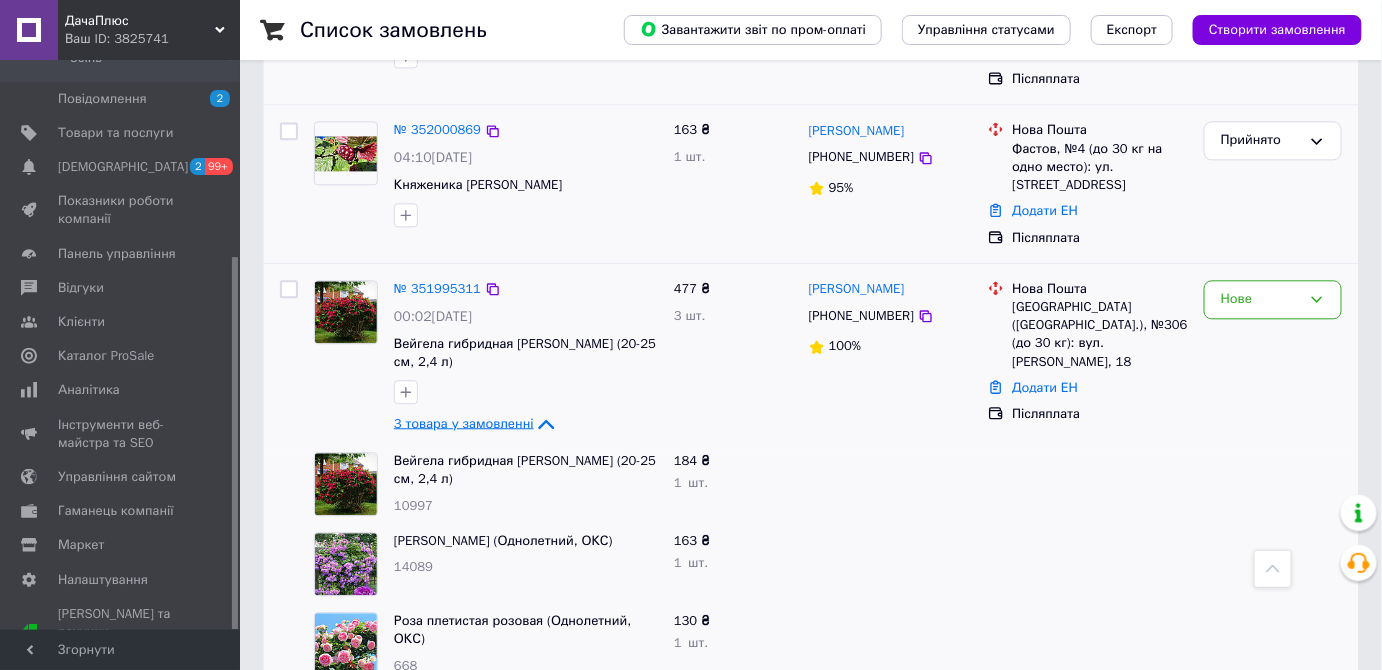 click on "3 товара у замовленні" at bounding box center (464, 422) 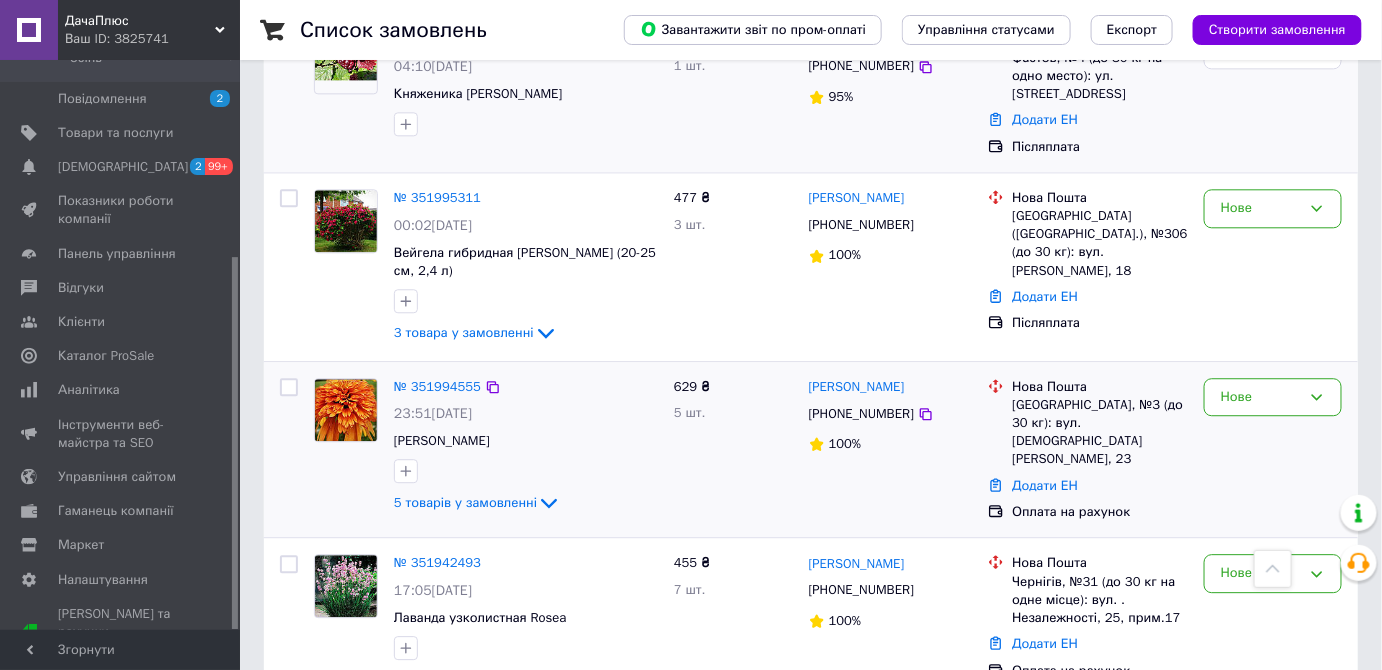scroll, scrollTop: 1636, scrollLeft: 0, axis: vertical 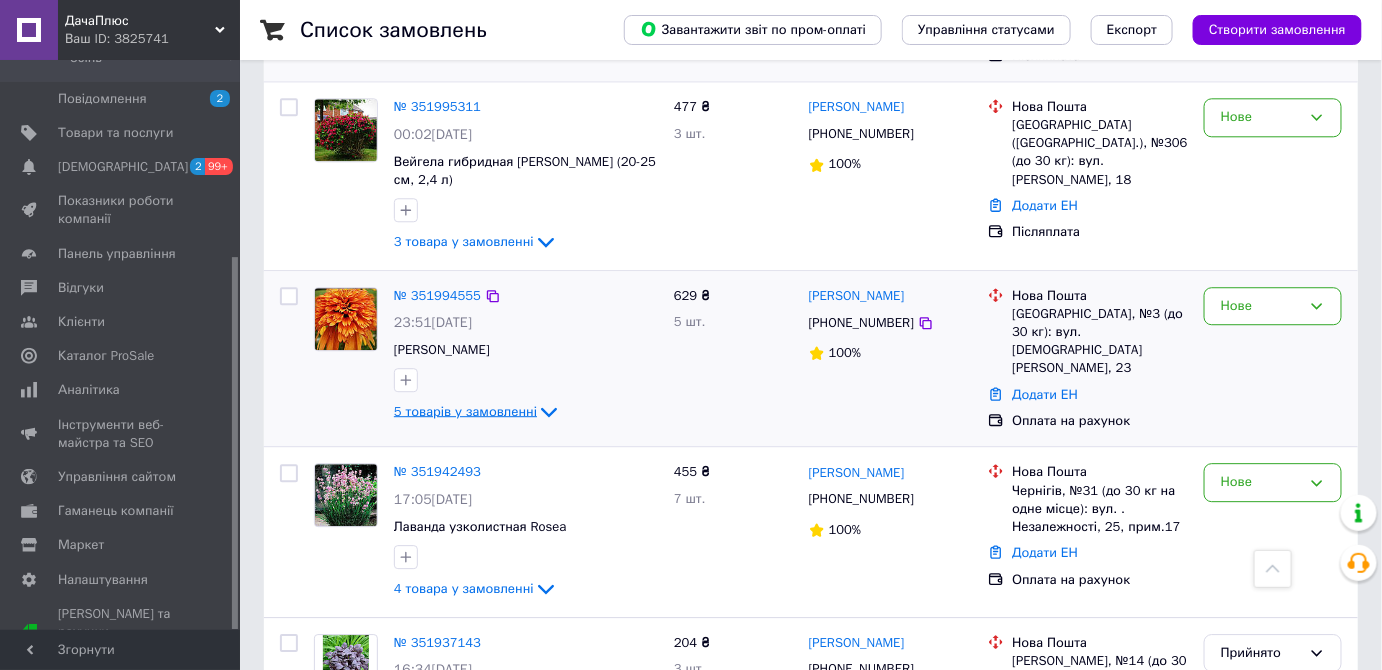 click on "5 товарів у замовленні" at bounding box center (465, 411) 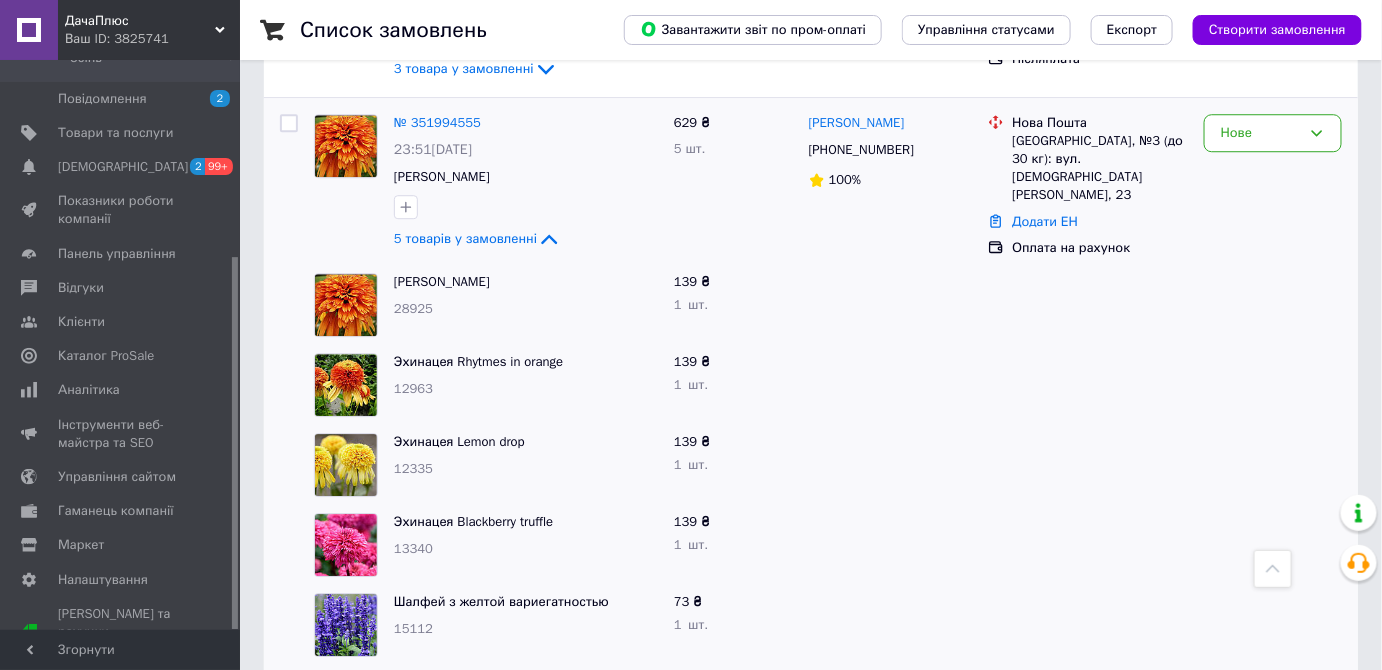 scroll, scrollTop: 1727, scrollLeft: 0, axis: vertical 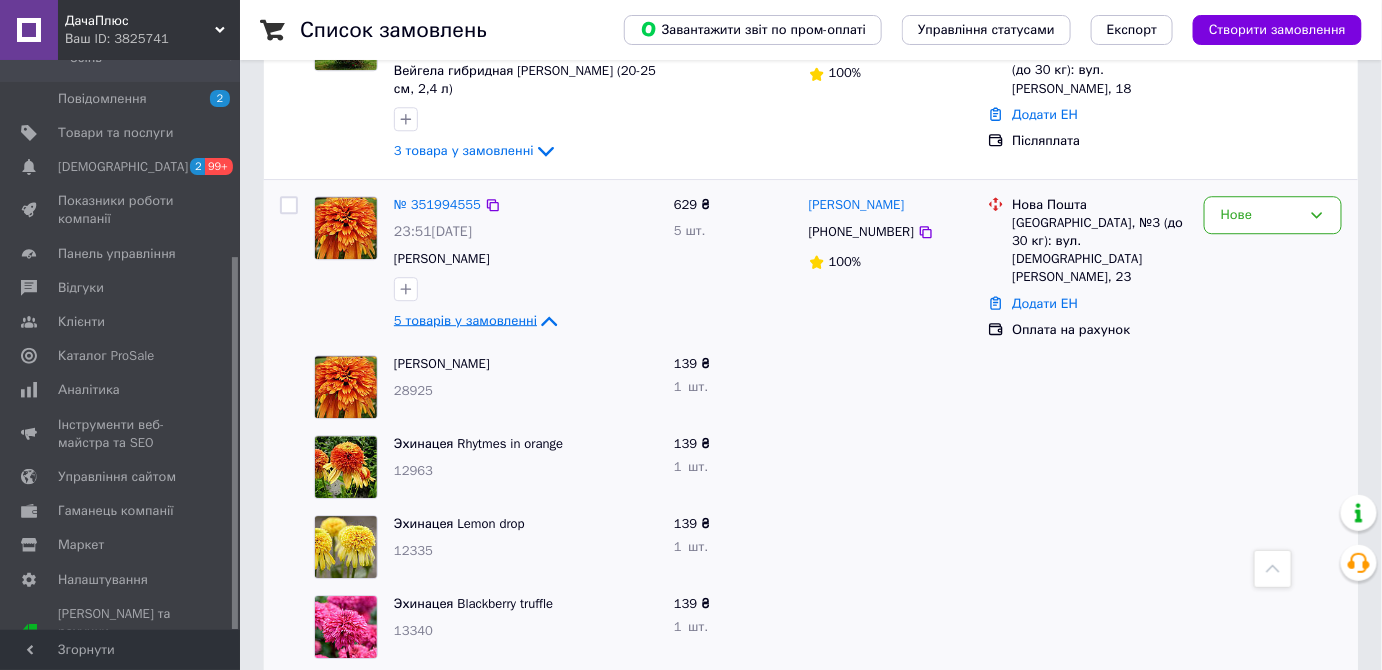click on "5 товарів у замовленні" at bounding box center (465, 320) 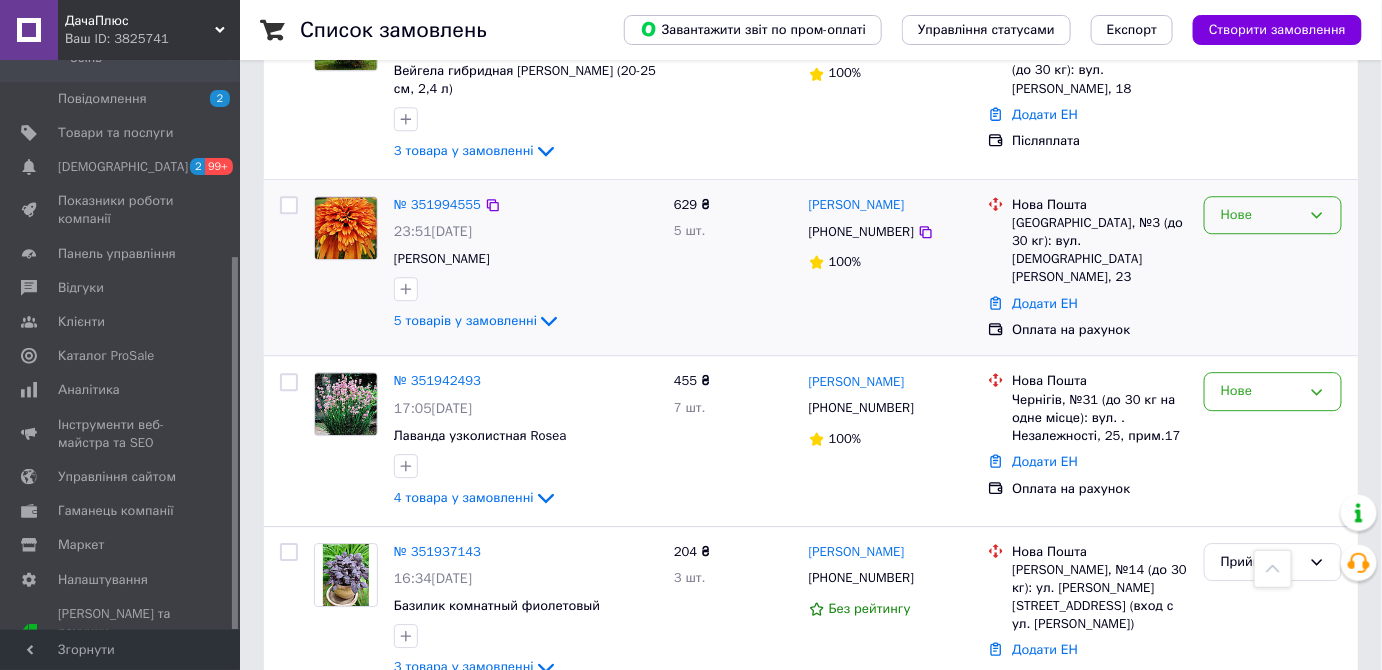 click on "Нове" at bounding box center (1261, 215) 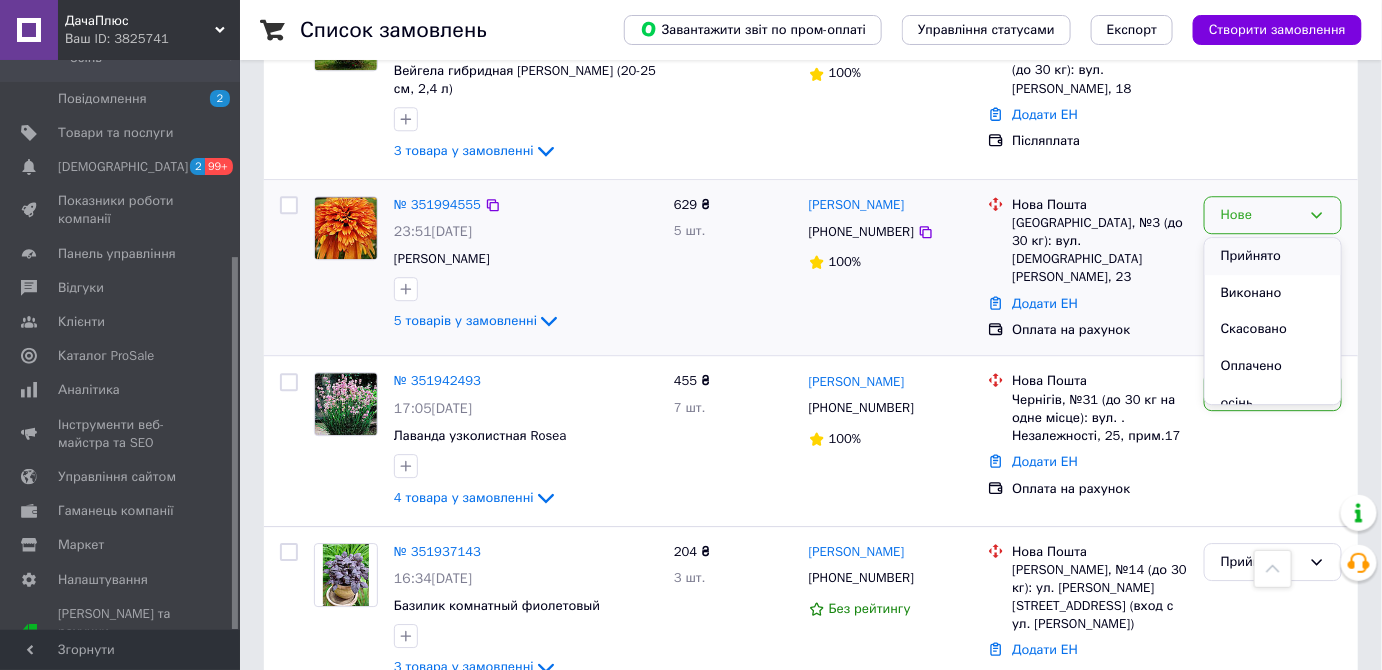 click on "Прийнято" at bounding box center [1273, 256] 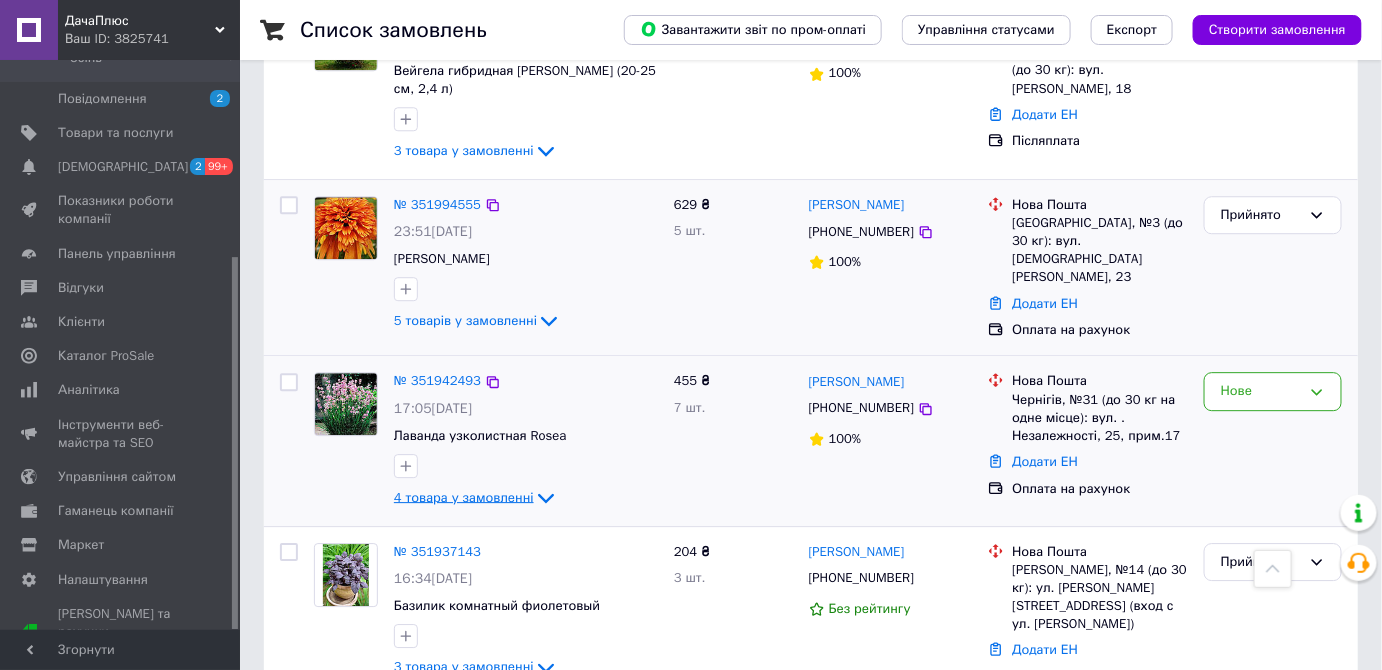 click on "4 товара у замовленні" at bounding box center [464, 496] 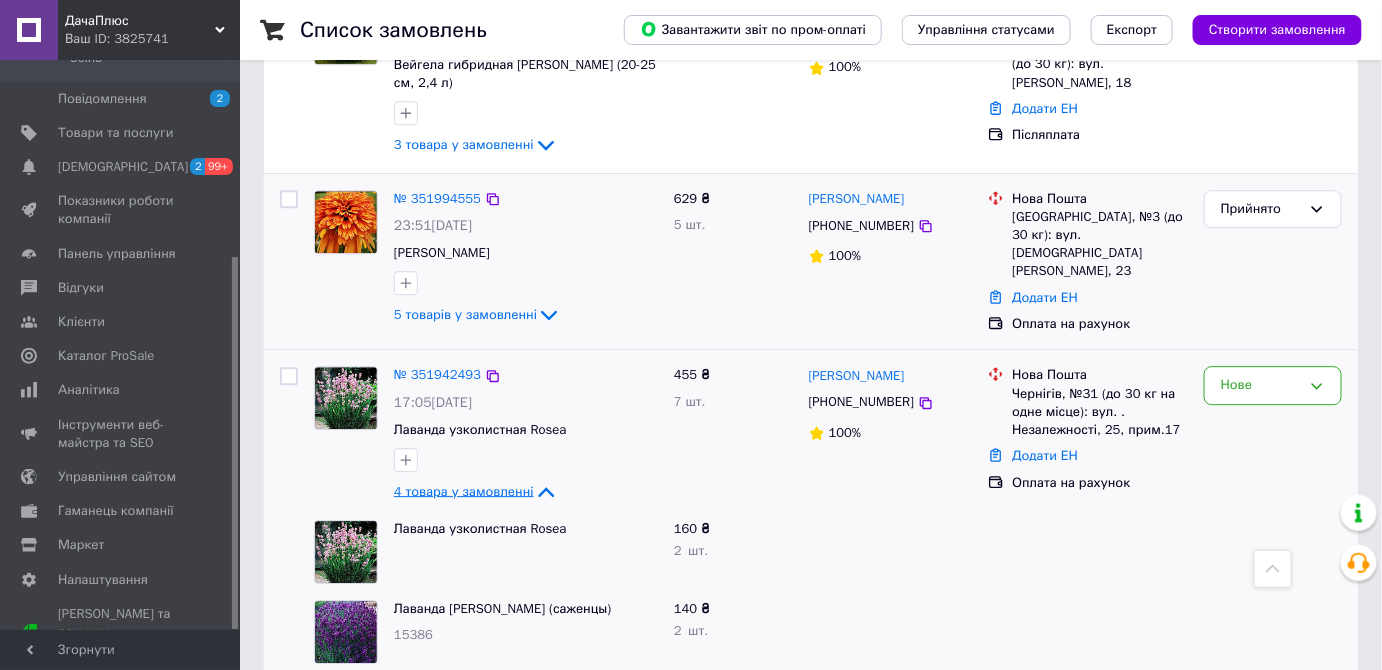 scroll, scrollTop: 1727, scrollLeft: 0, axis: vertical 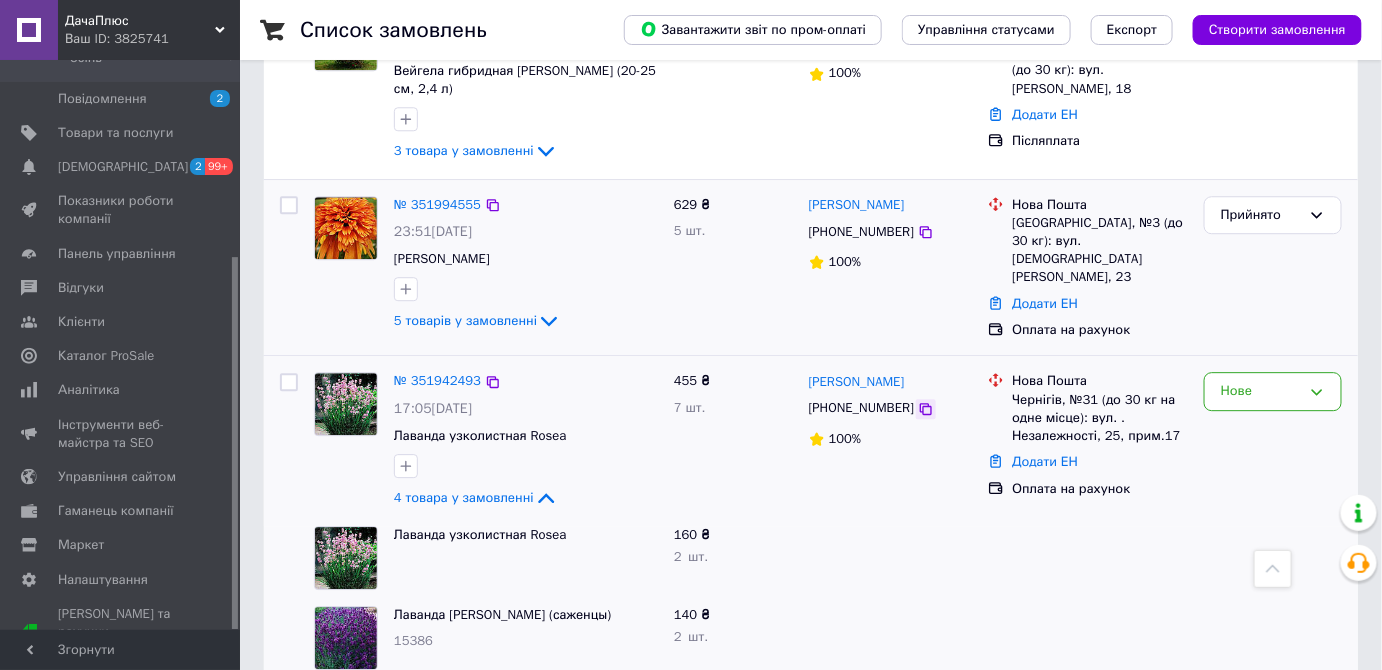 click 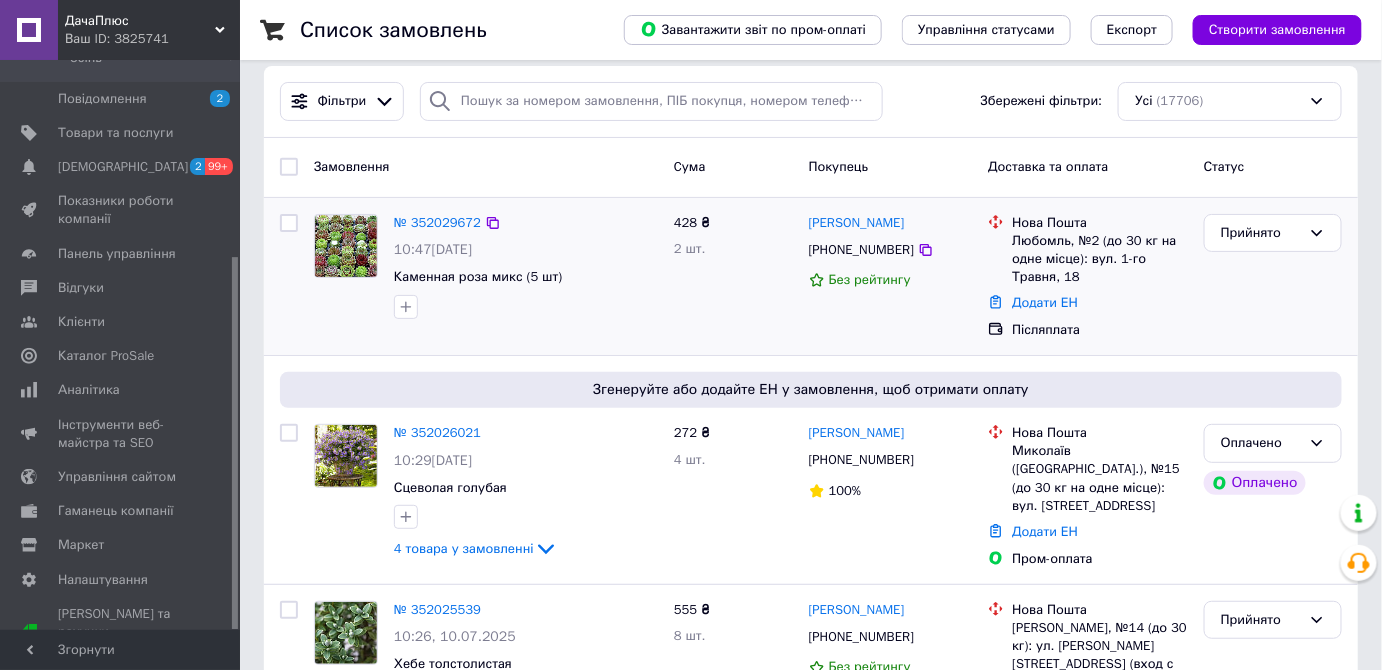 scroll, scrollTop: 0, scrollLeft: 0, axis: both 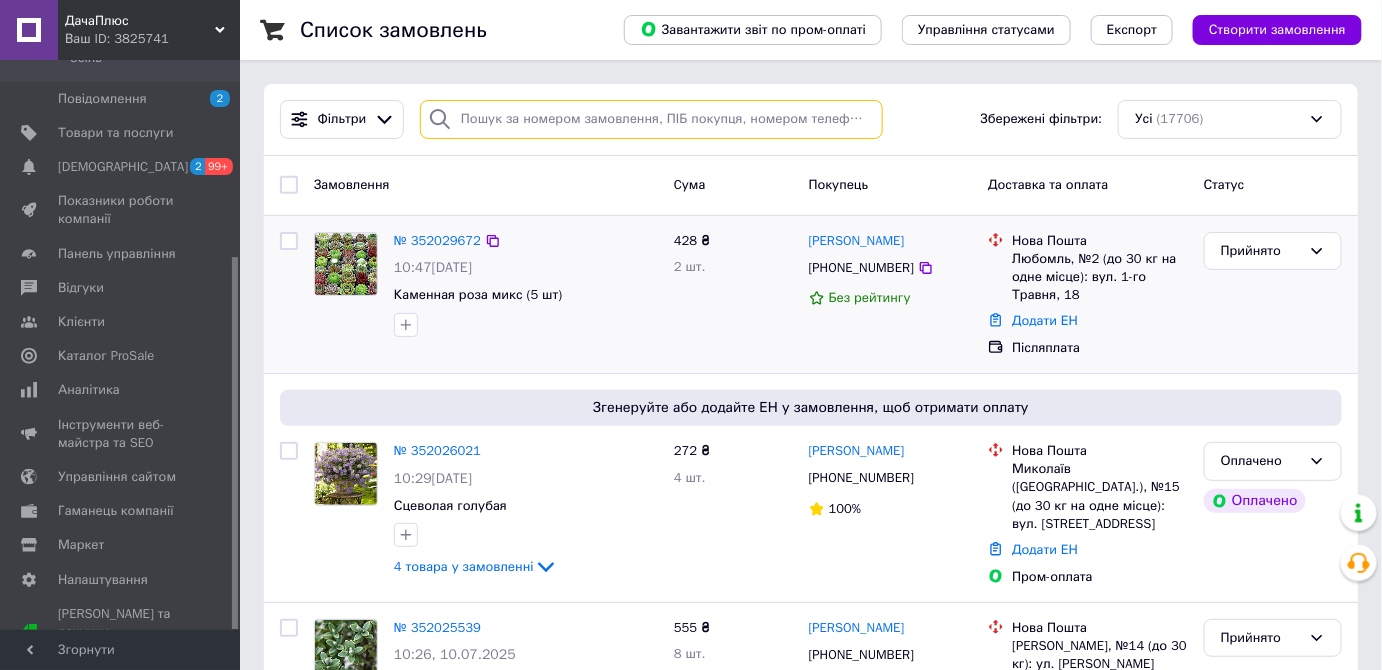 click at bounding box center (651, 119) 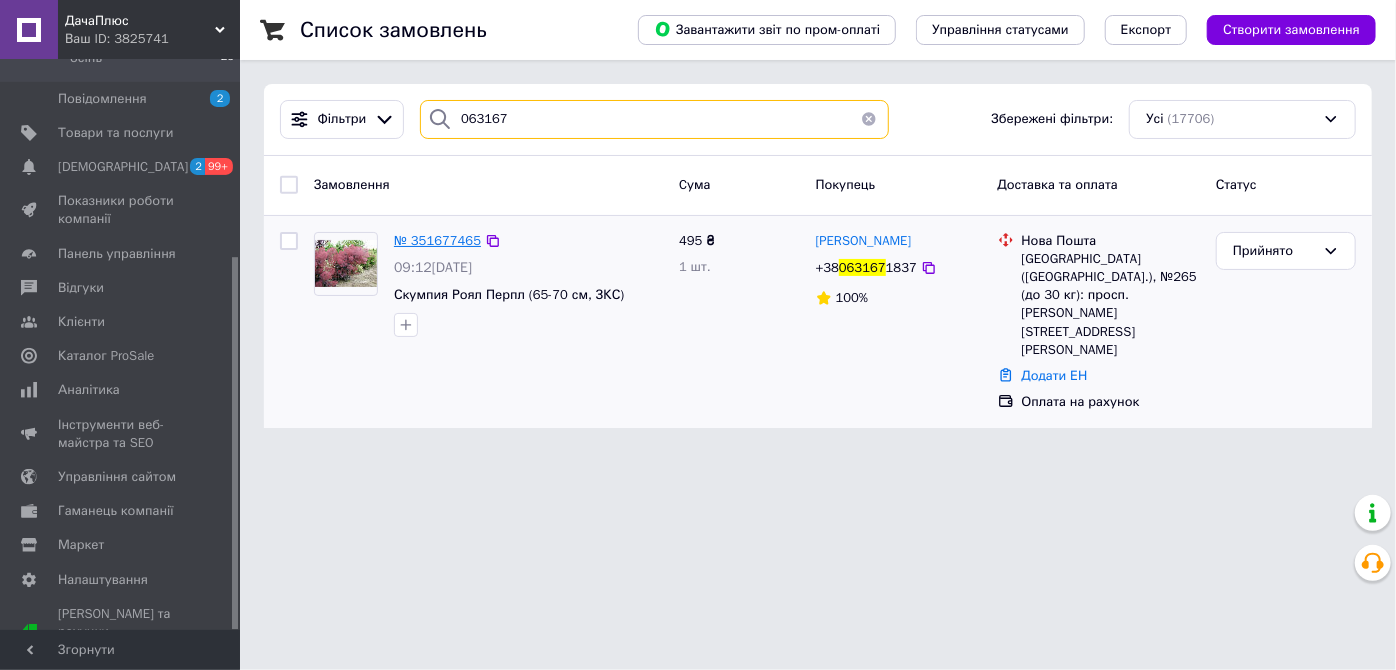 type on "063167" 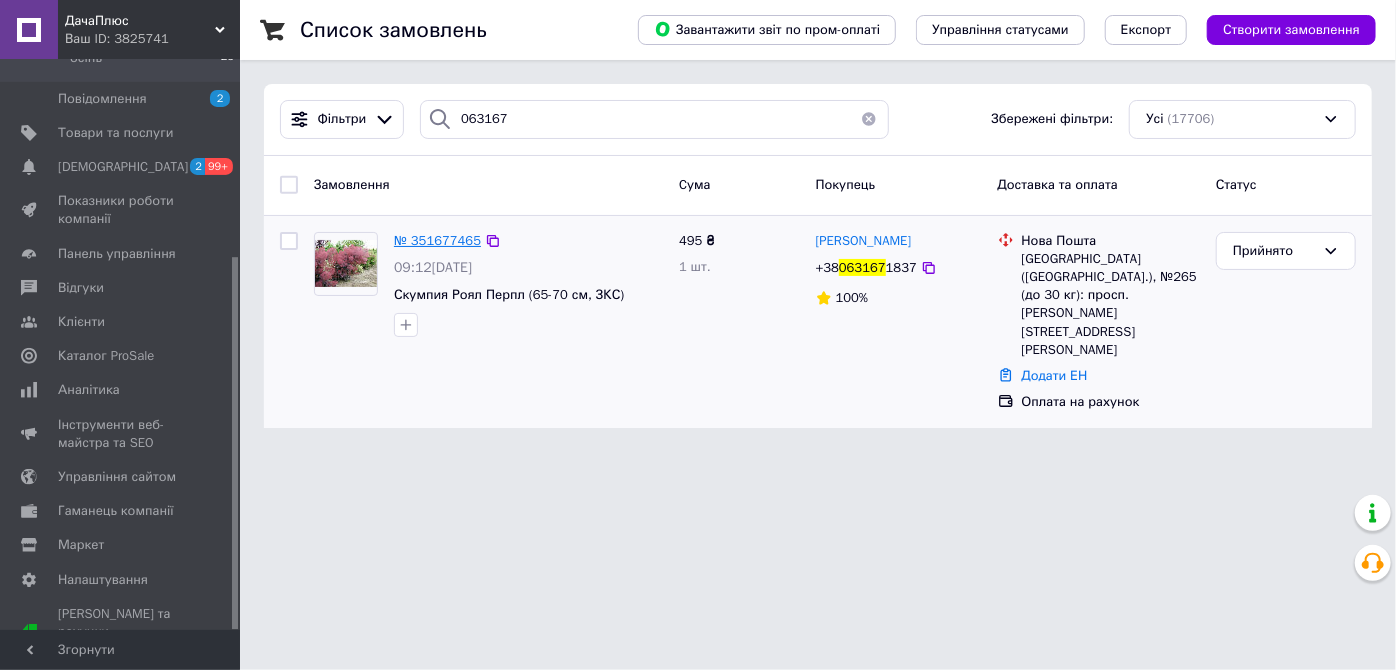 click on "№ 351677465" at bounding box center [437, 240] 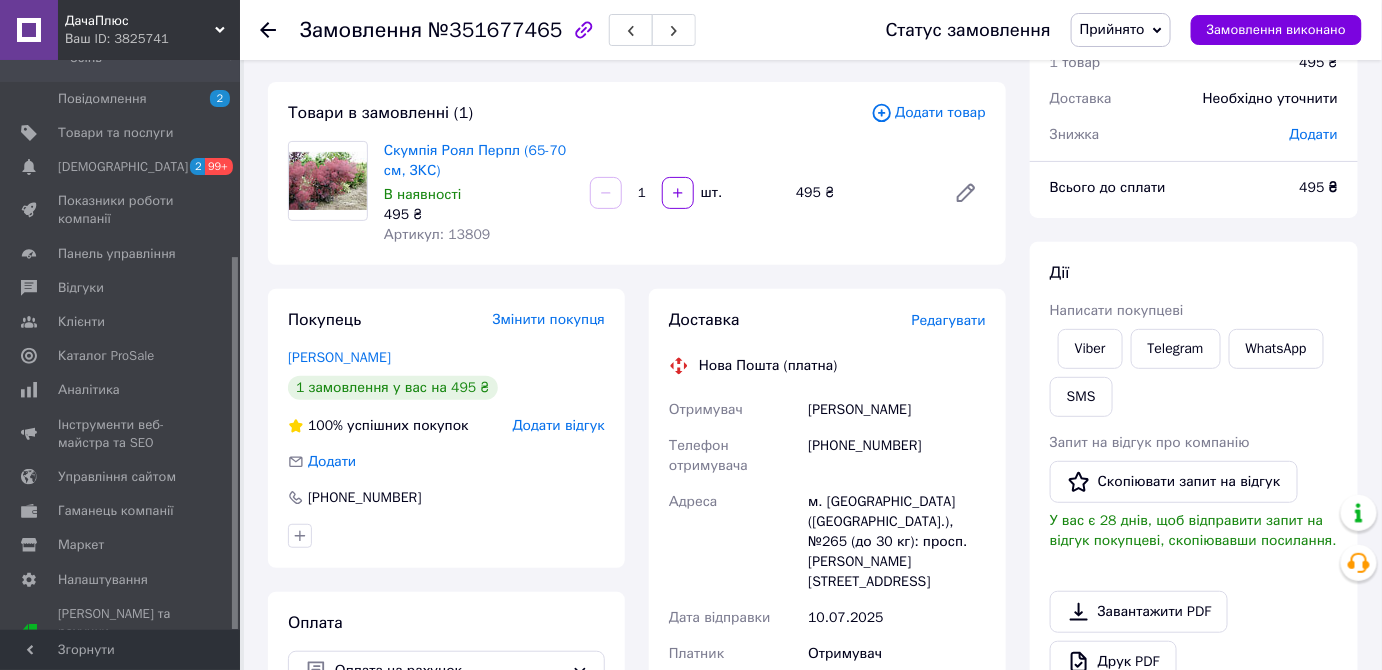 scroll, scrollTop: 272, scrollLeft: 0, axis: vertical 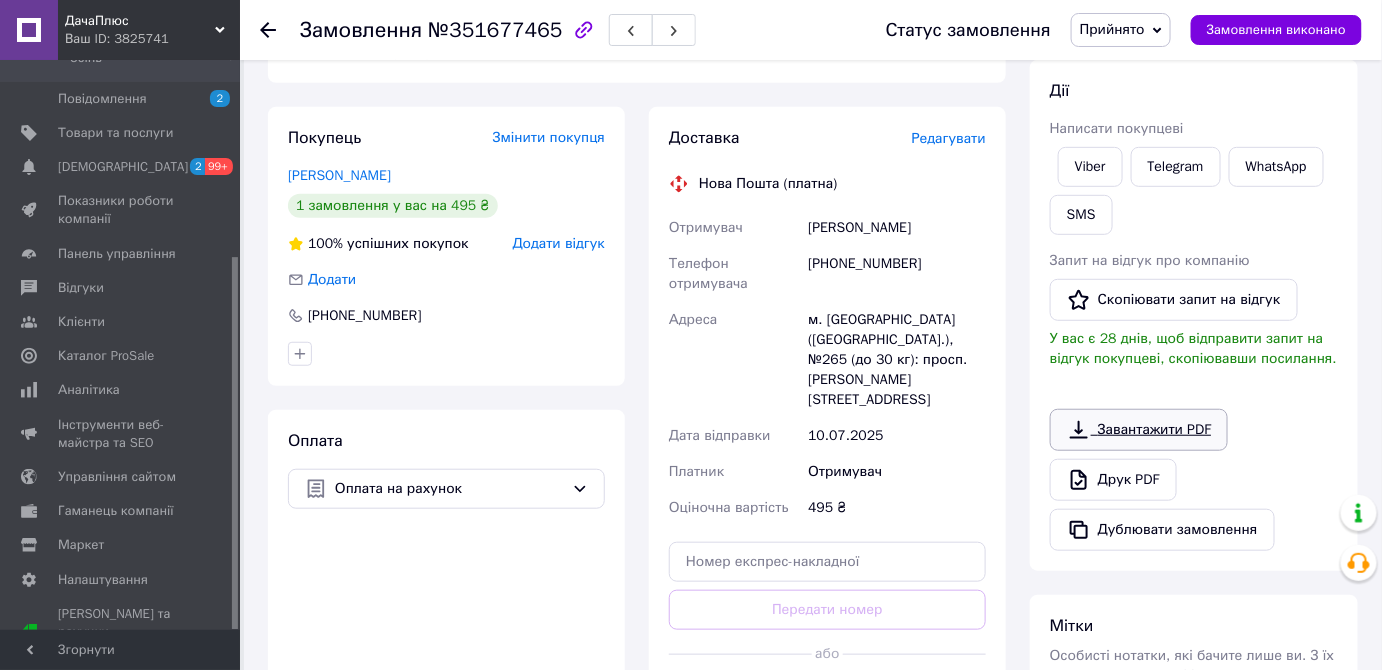 click on "Завантажити PDF" at bounding box center (1139, 430) 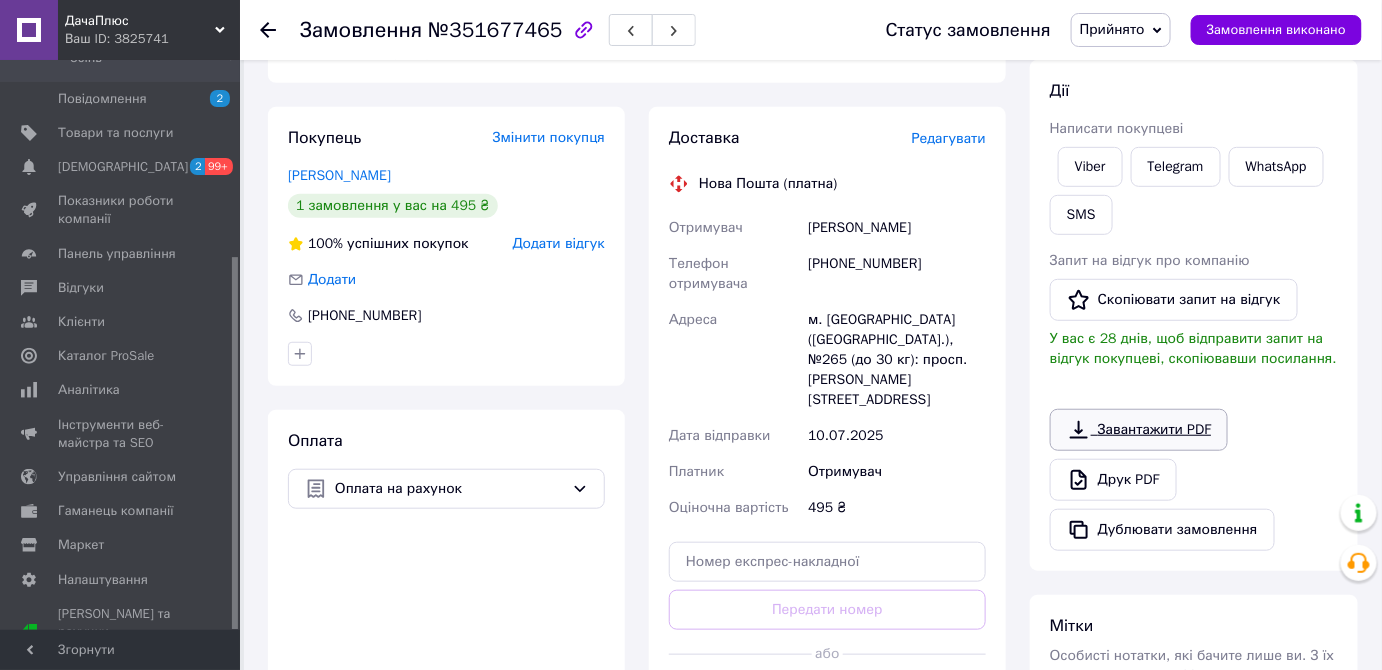 click on "Завантажити PDF" at bounding box center (1139, 430) 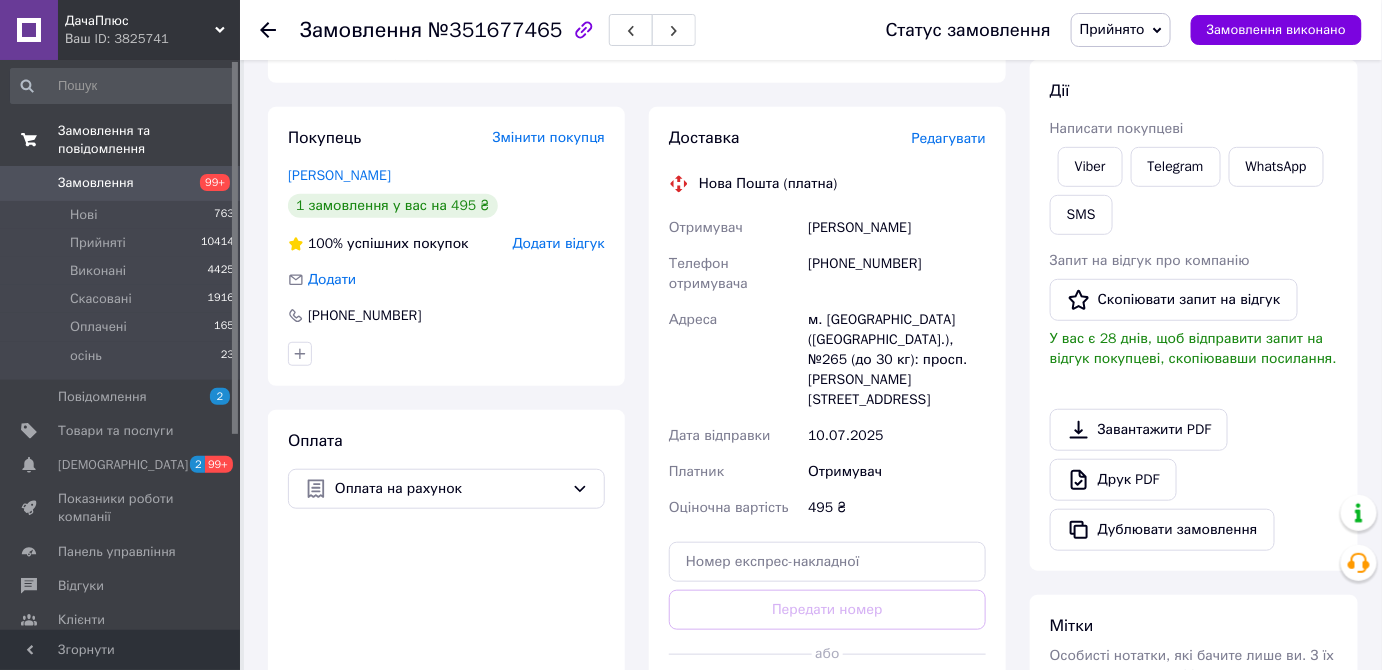 scroll, scrollTop: 0, scrollLeft: 0, axis: both 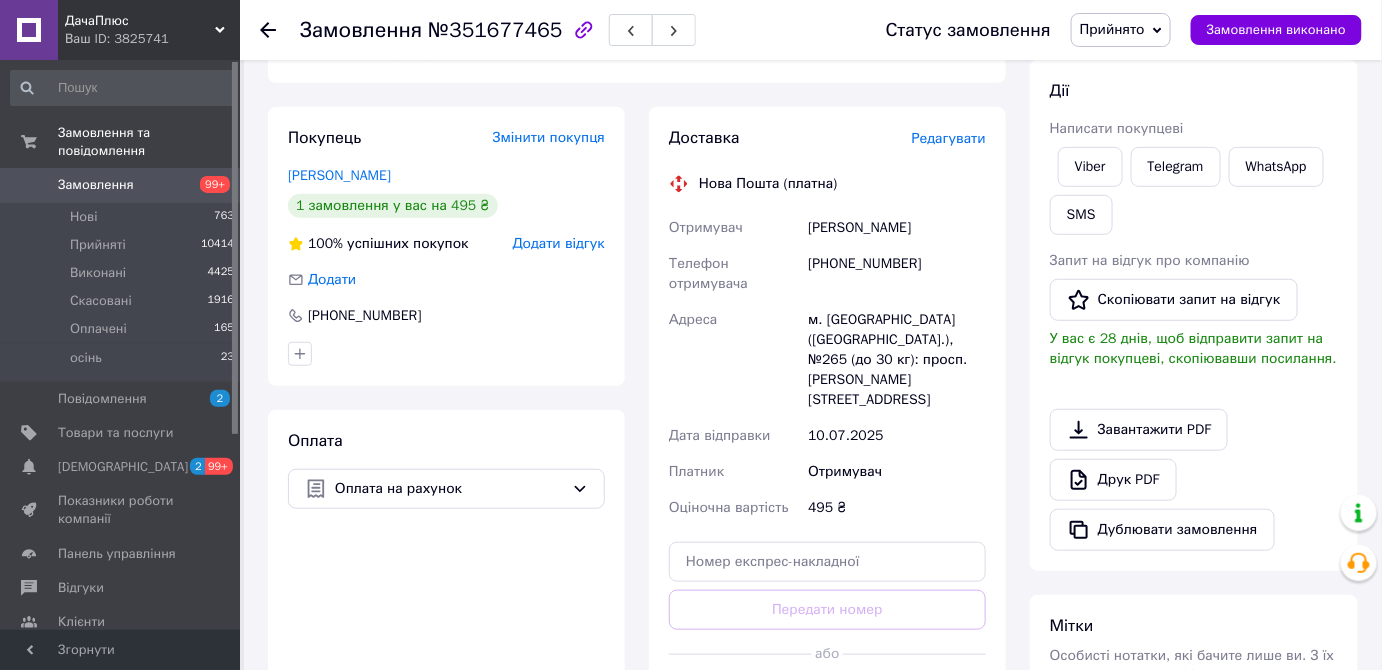 click on "Замовлення" at bounding box center (121, 185) 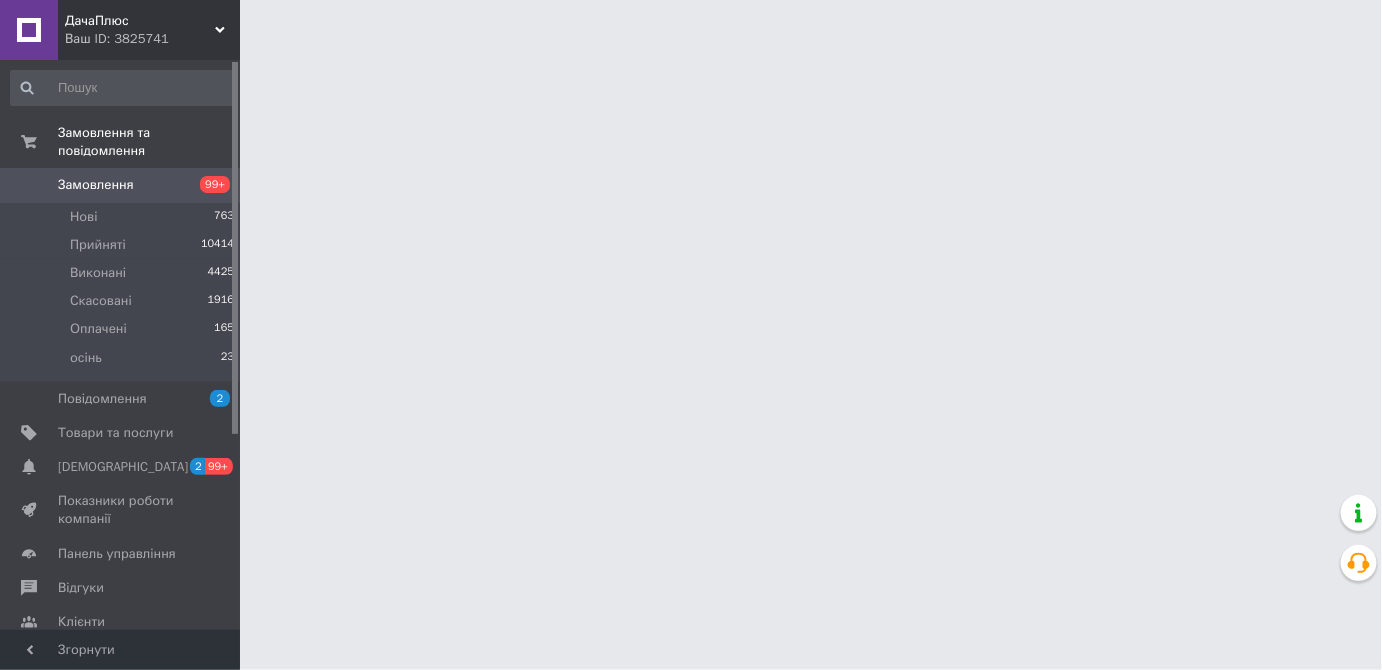 scroll, scrollTop: 0, scrollLeft: 0, axis: both 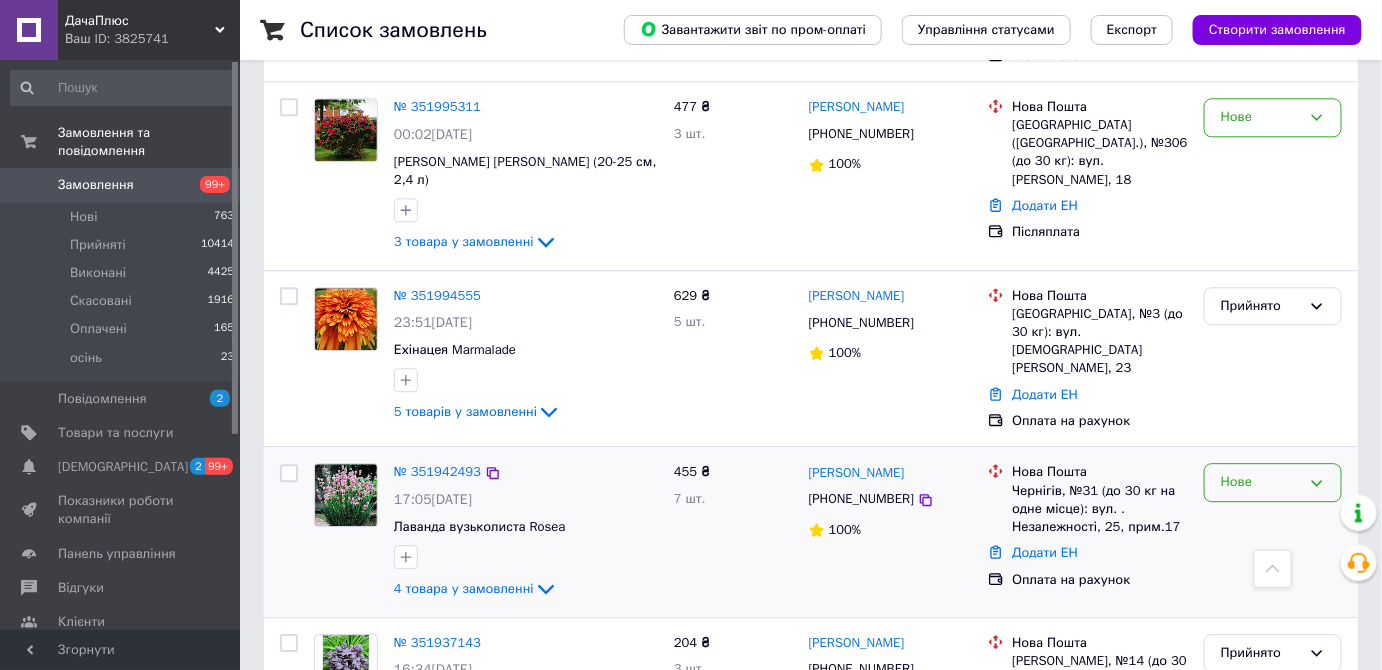 click on "Нове" at bounding box center [1273, 482] 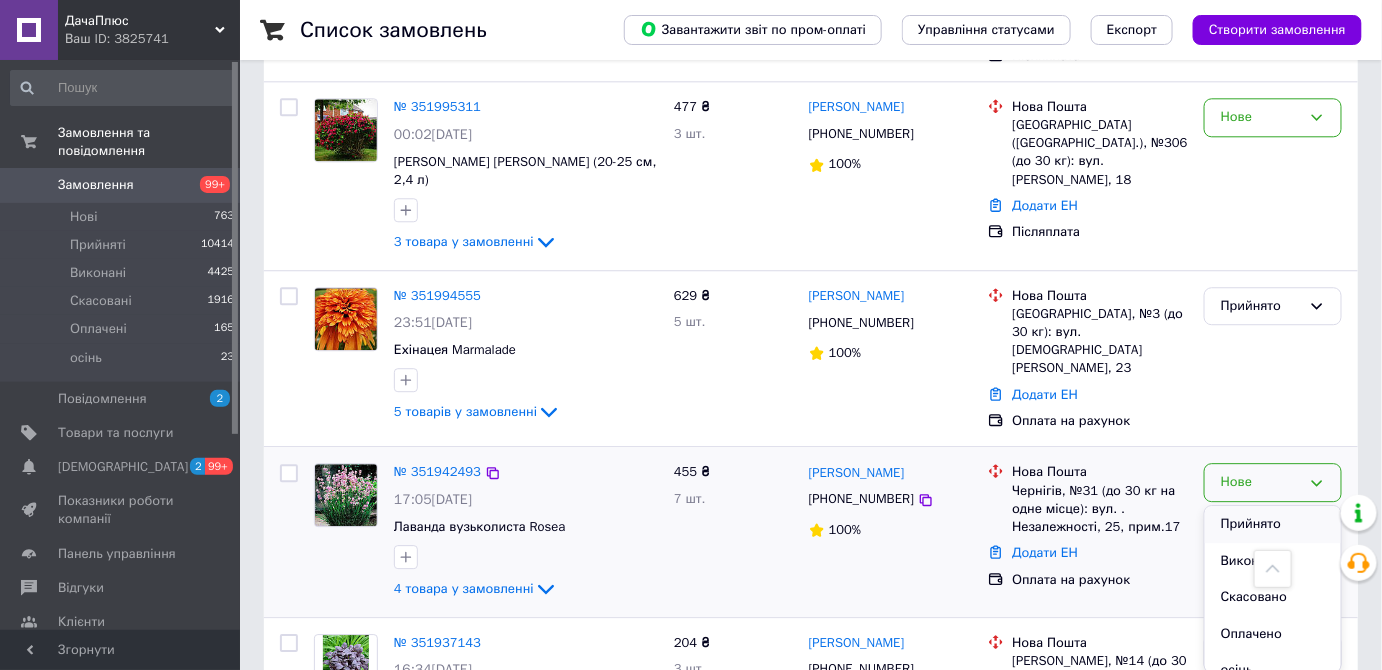 click on "Прийнято" at bounding box center (1273, 524) 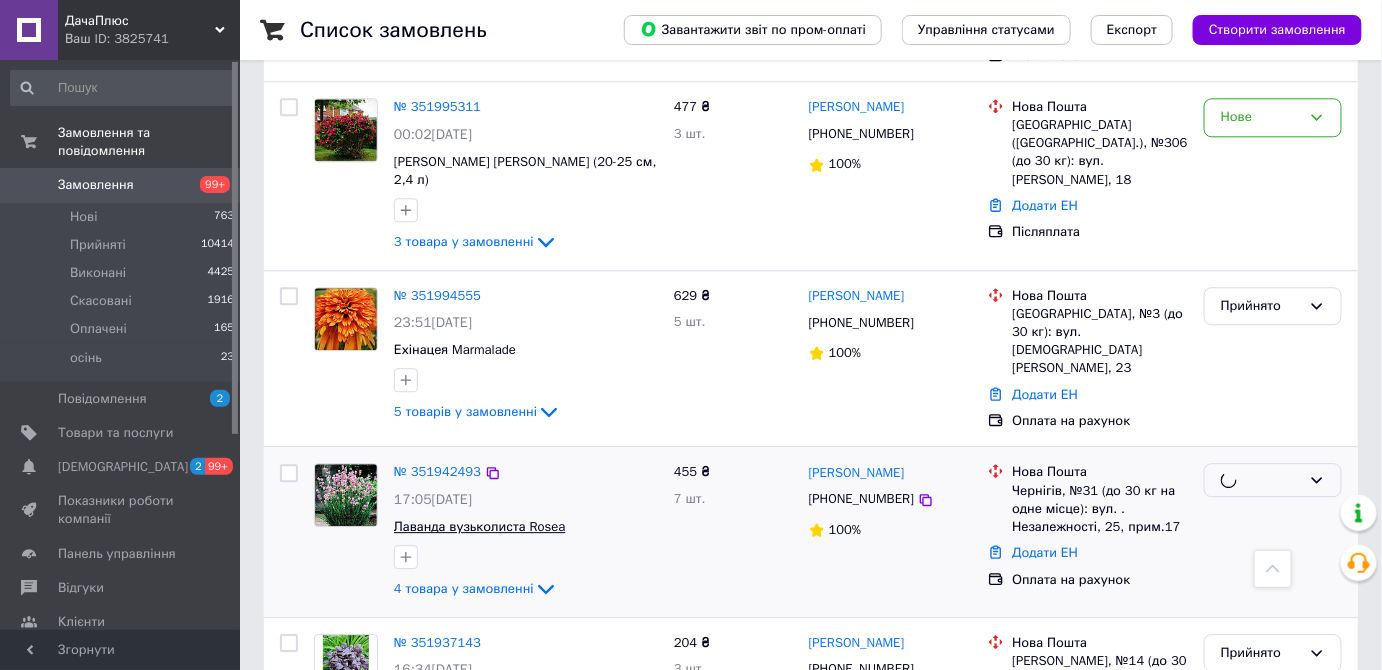 scroll, scrollTop: 1454, scrollLeft: 0, axis: vertical 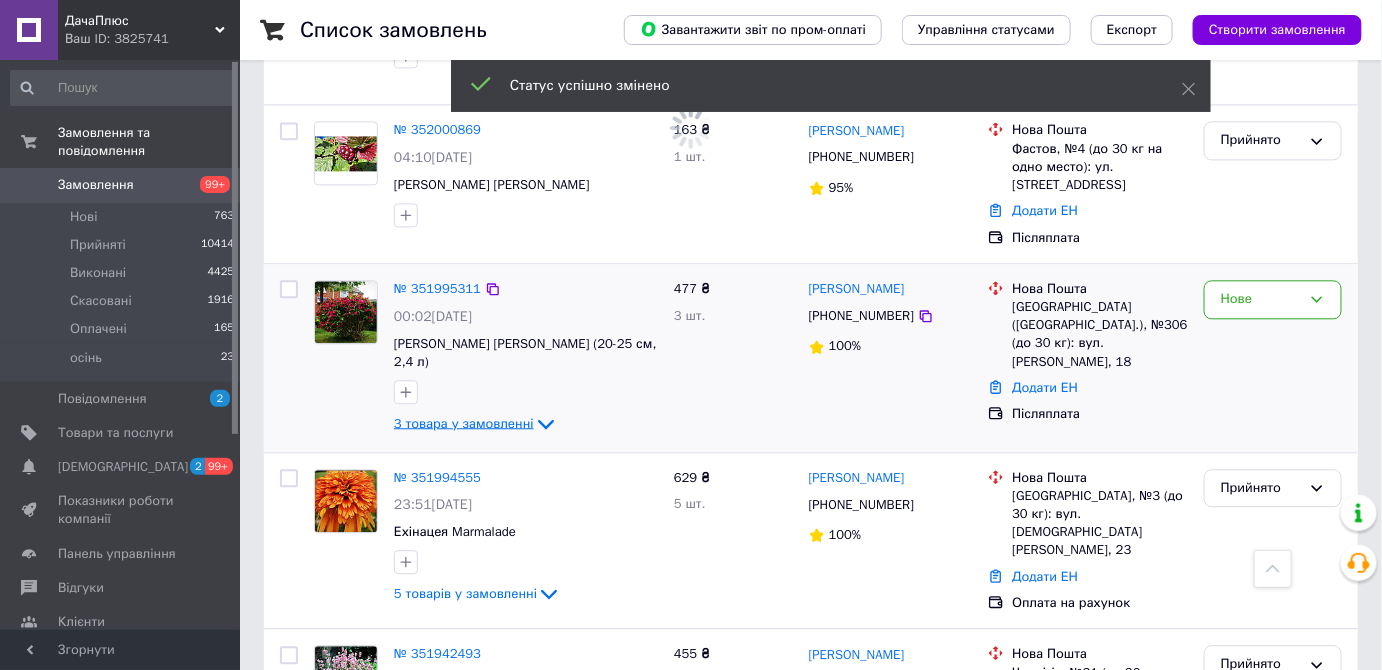 click on "3 товара у замовленні" at bounding box center (476, 422) 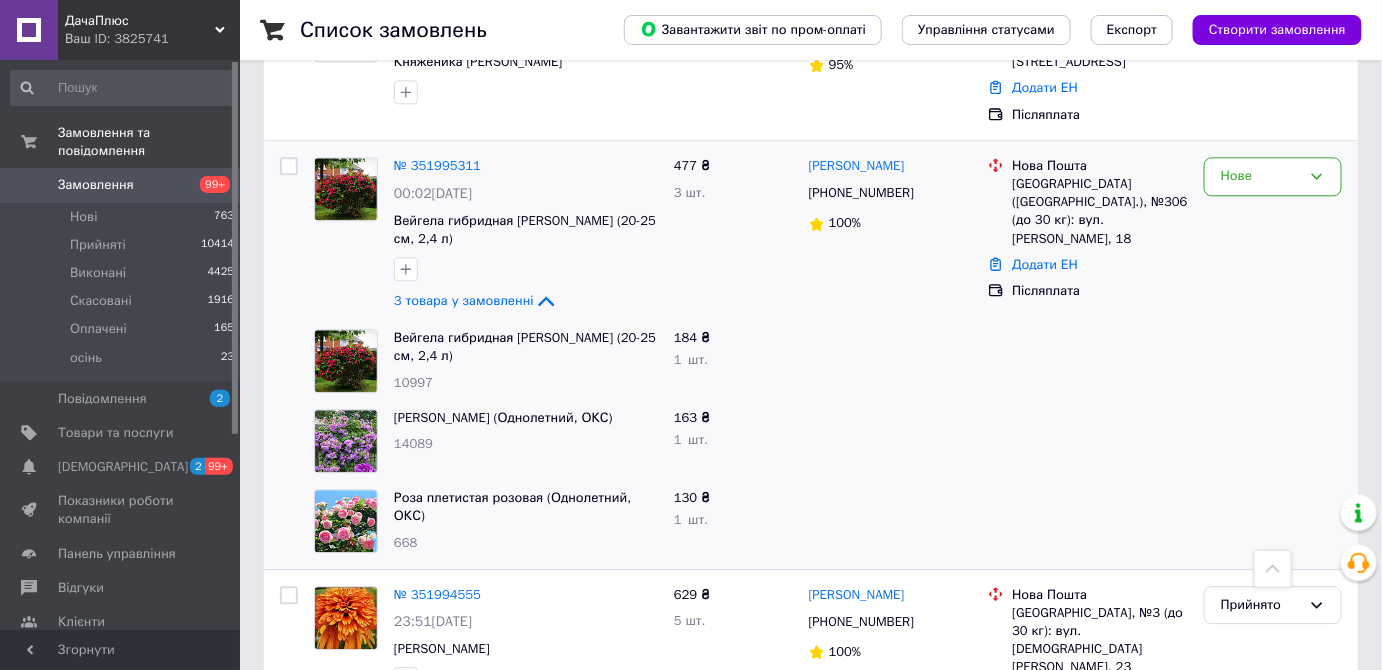 scroll, scrollTop: 1727, scrollLeft: 0, axis: vertical 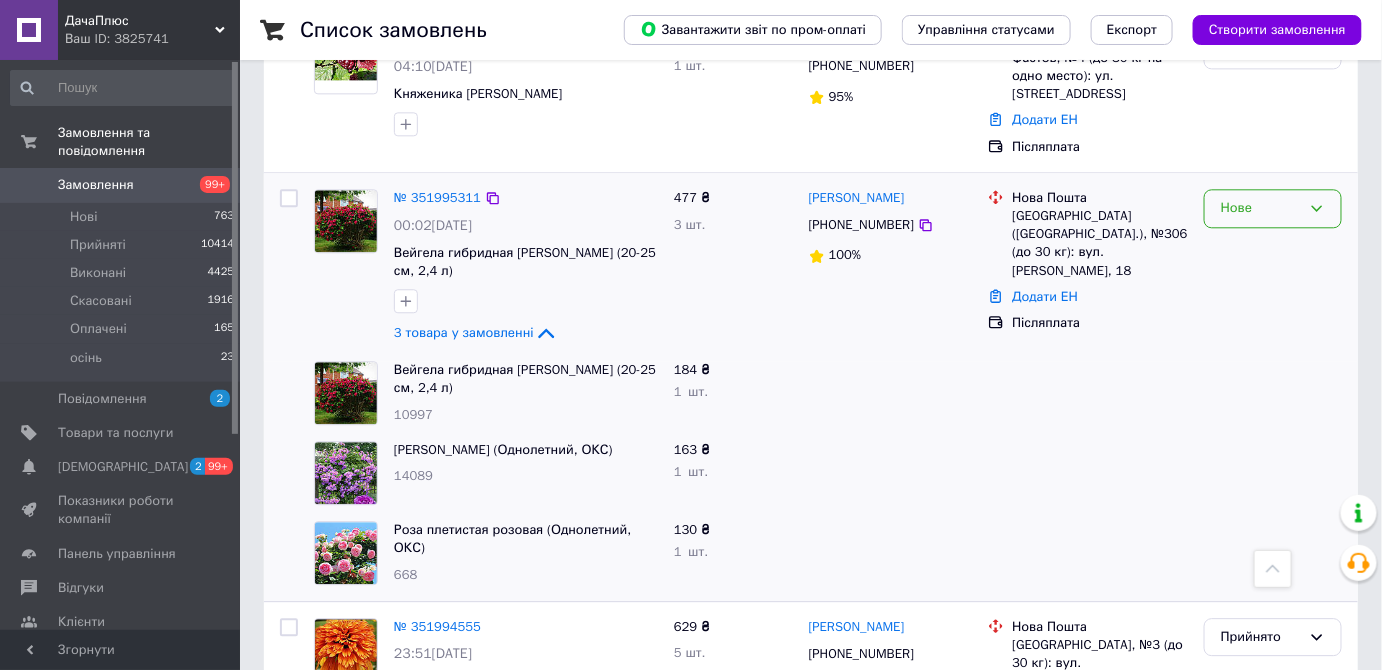 click on "Нове" at bounding box center [1261, 208] 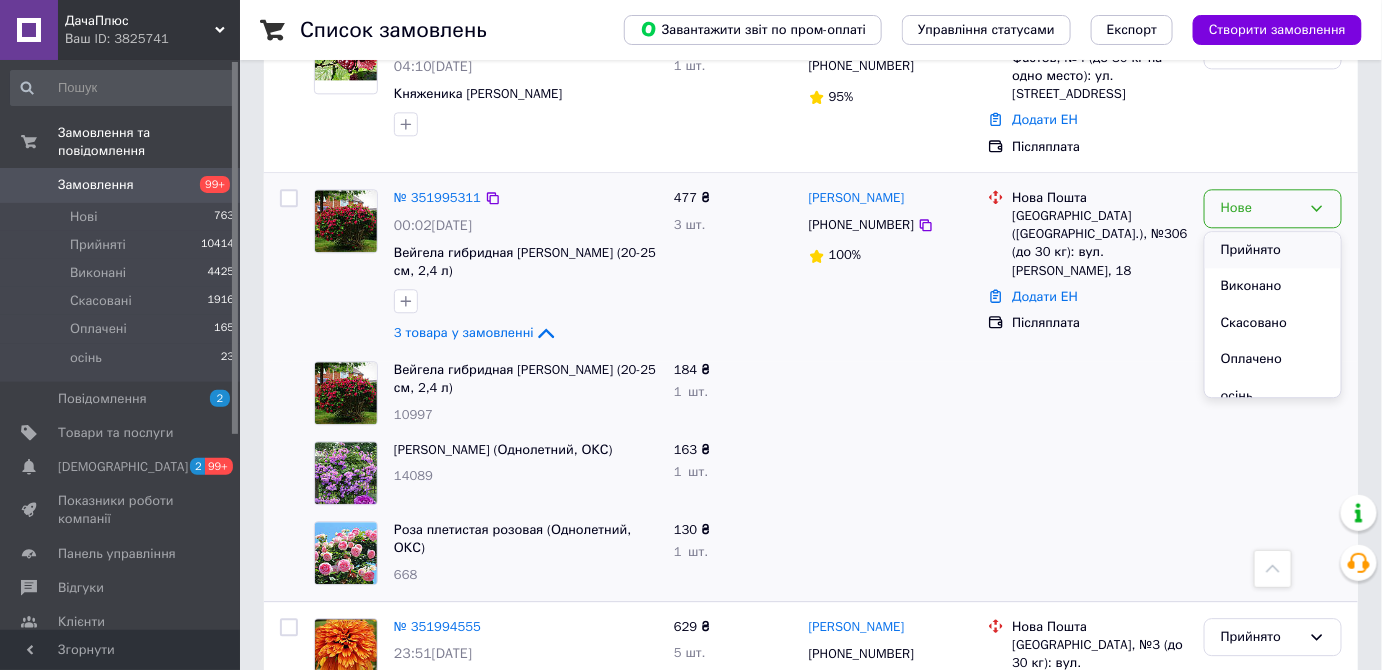 click on "Прийнято" at bounding box center (1273, 250) 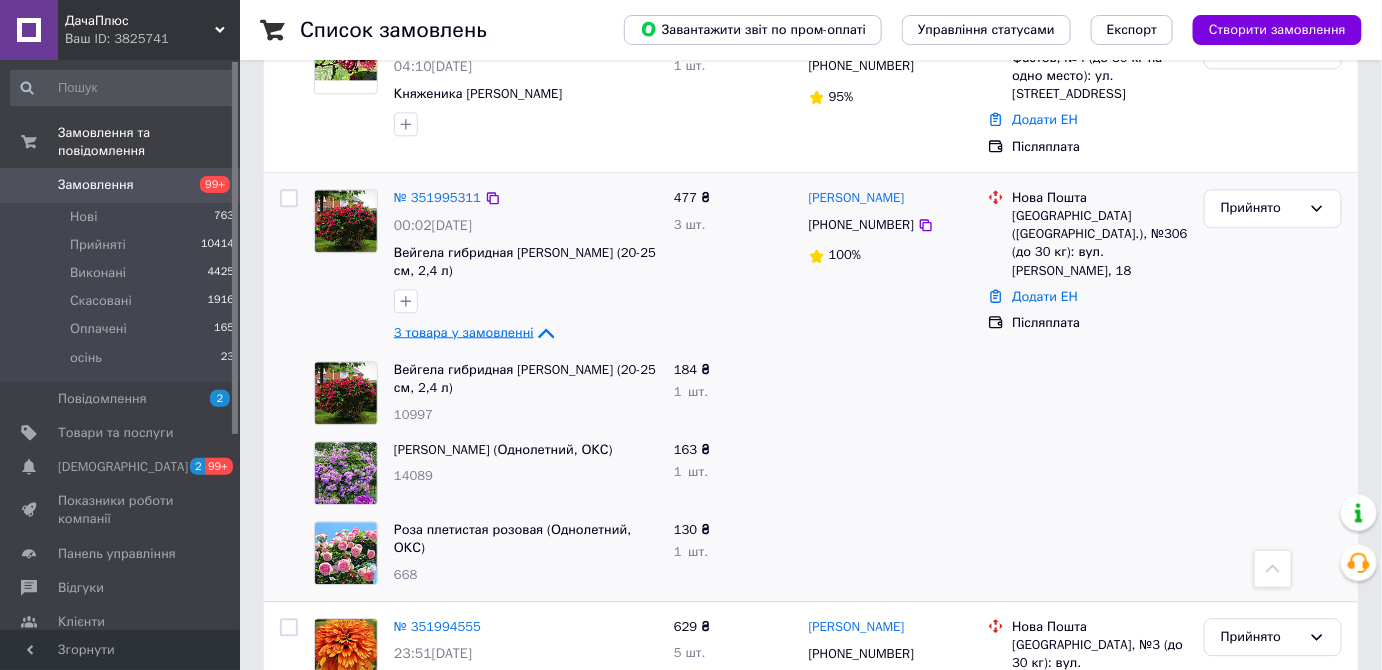click on "3 товара у замовленні" at bounding box center [464, 331] 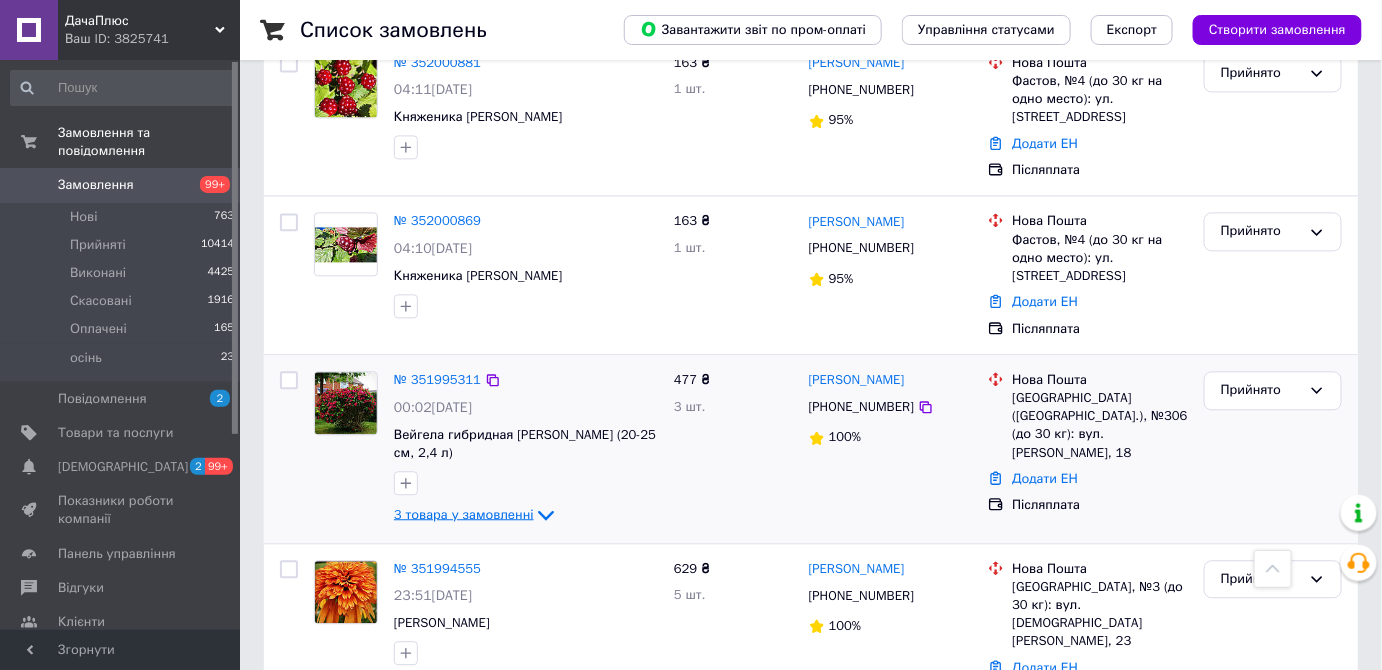 scroll, scrollTop: 1090, scrollLeft: 0, axis: vertical 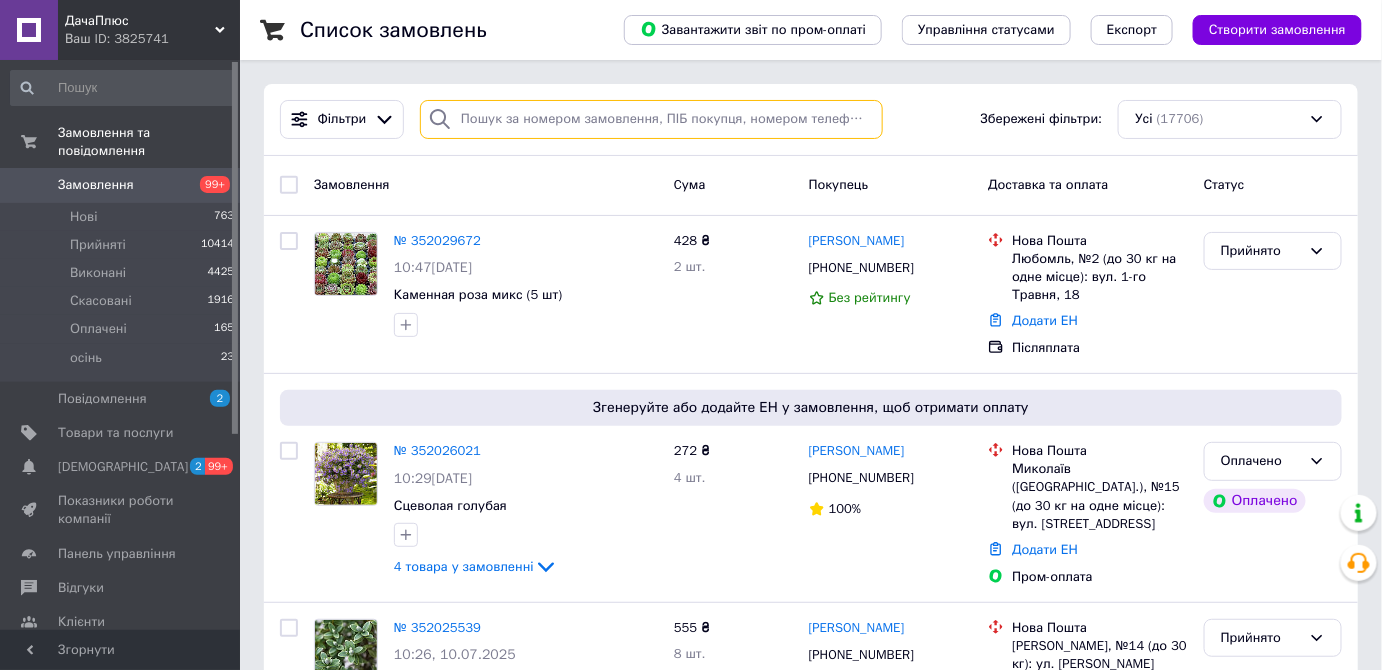 click at bounding box center [651, 119] 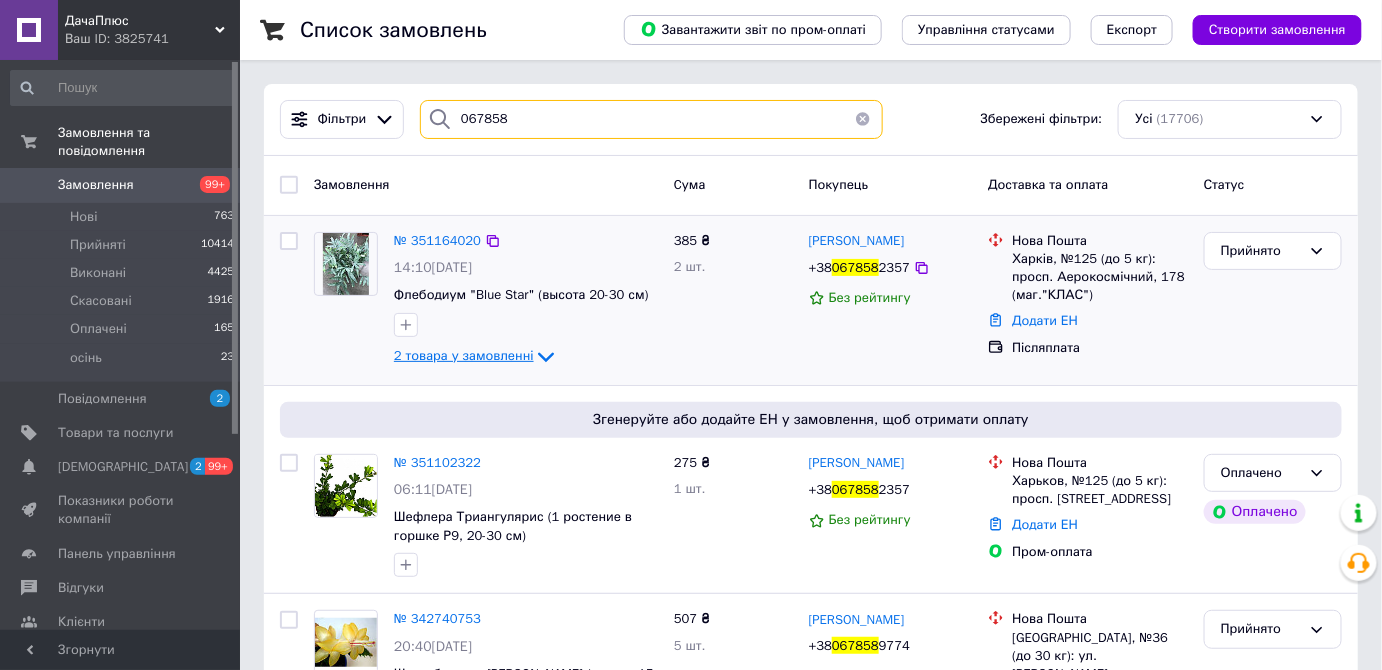 type on "067858" 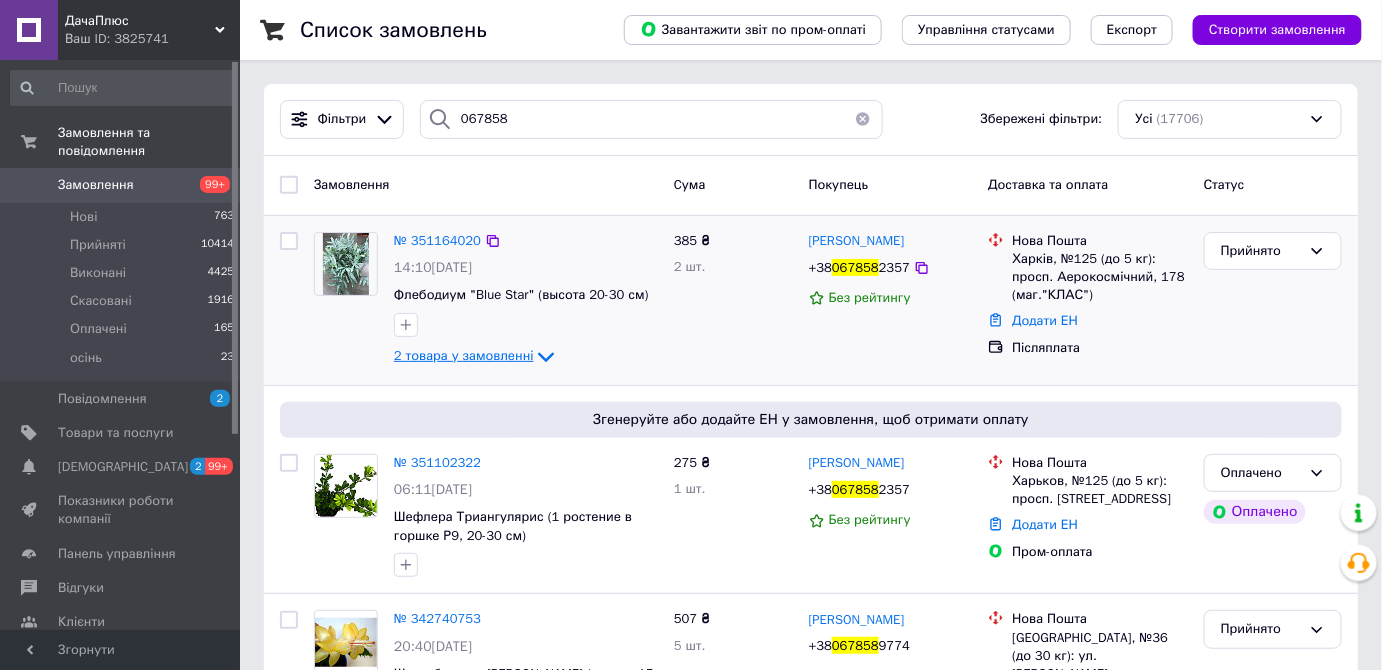 click on "2 товара у замовленні" at bounding box center (464, 355) 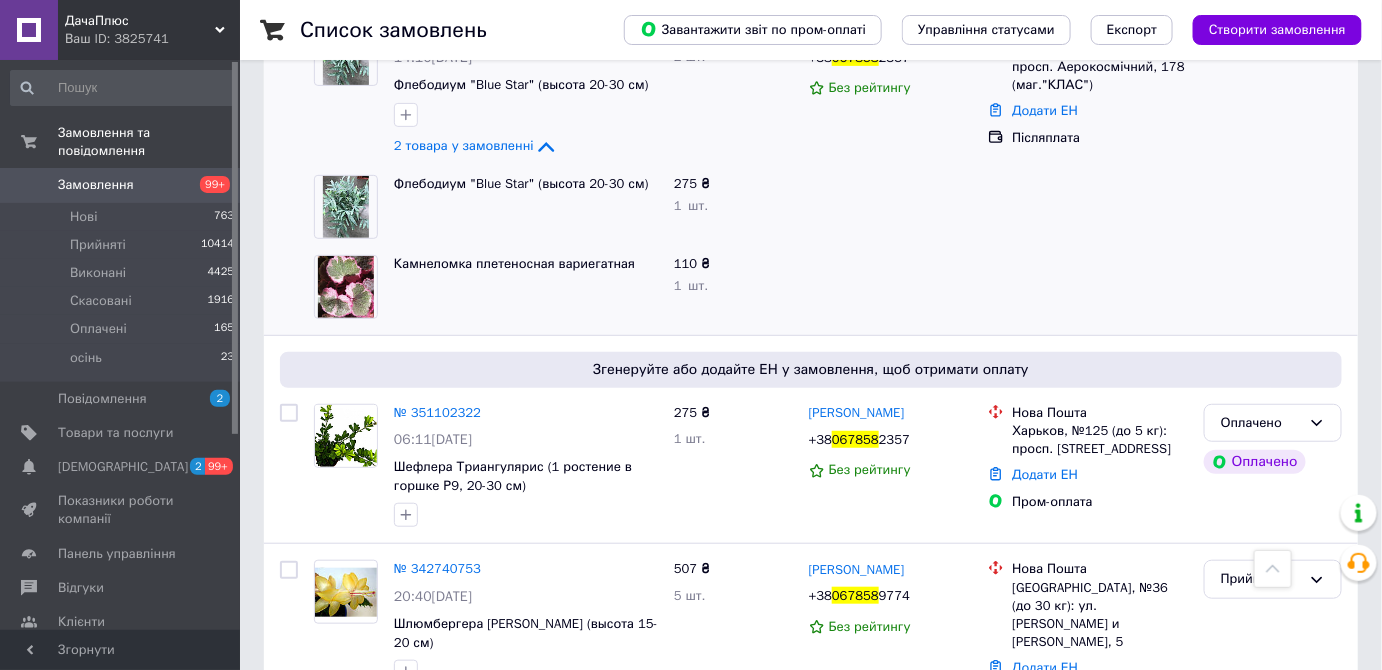 scroll, scrollTop: 181, scrollLeft: 0, axis: vertical 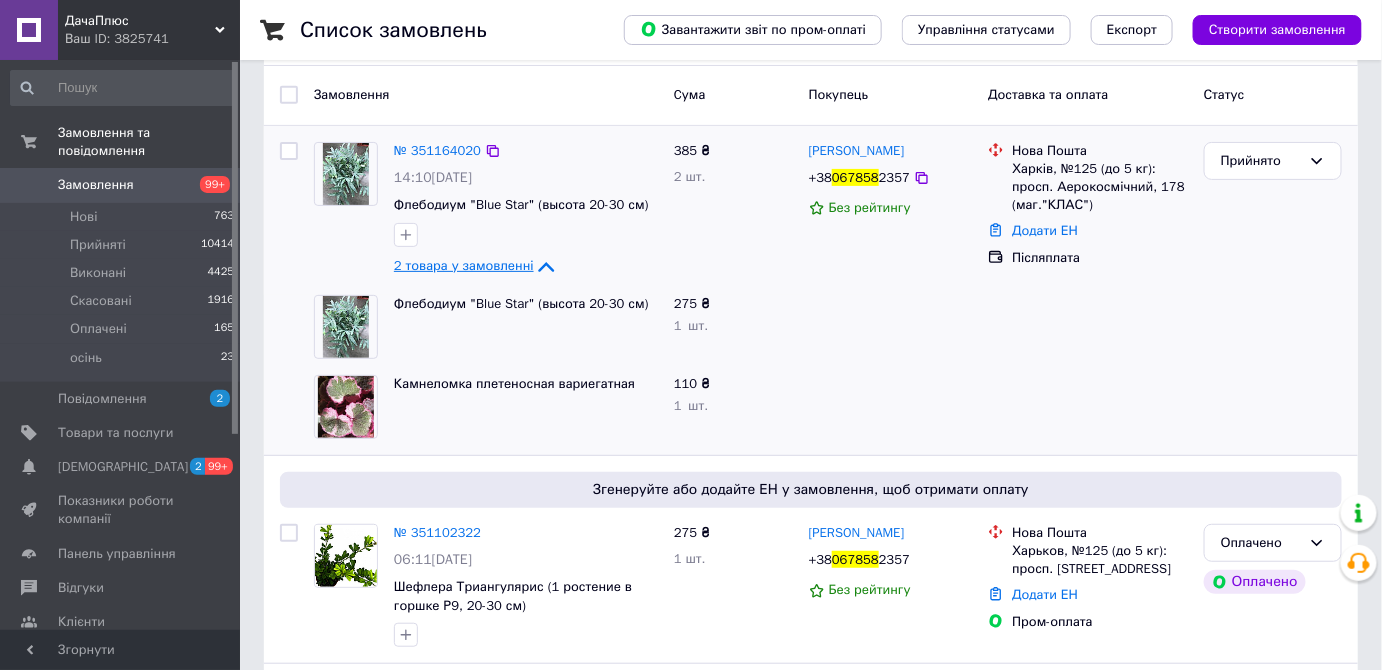 click on "2 товара у замовленні" at bounding box center [464, 265] 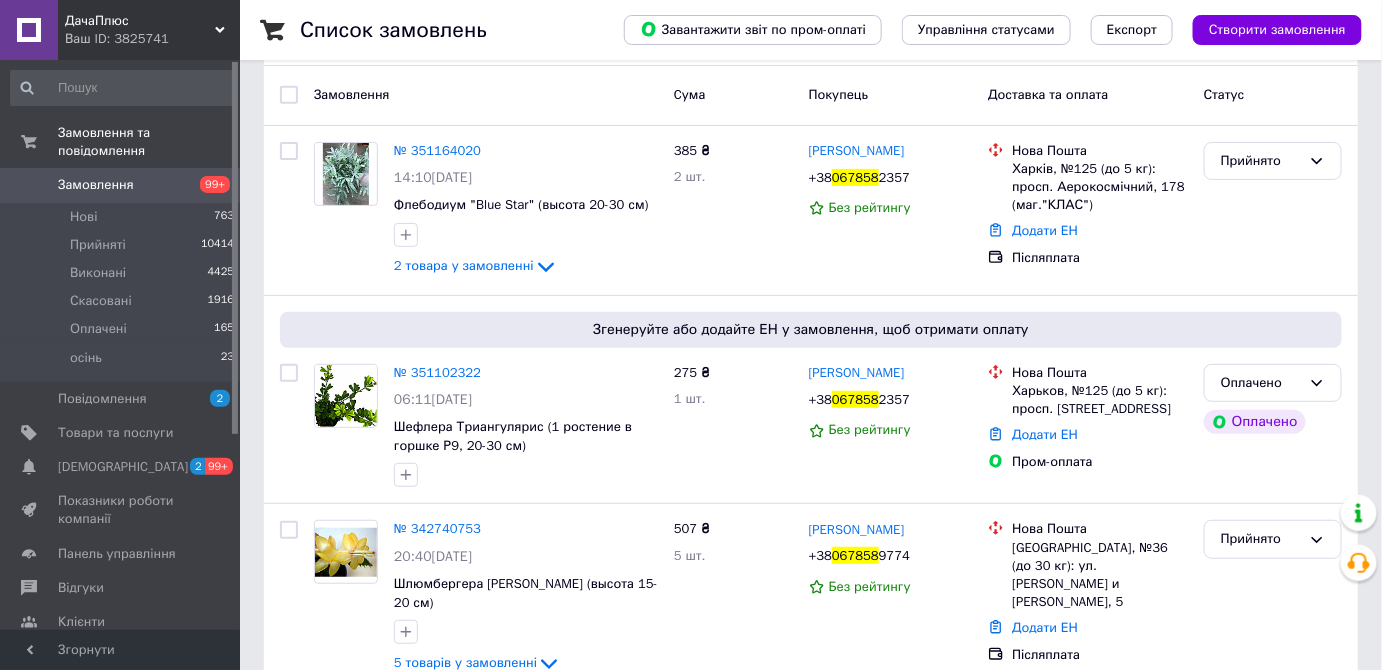 click on "Замовлення" at bounding box center (96, 185) 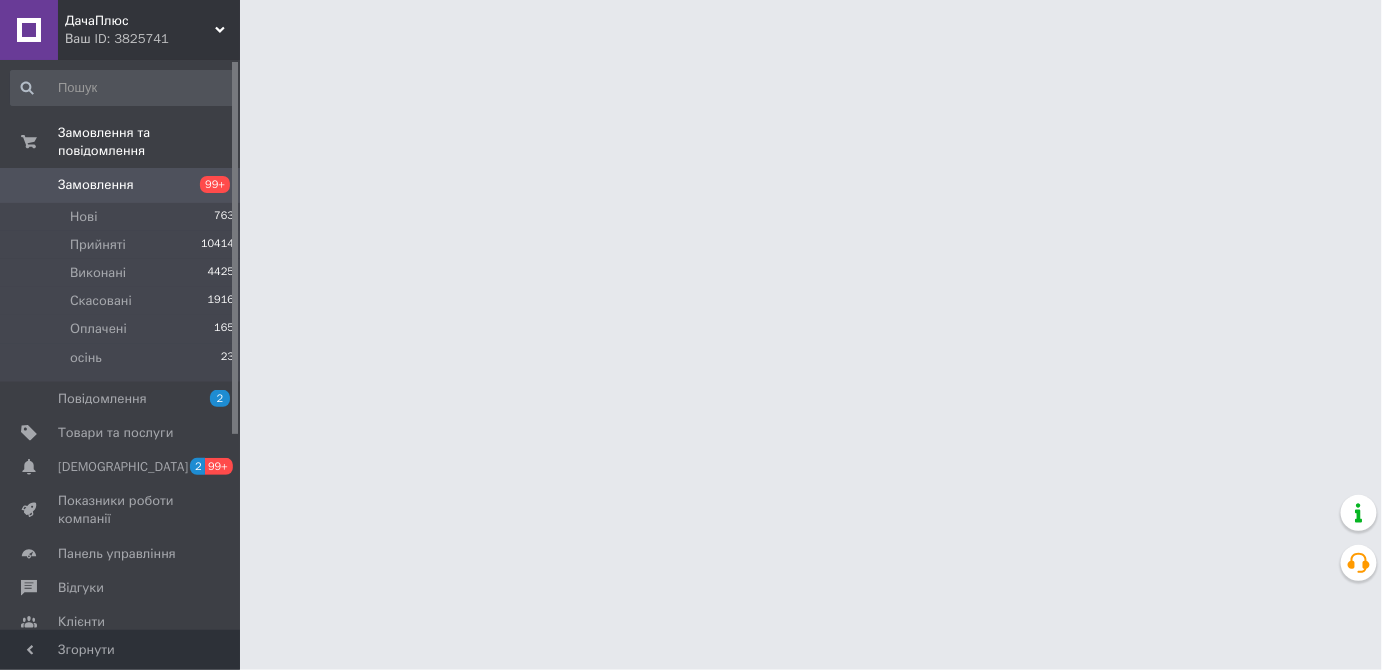 scroll, scrollTop: 0, scrollLeft: 0, axis: both 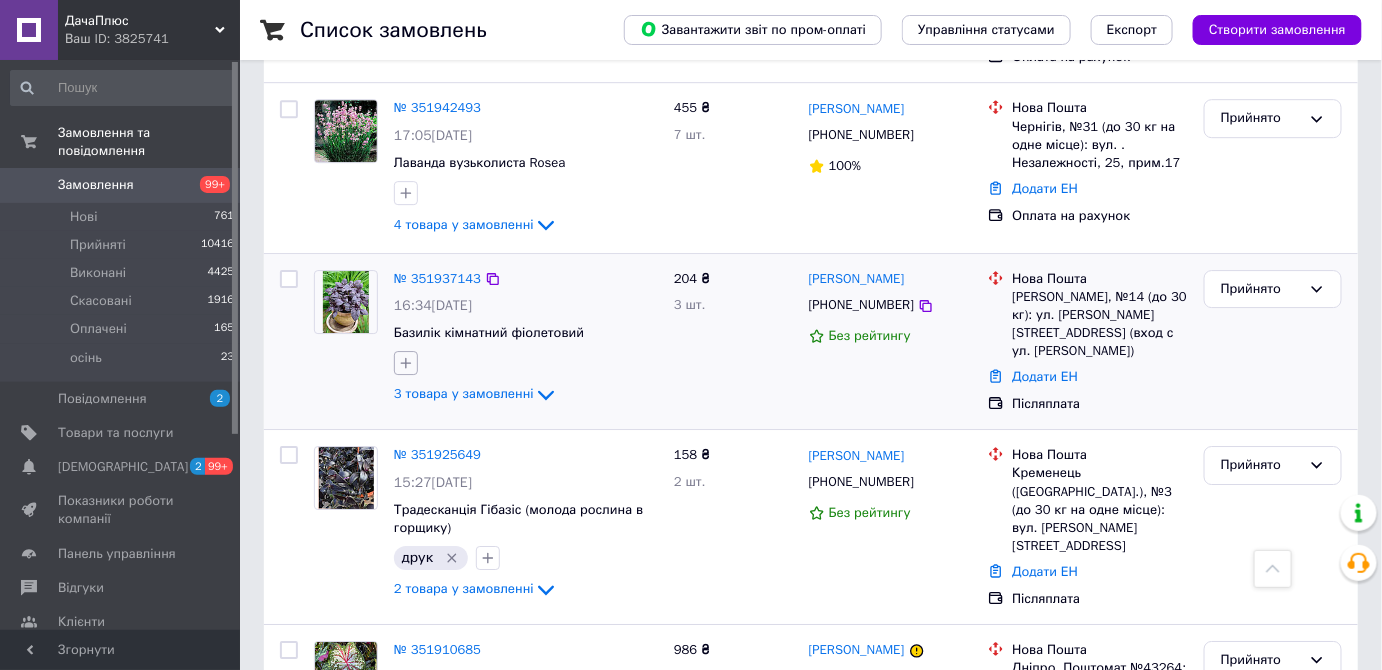 click at bounding box center [406, 363] 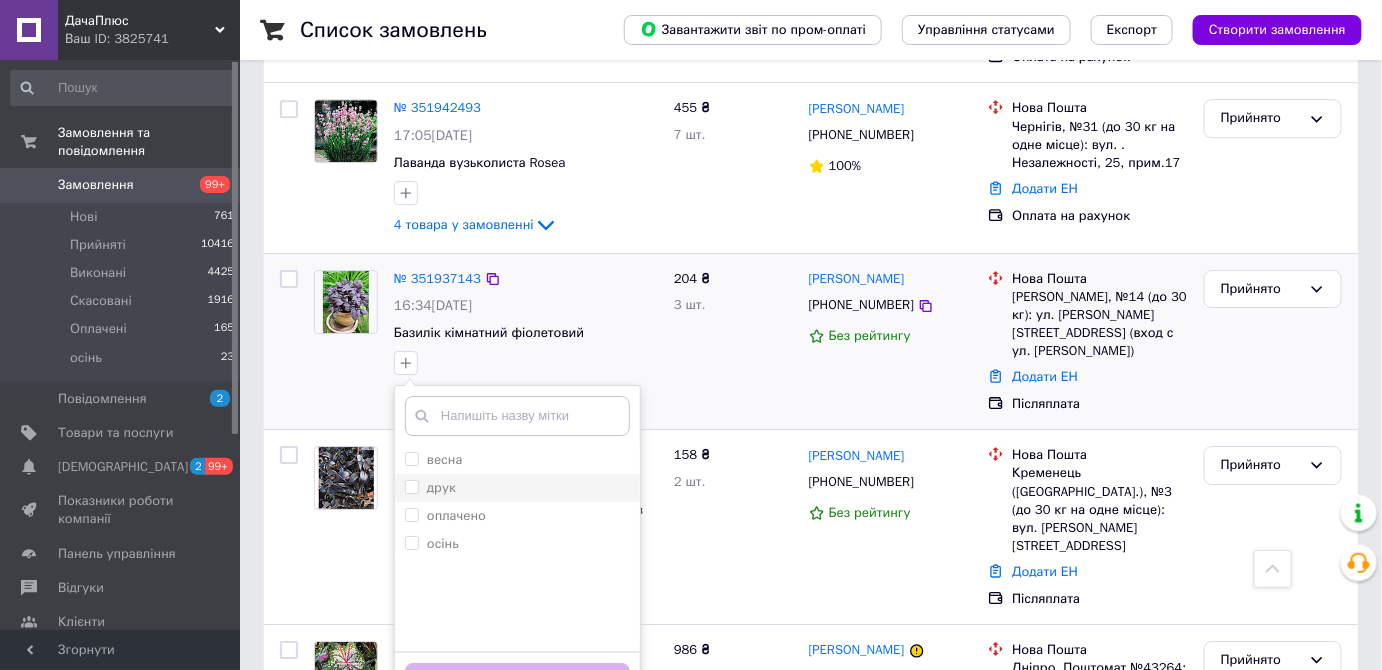 click on "друк" at bounding box center [441, 487] 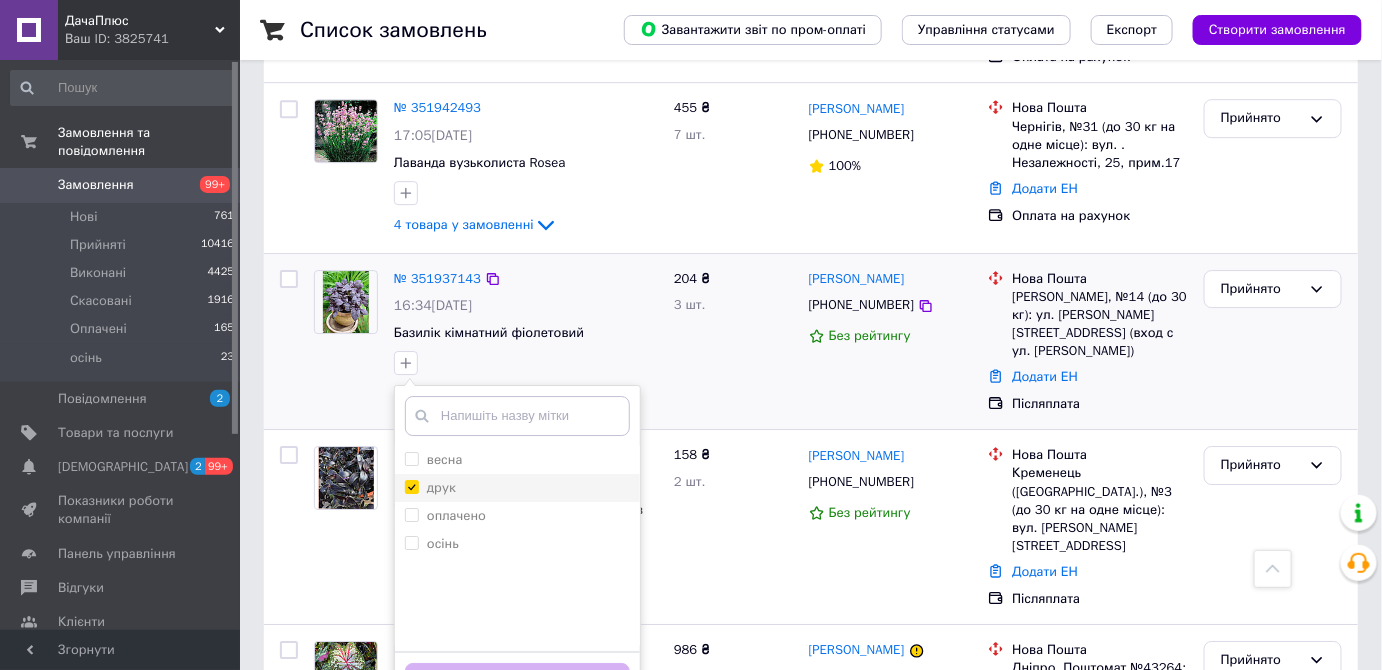 checkbox on "true" 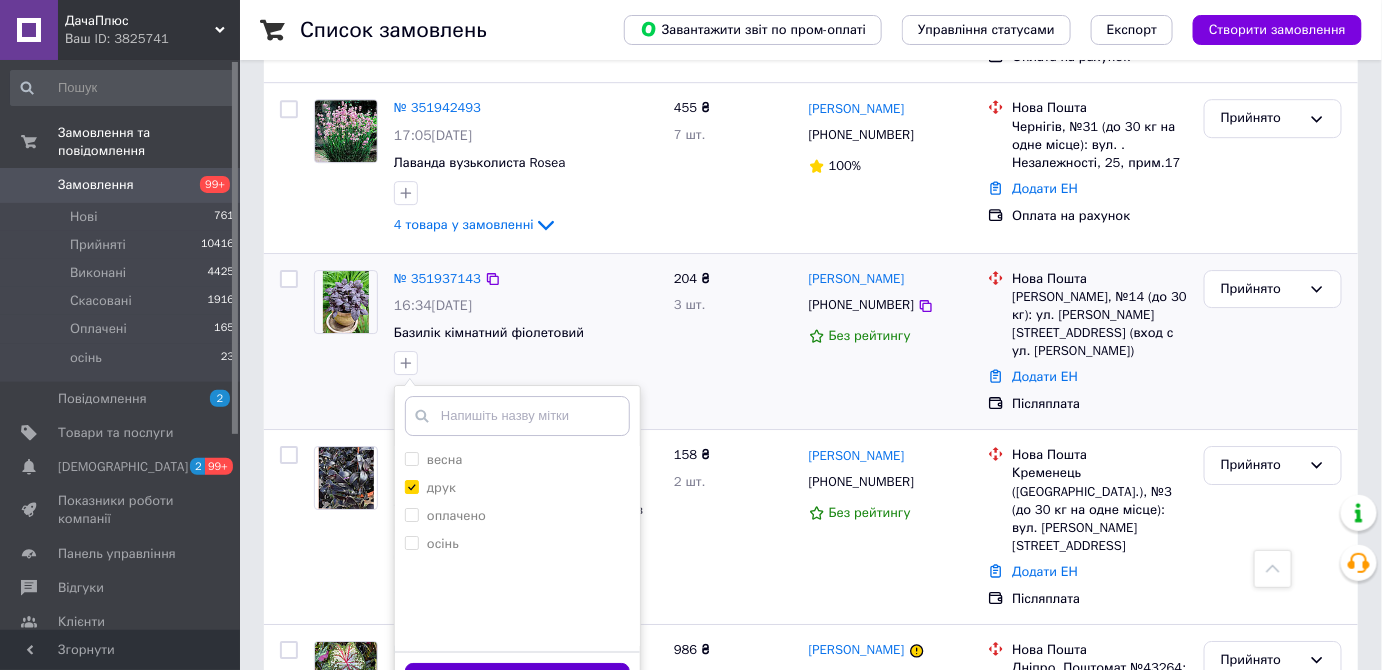 click on "Додати мітку" at bounding box center [517, 682] 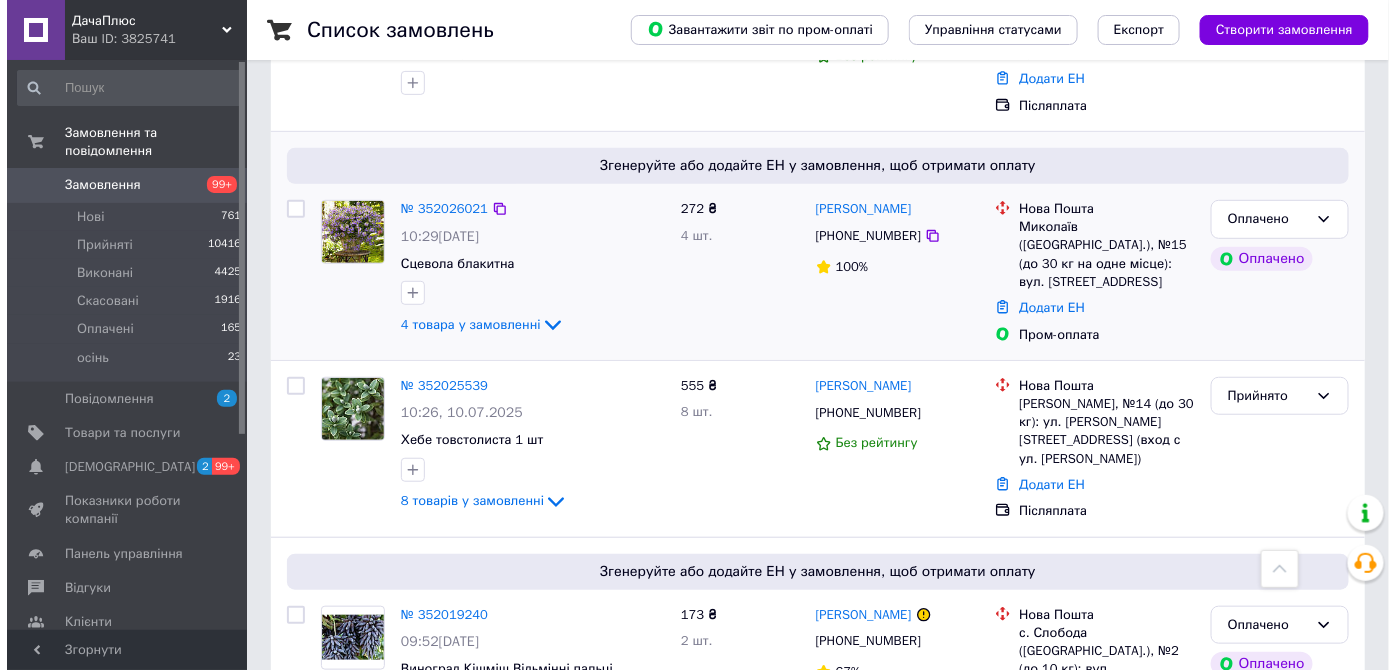 scroll, scrollTop: 0, scrollLeft: 0, axis: both 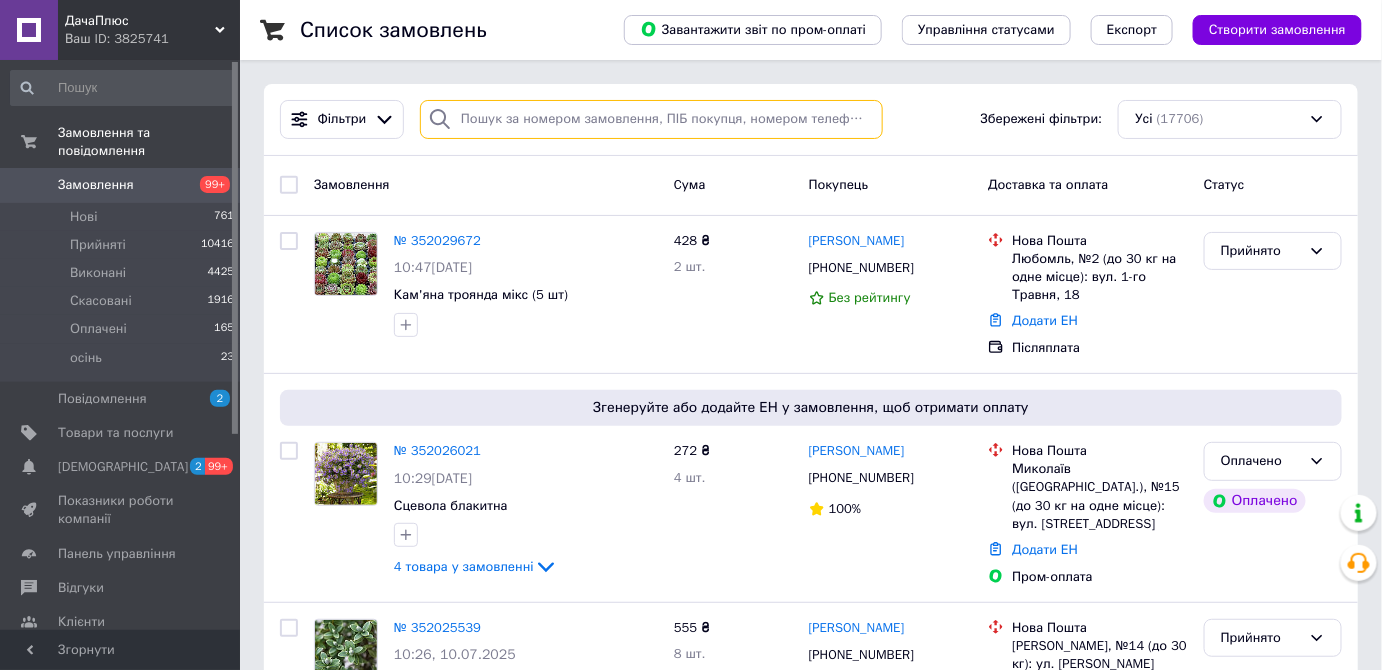 click at bounding box center [651, 119] 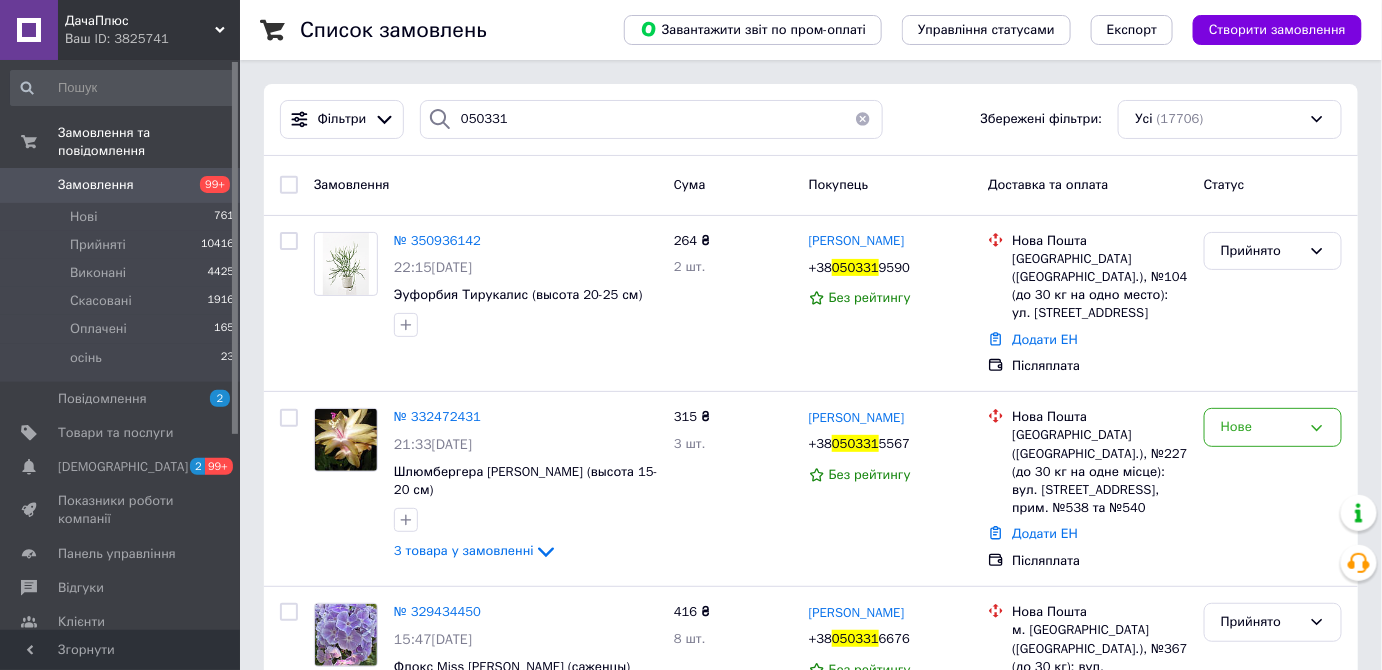 click on "Фільтри 050331 Збережені фільтри: Усі (17706)" at bounding box center (811, 120) 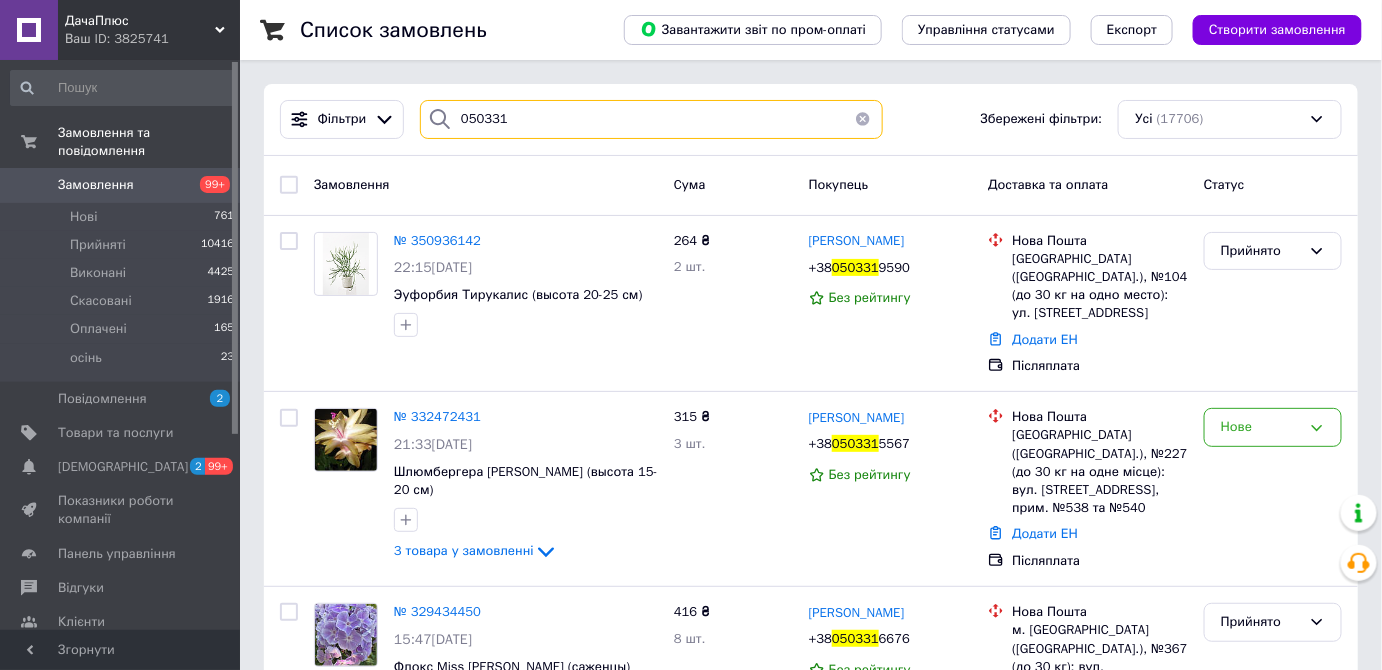 click on "050331" at bounding box center (651, 119) 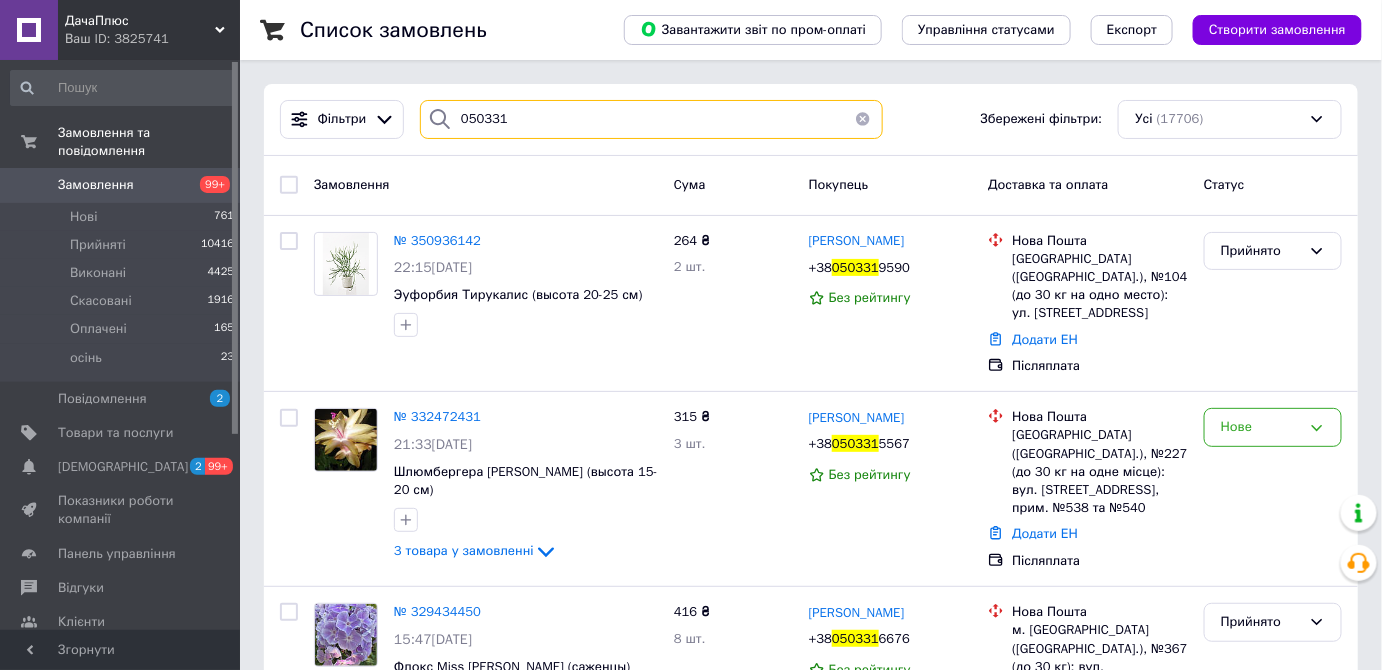 paste on "688593313" 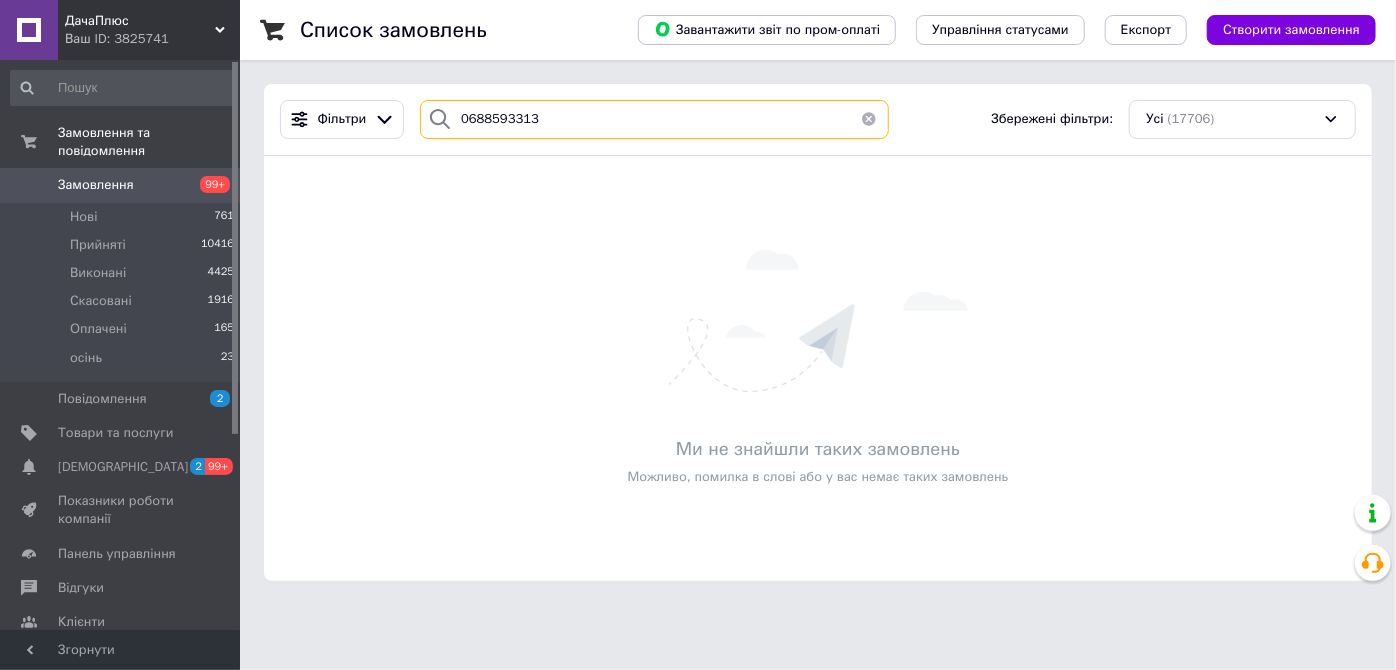 type on "0688593313" 